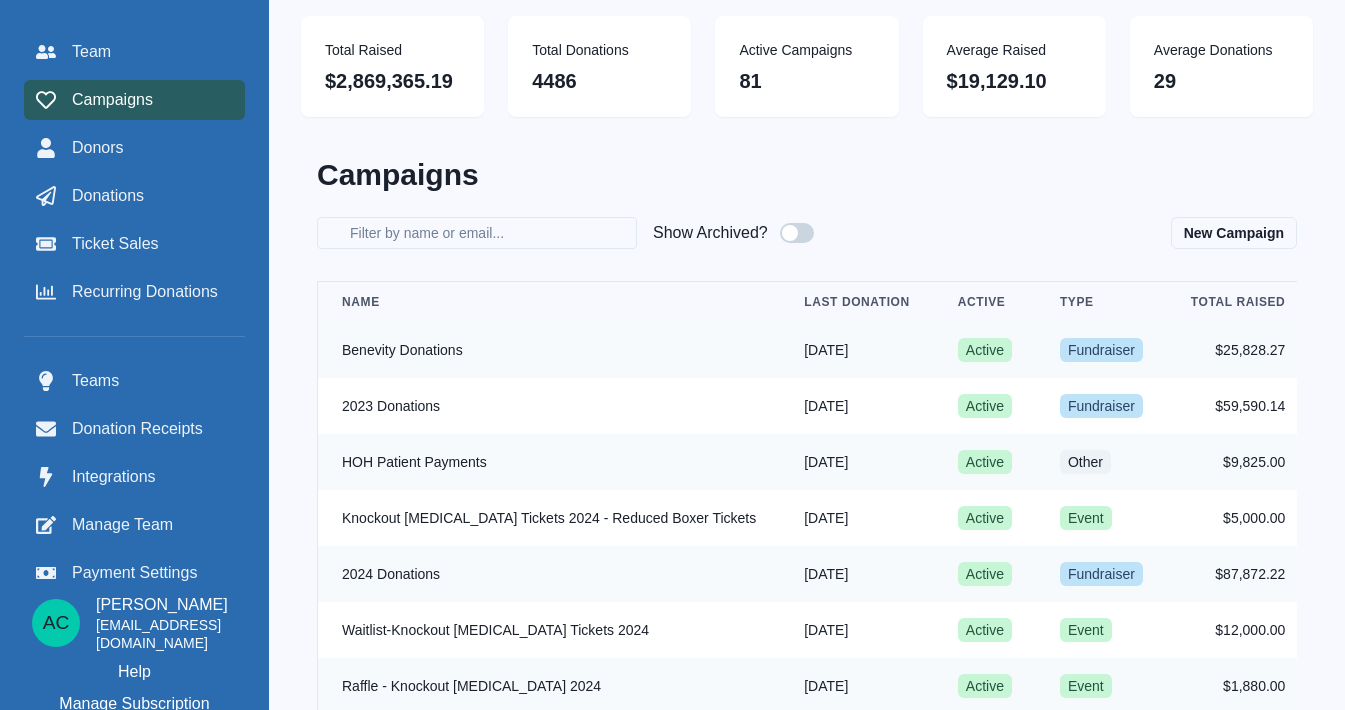 scroll, scrollTop: 27, scrollLeft: 0, axis: vertical 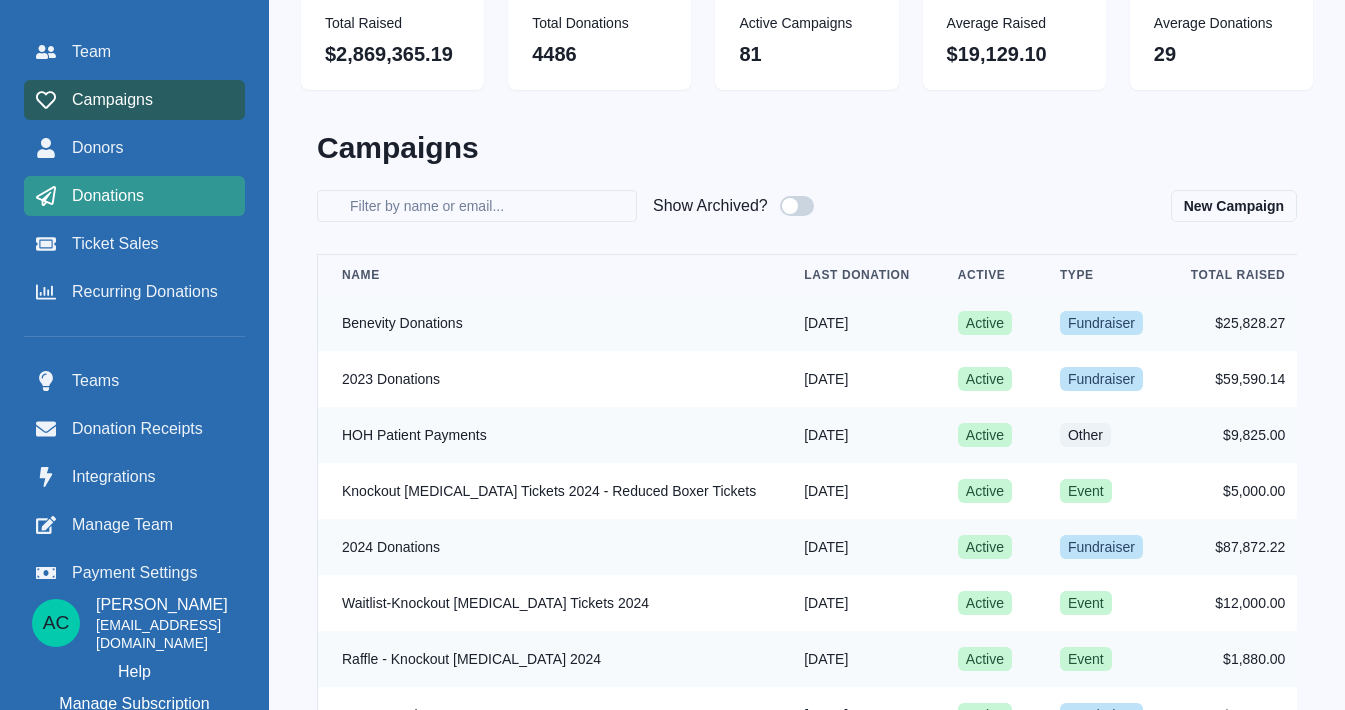 click on "Donations" at bounding box center (134, 196) 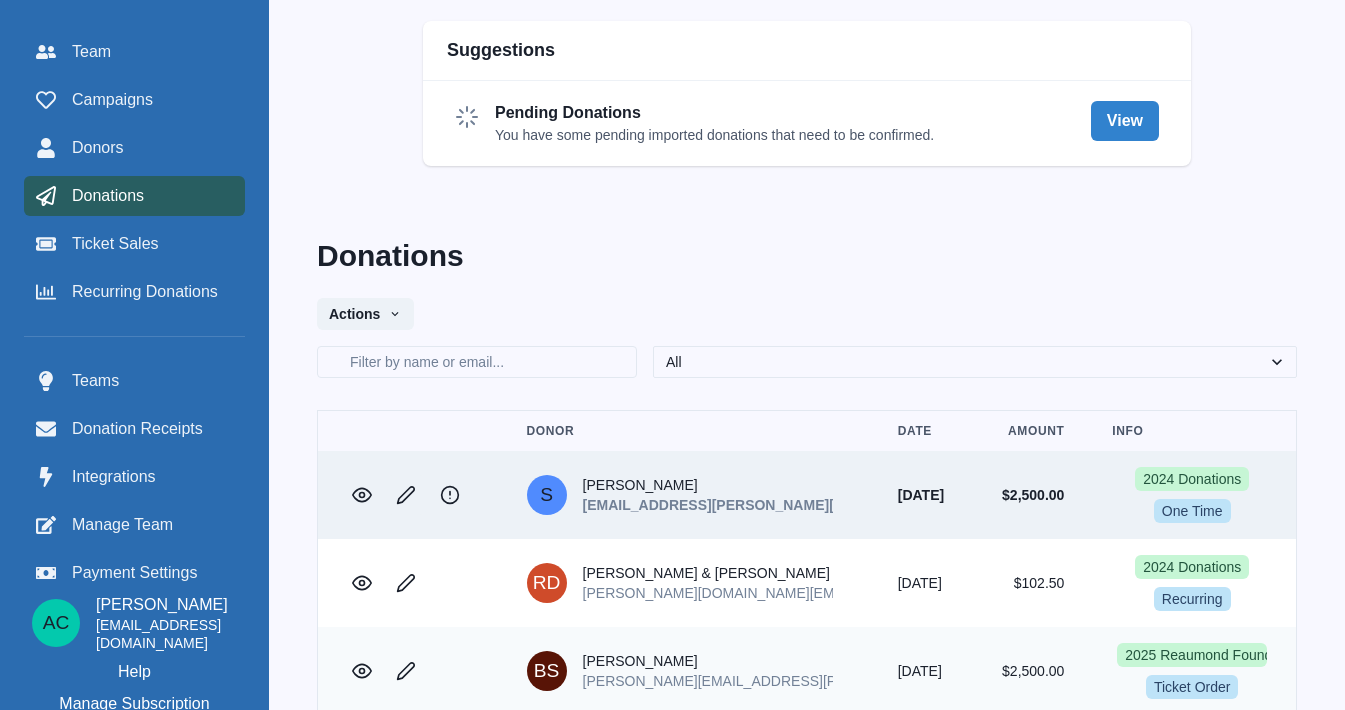 click 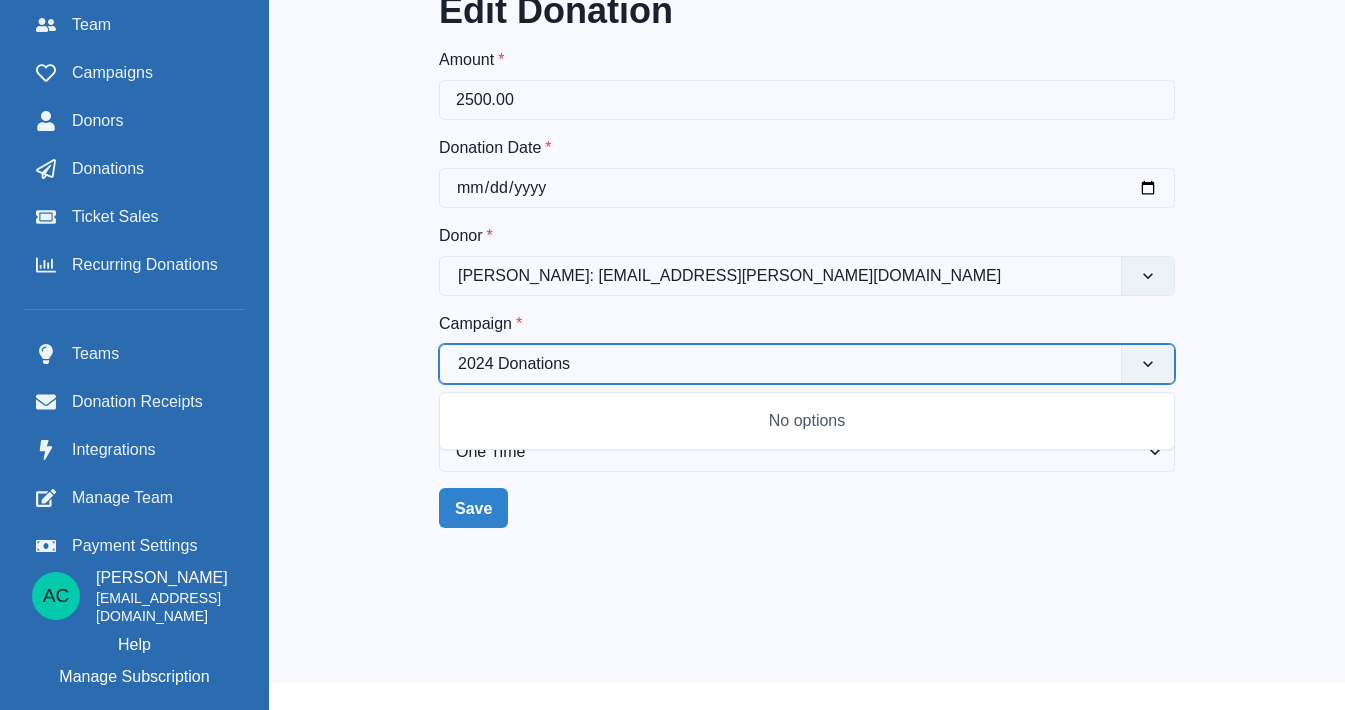 click at bounding box center (780, 364) 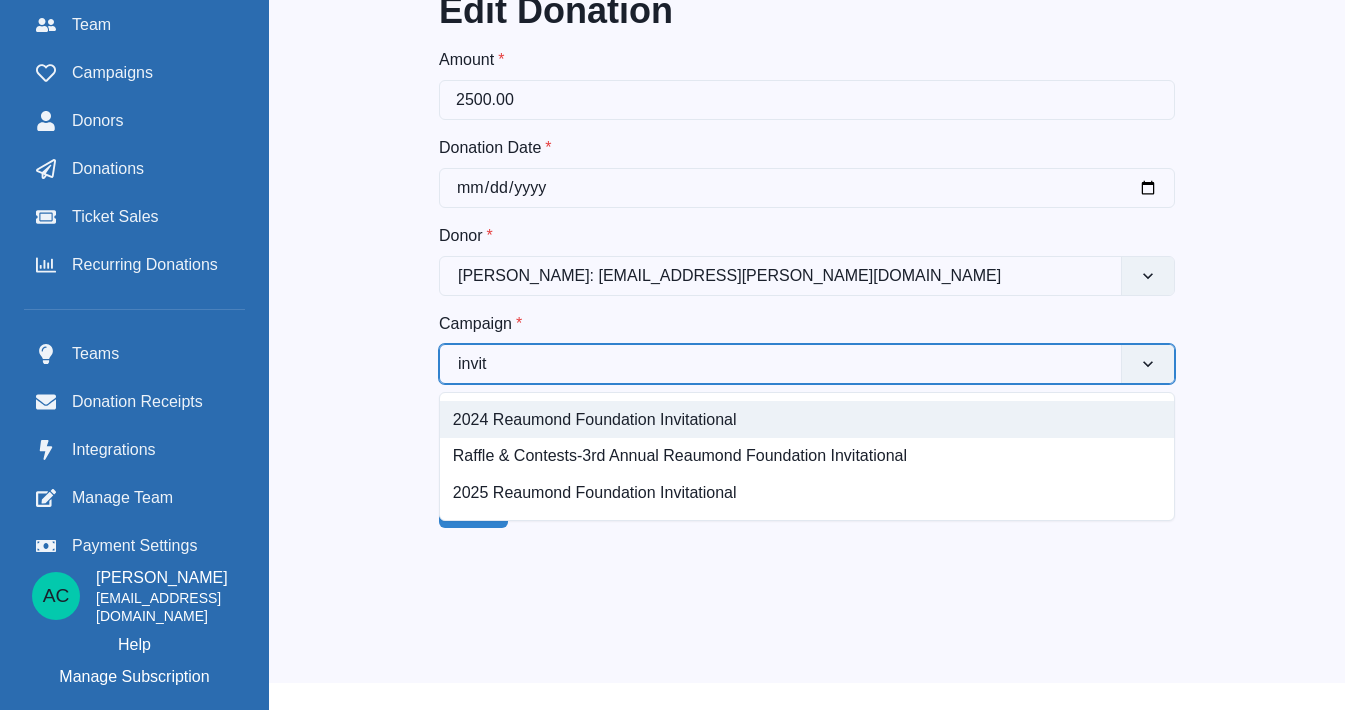 type on "invita" 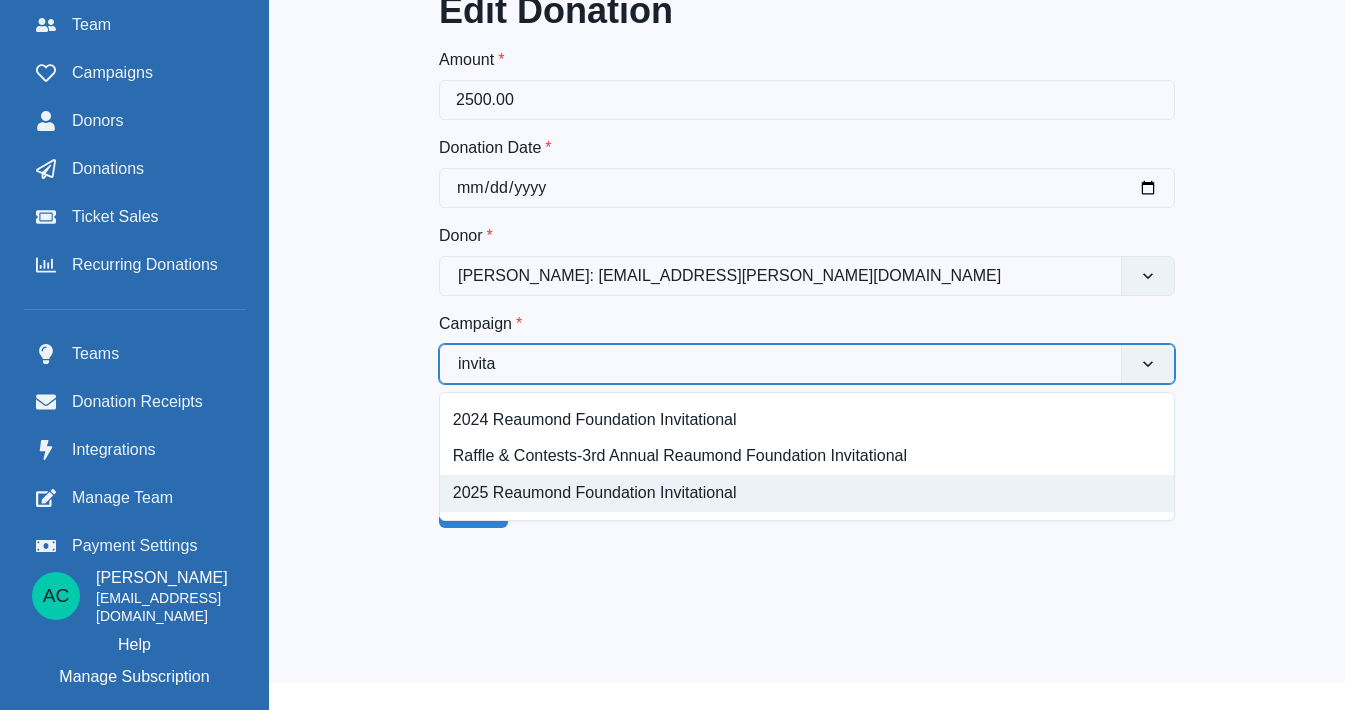 click on "2025 Reaumond Foundation Invitational" at bounding box center (807, 493) 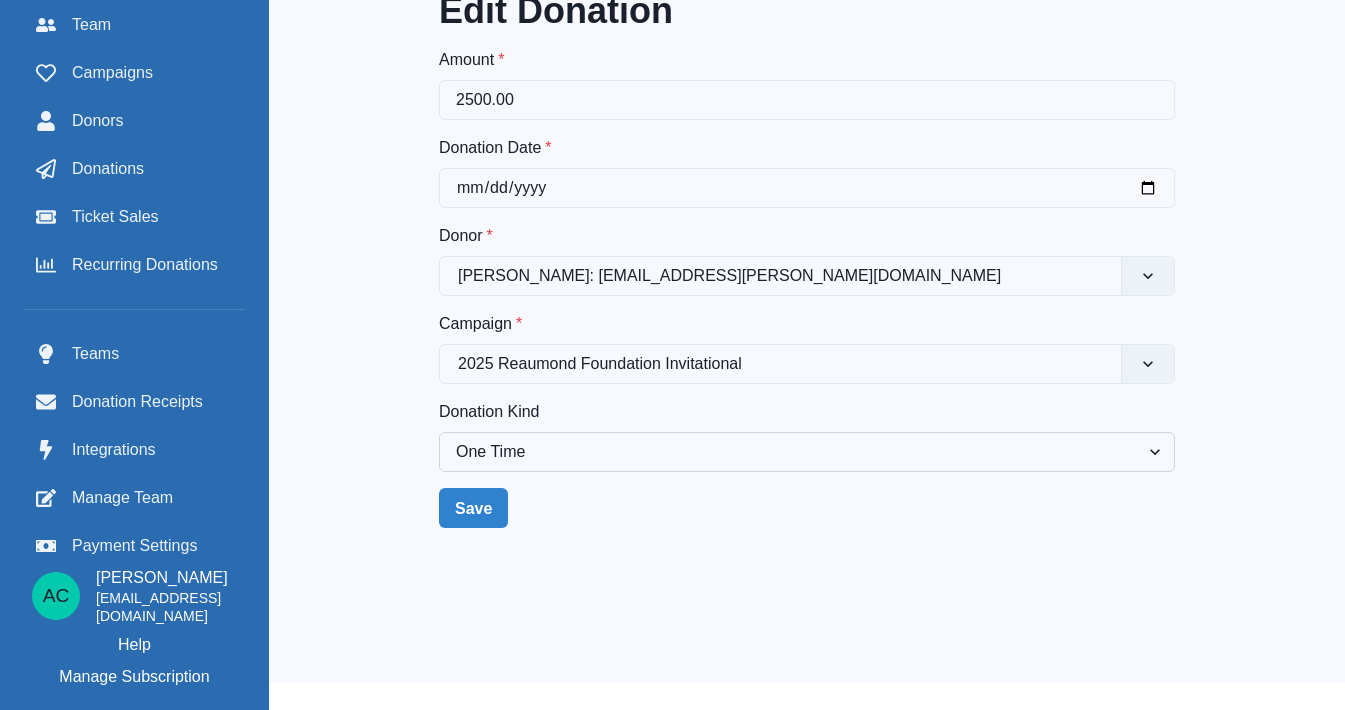 select on "ticket_order" 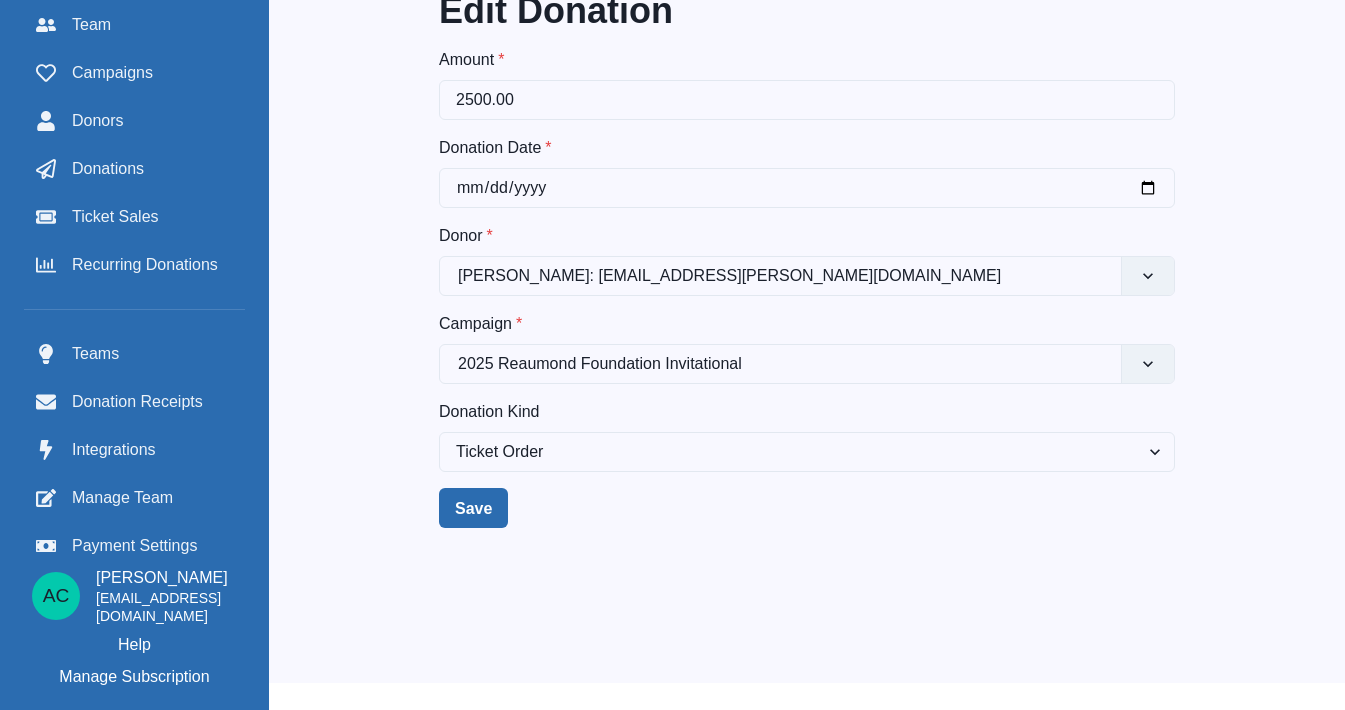 click on "Save" at bounding box center [473, 508] 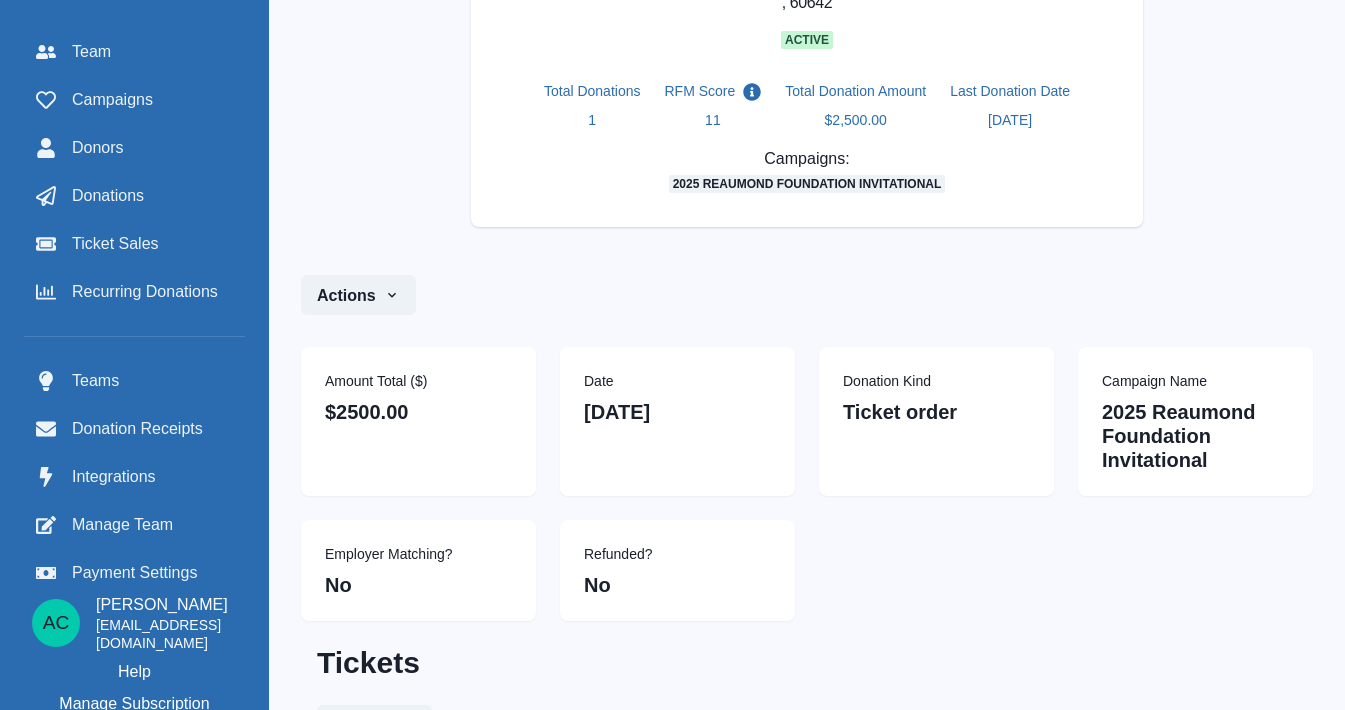 scroll, scrollTop: 399, scrollLeft: 0, axis: vertical 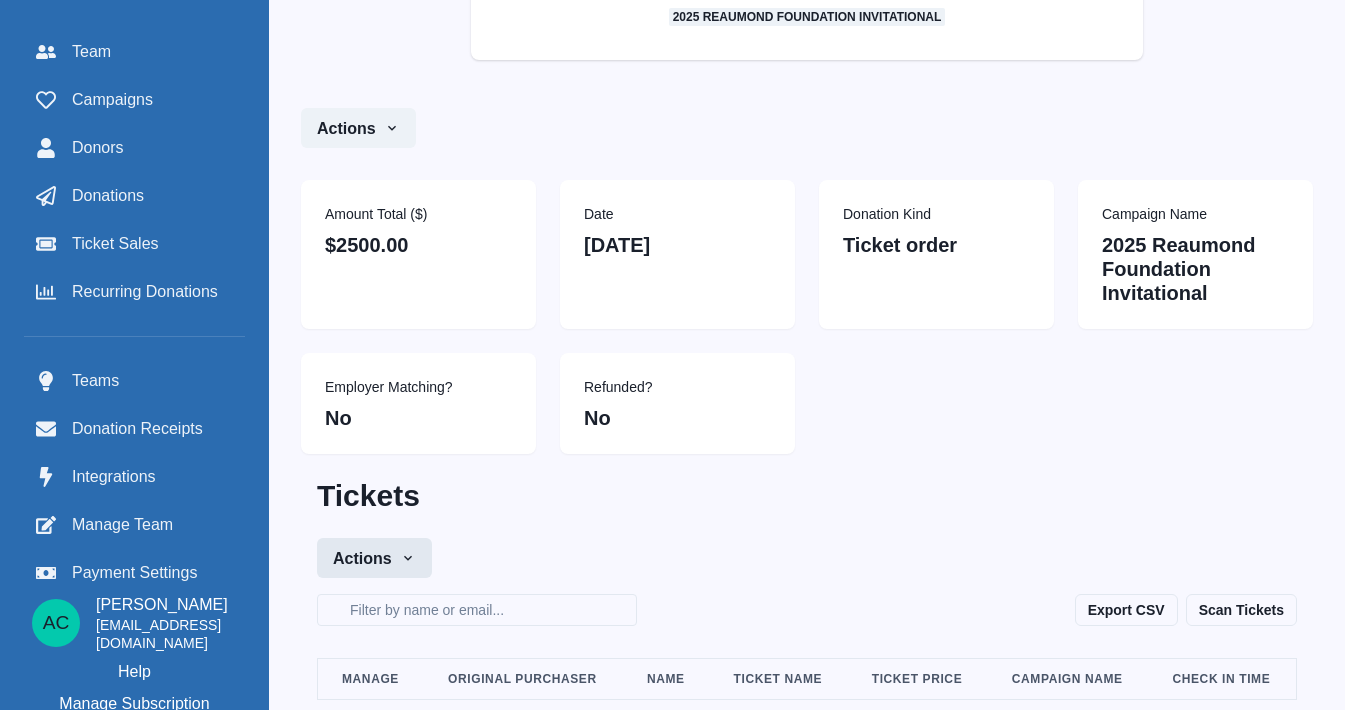 click on "Actions" at bounding box center (374, 558) 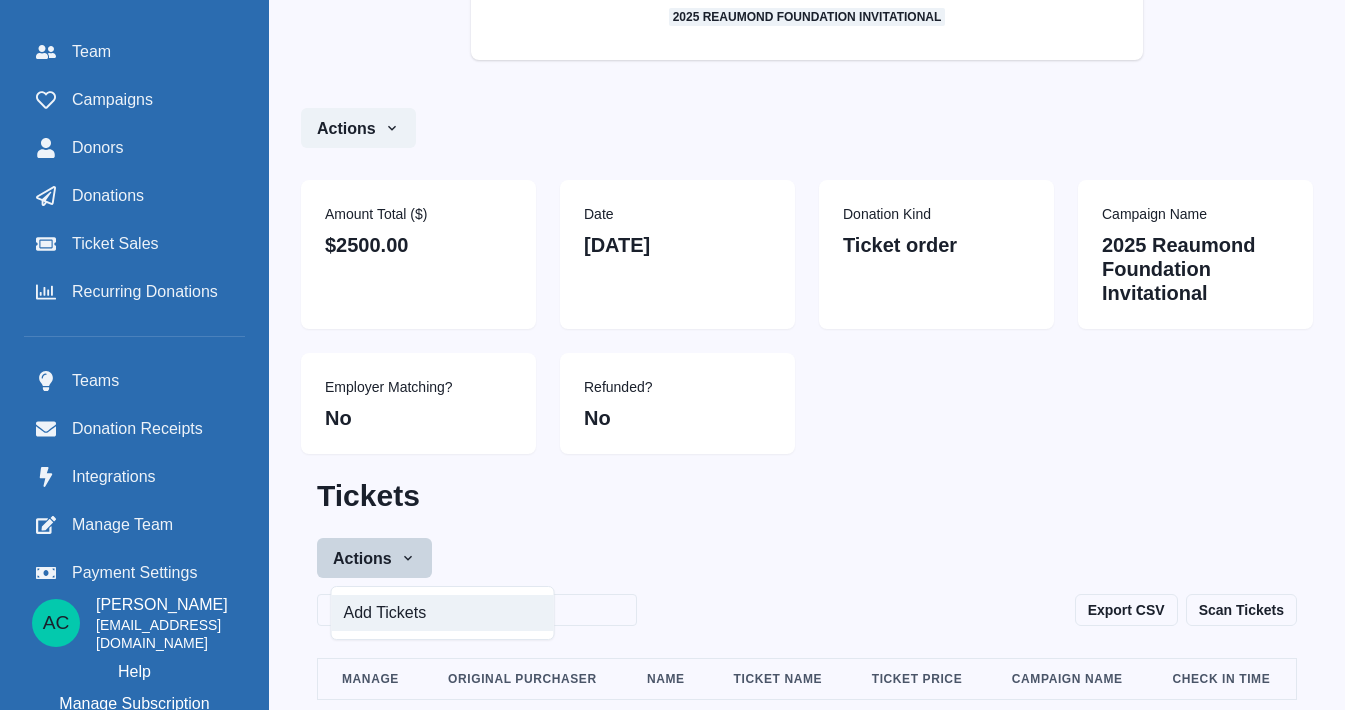 click on "Add Tickets" at bounding box center [443, 613] 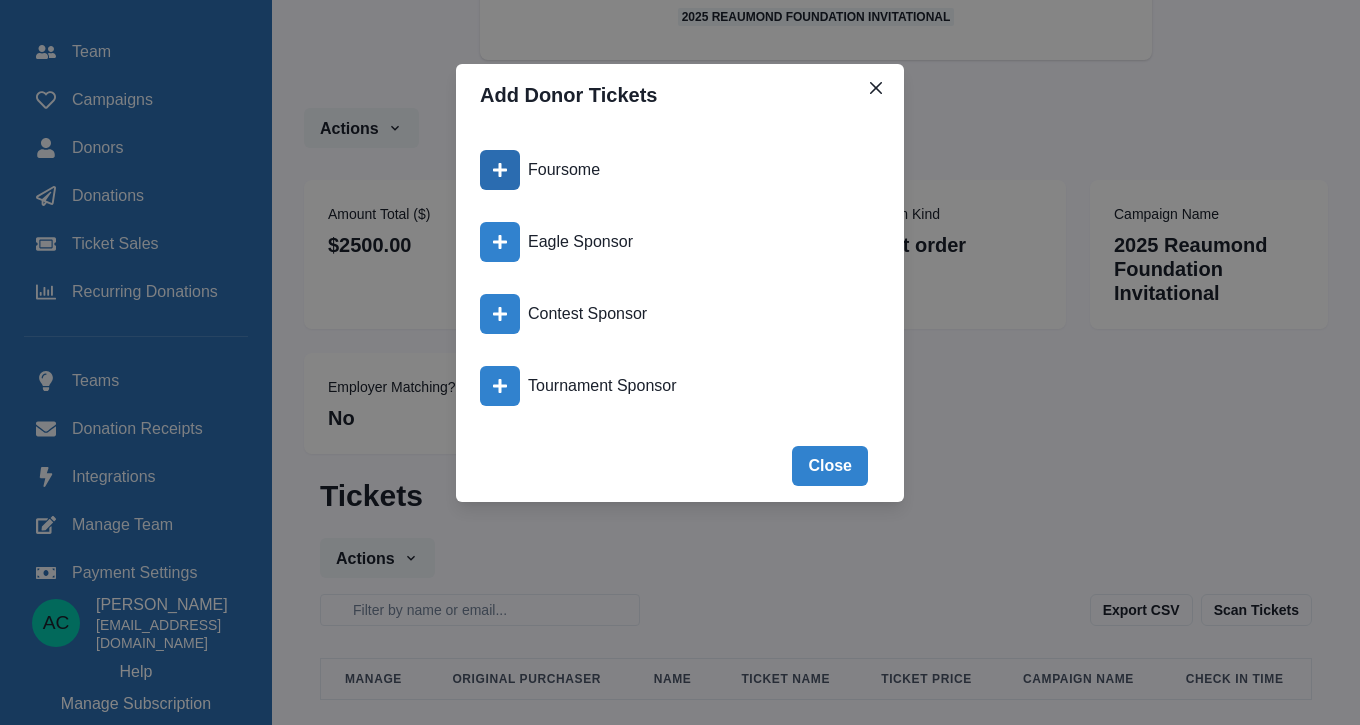 click 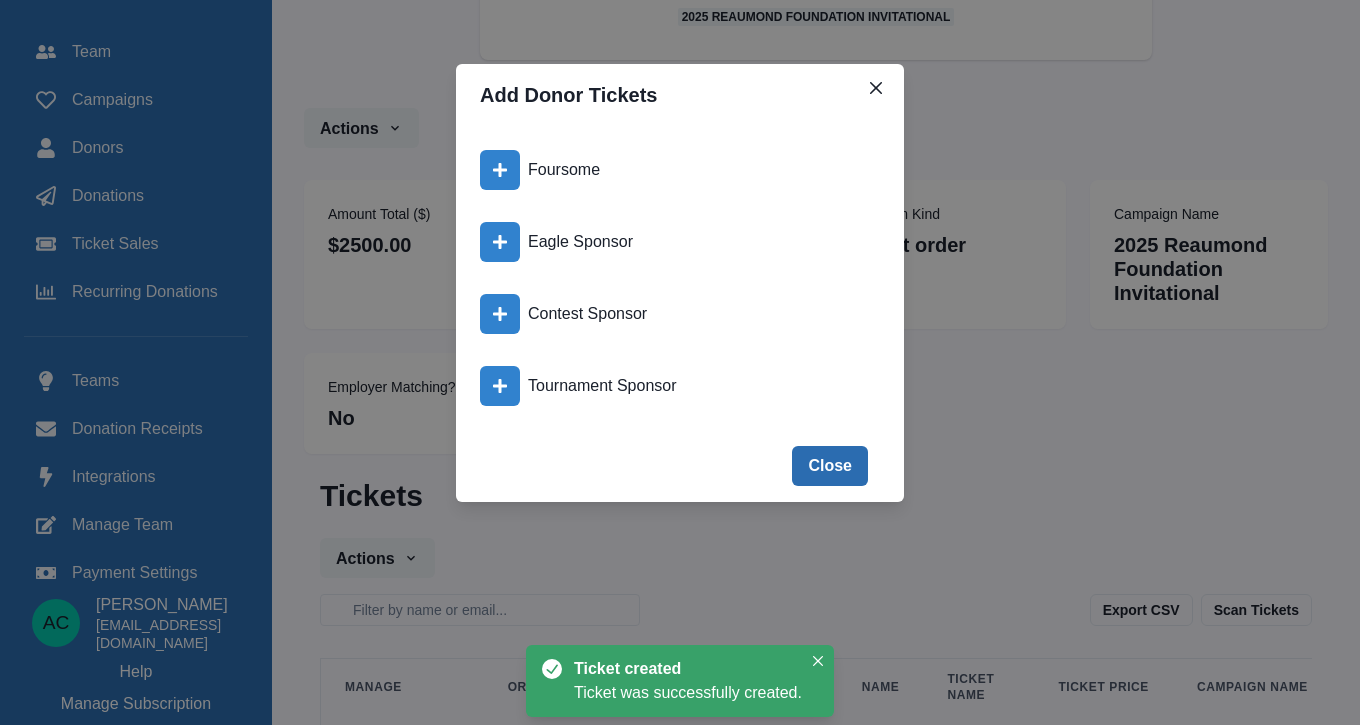 click on "Close" at bounding box center [830, 466] 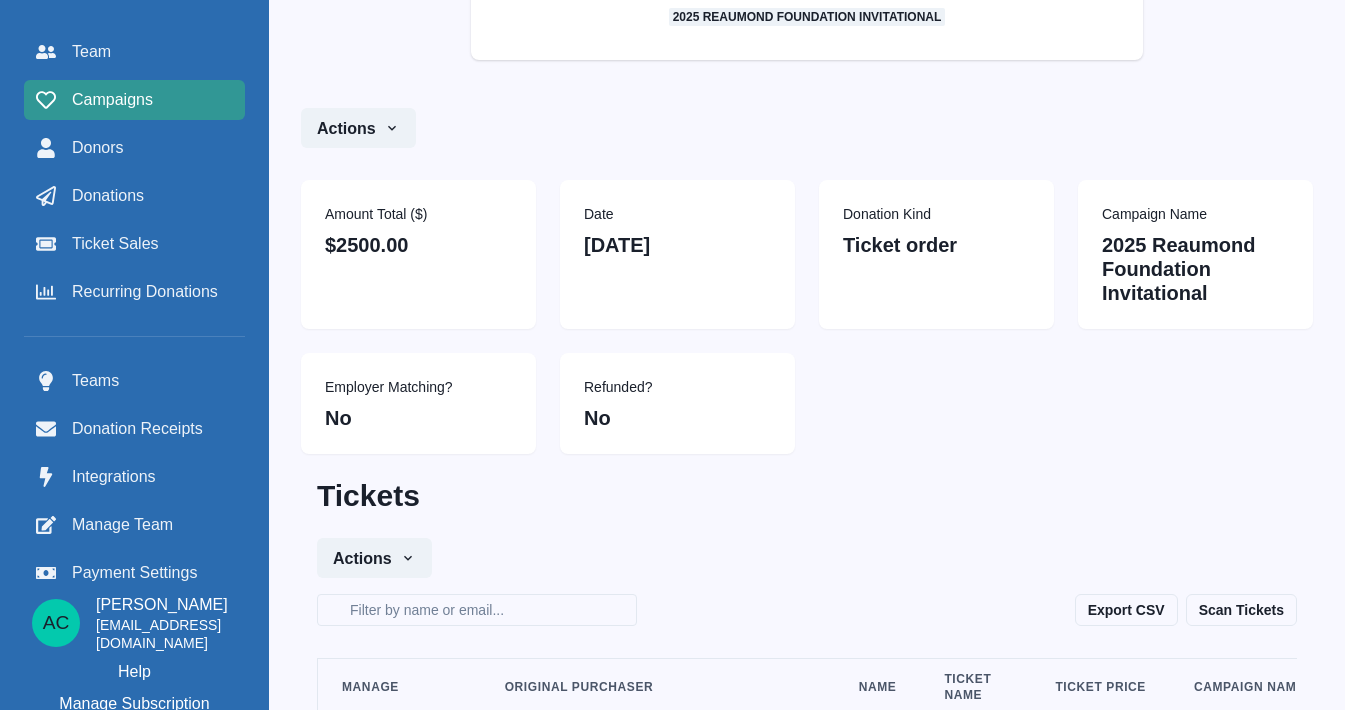 click on "Campaigns" at bounding box center [112, 100] 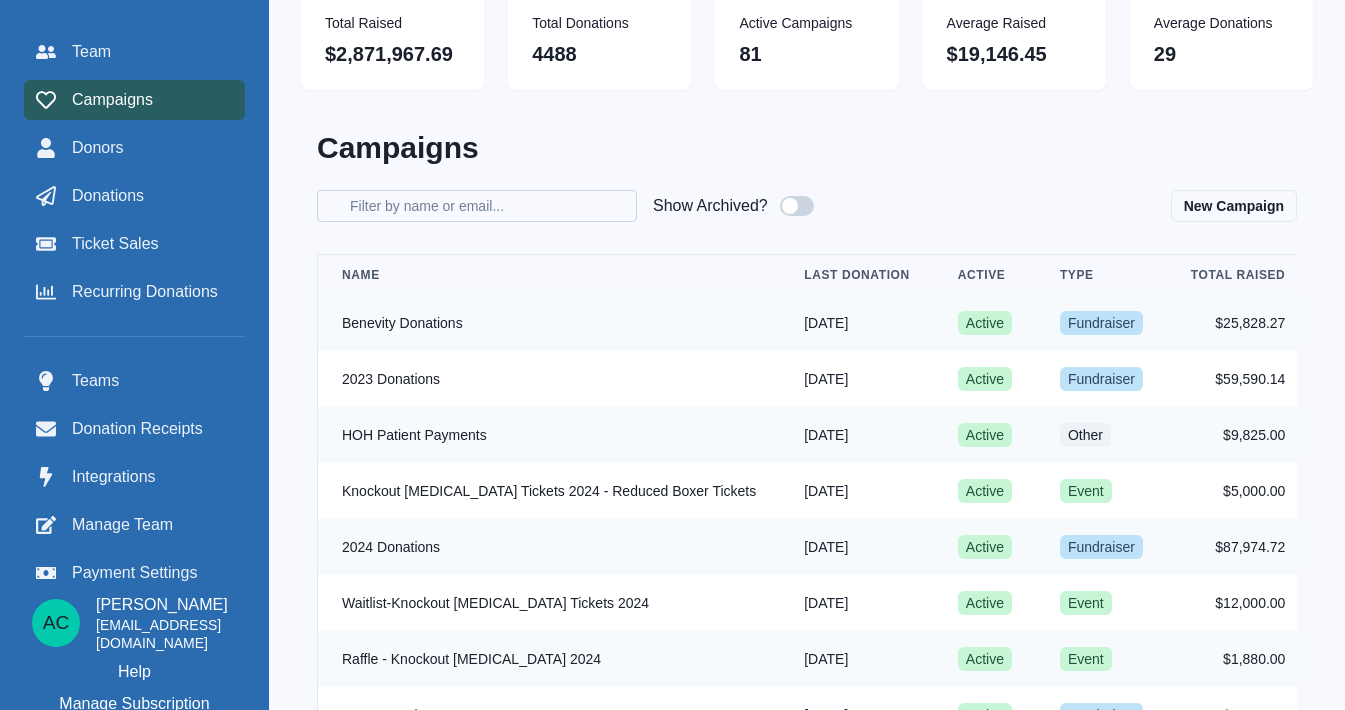 click on "Filter by name or email" at bounding box center (477, 206) 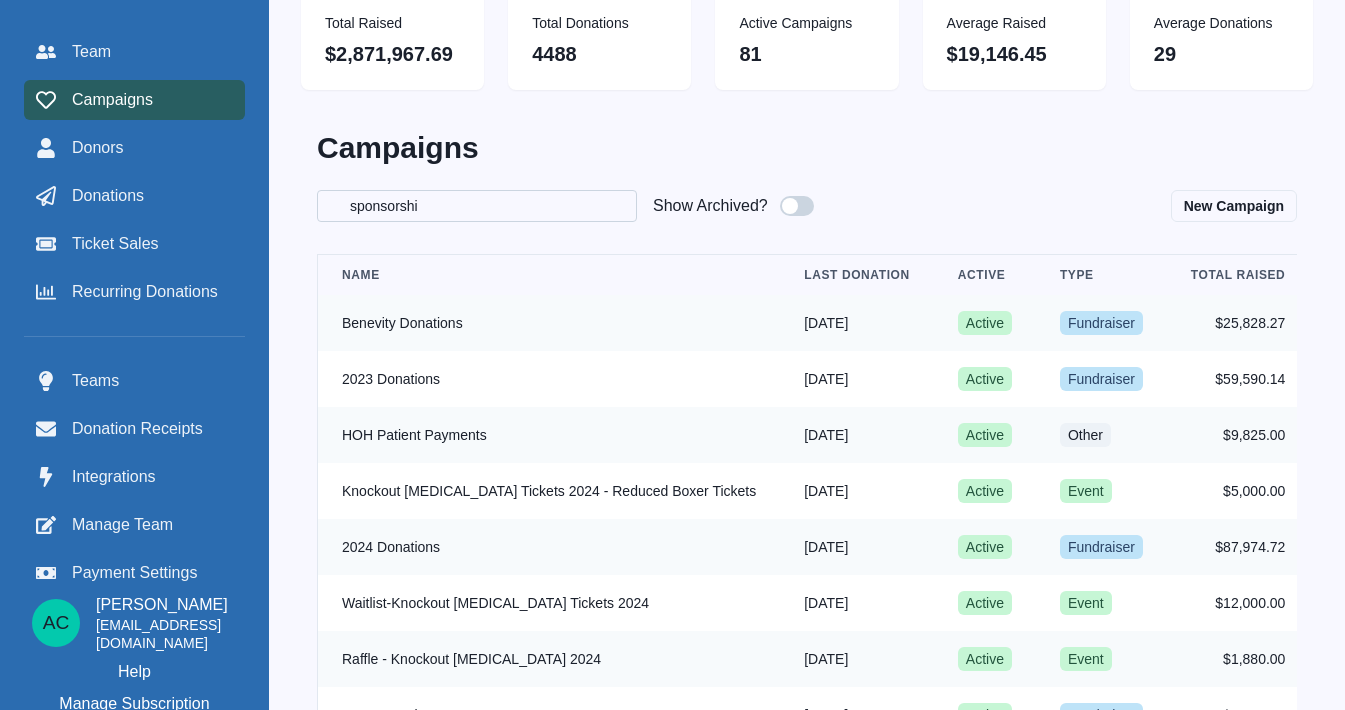 type on "sponsorship" 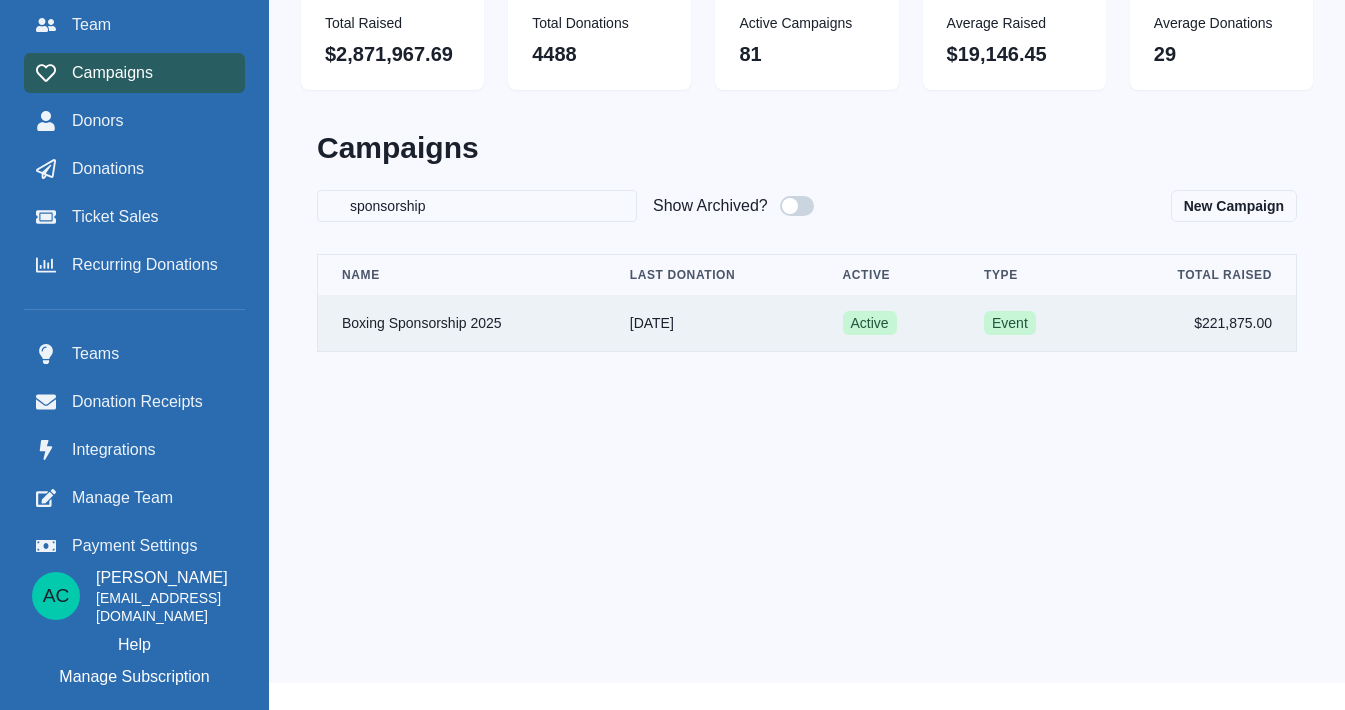 click on "Boxing Sponsorship 2025" at bounding box center [462, 323] 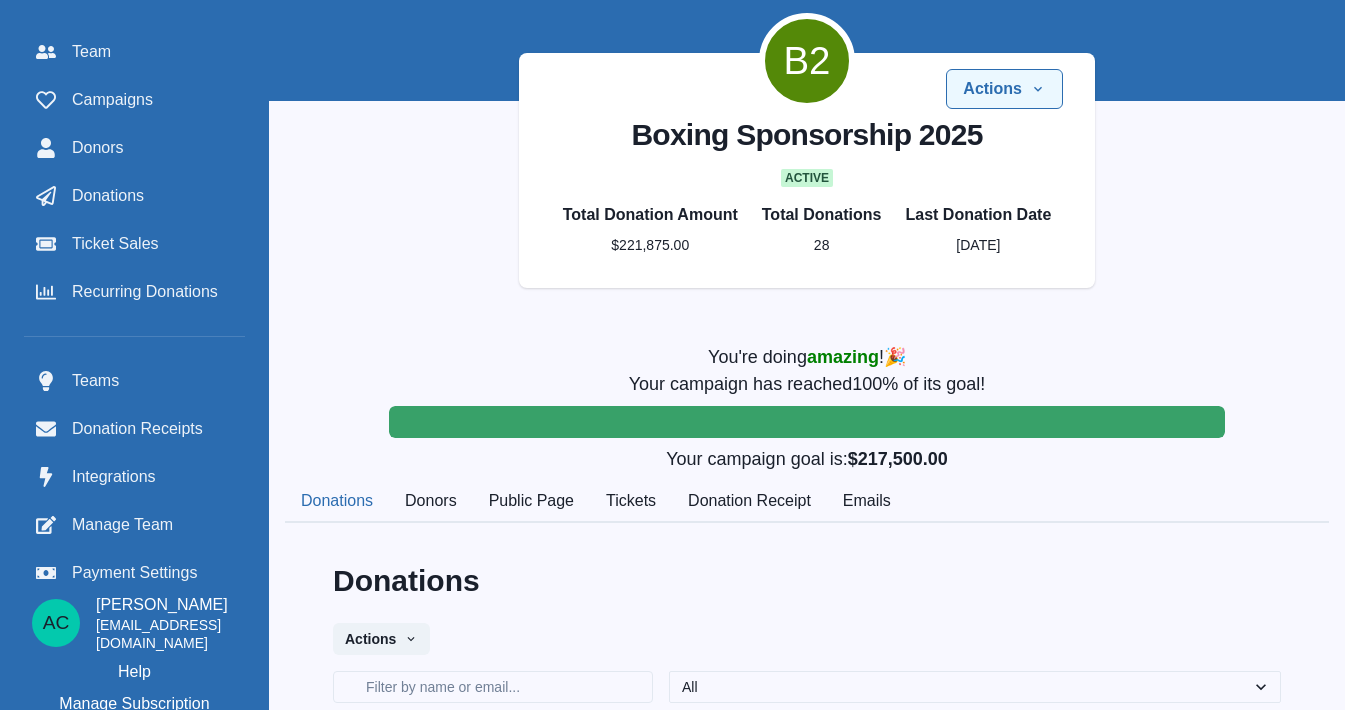 click on "Actions" at bounding box center [1004, 89] 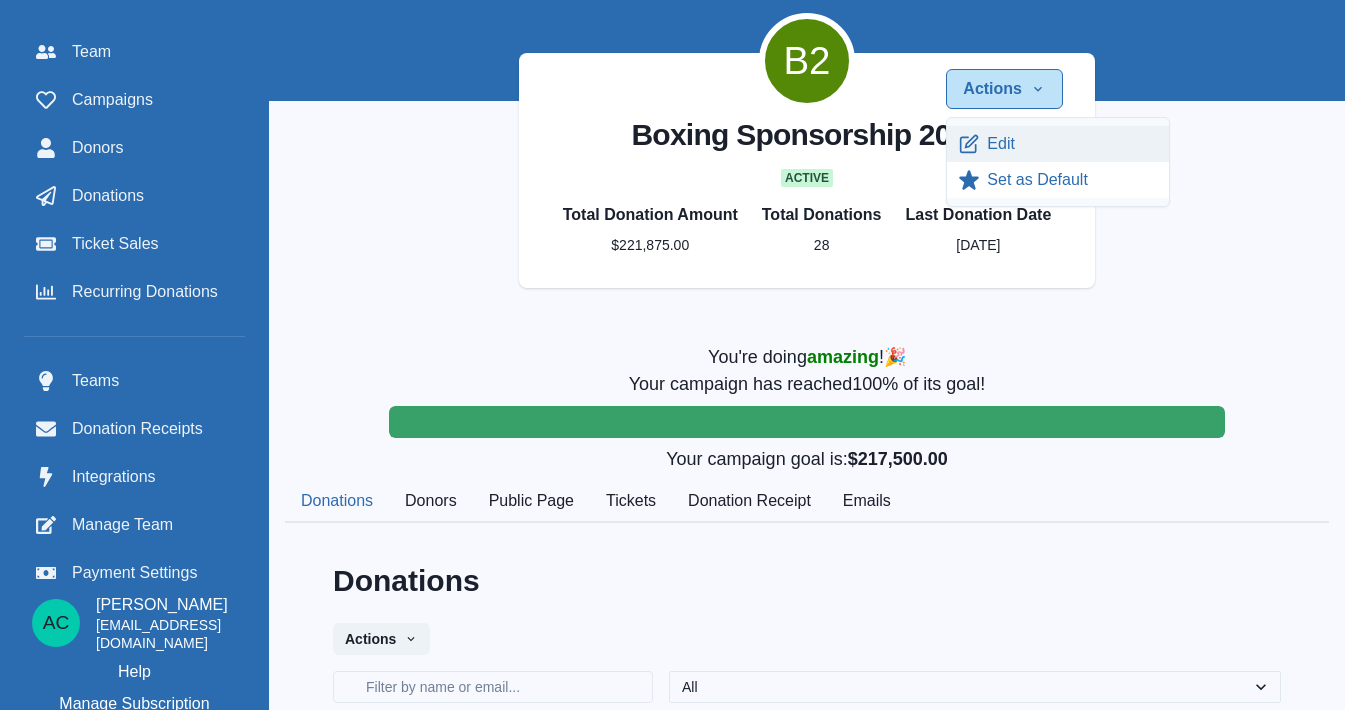 click on "Edit" at bounding box center (1058, 144) 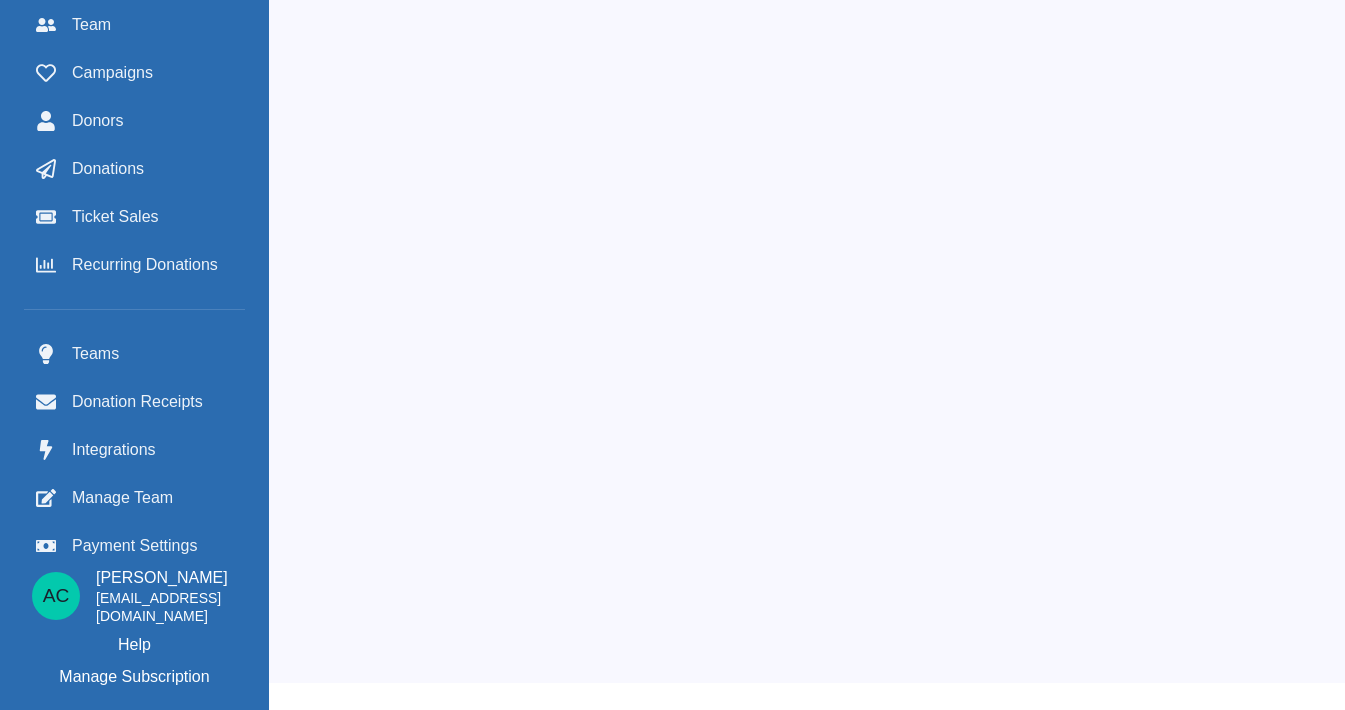 scroll, scrollTop: 0, scrollLeft: 0, axis: both 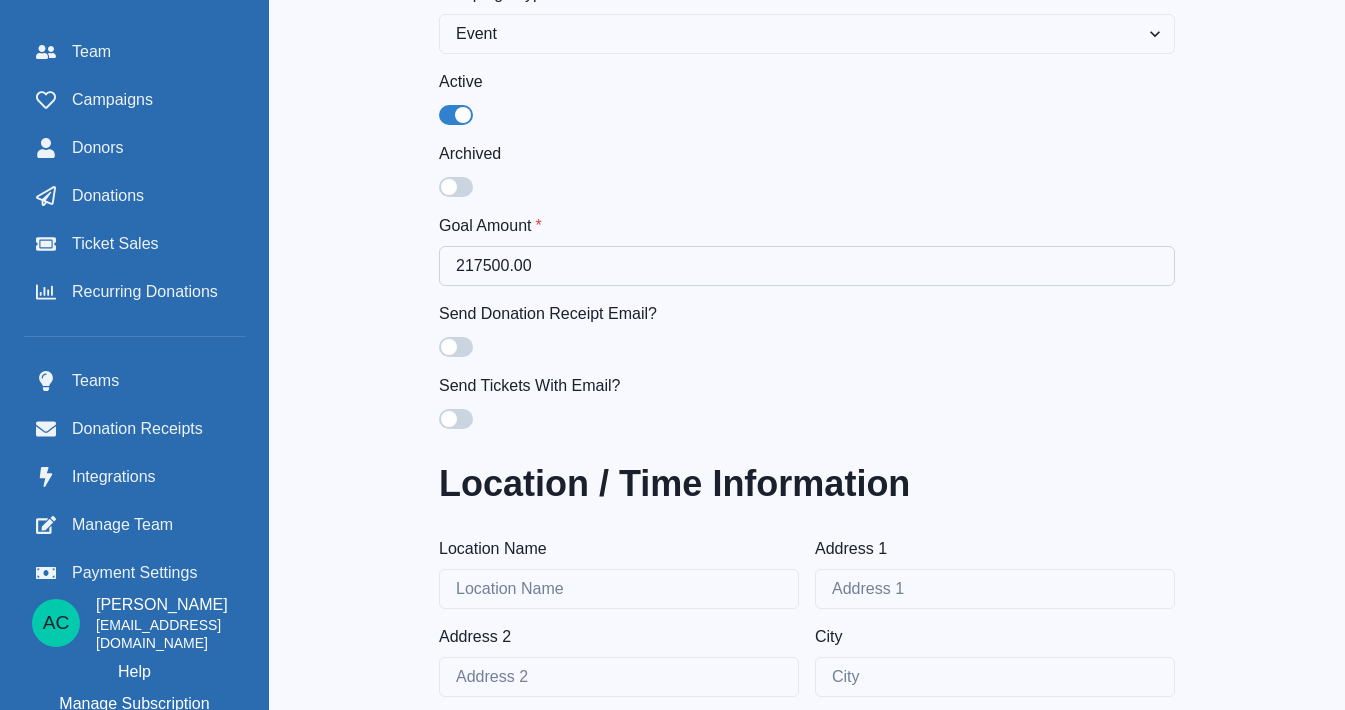 click on "217500.00" at bounding box center (807, 266) 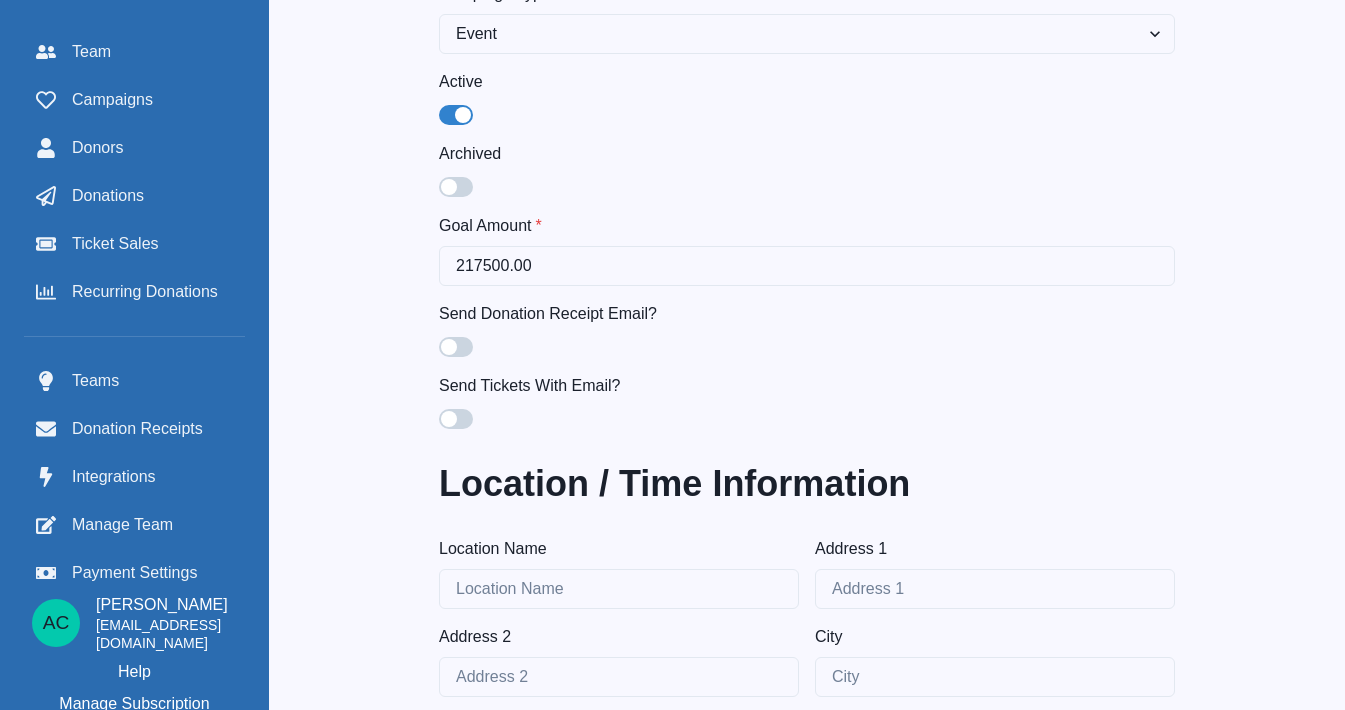 scroll, scrollTop: 816, scrollLeft: 0, axis: vertical 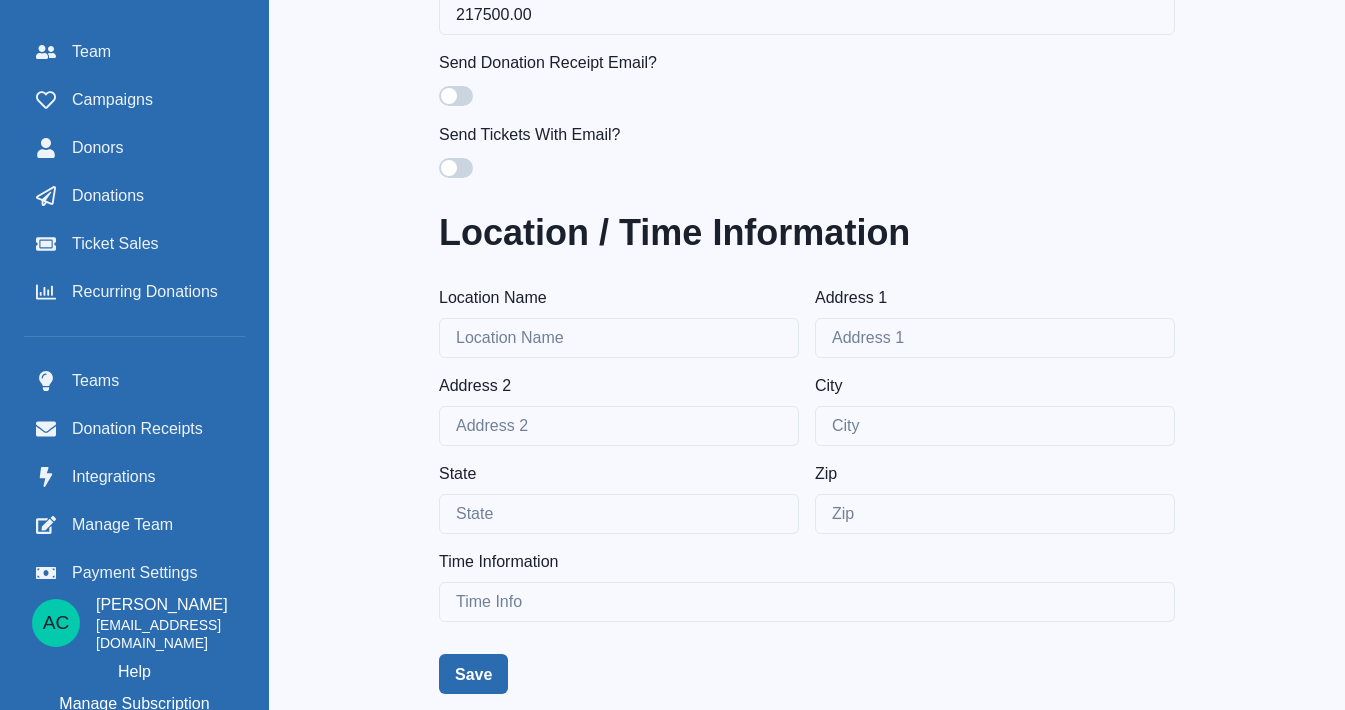 click on "Save" at bounding box center [473, 674] 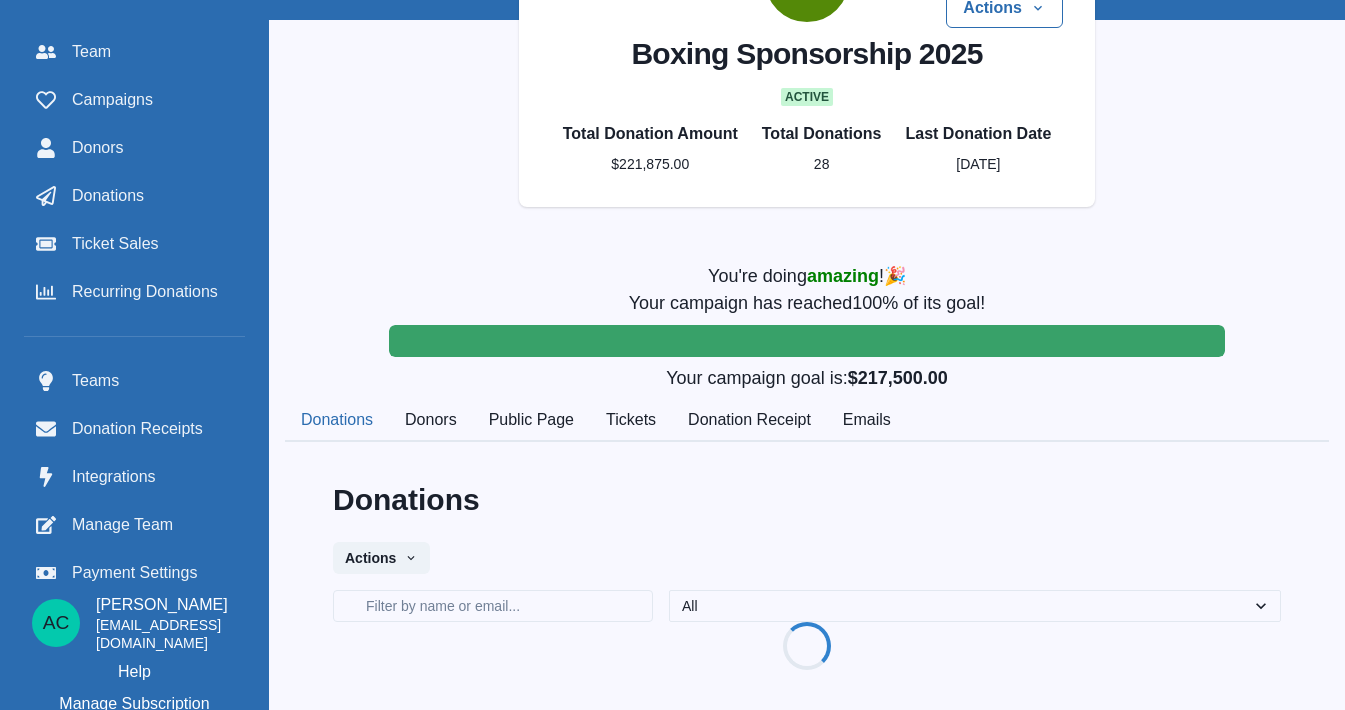scroll, scrollTop: 27, scrollLeft: 0, axis: vertical 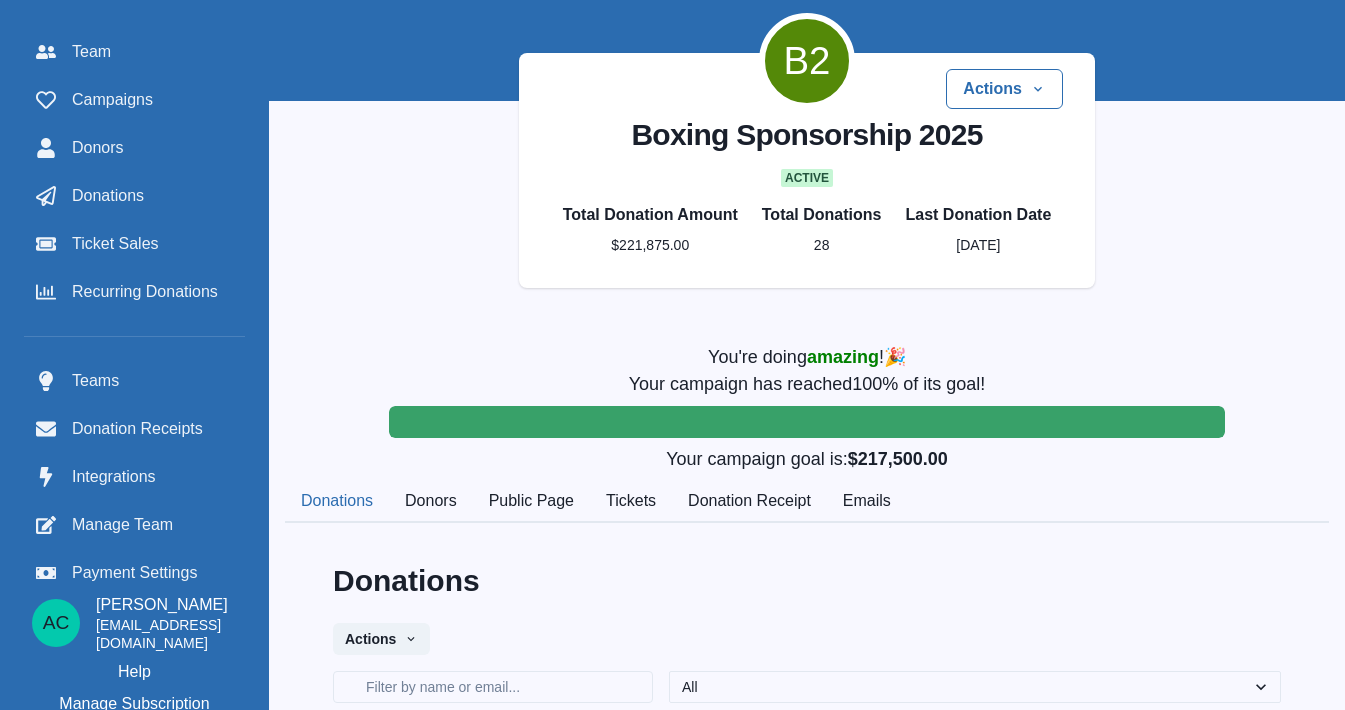 click on "Tickets" at bounding box center (631, 502) 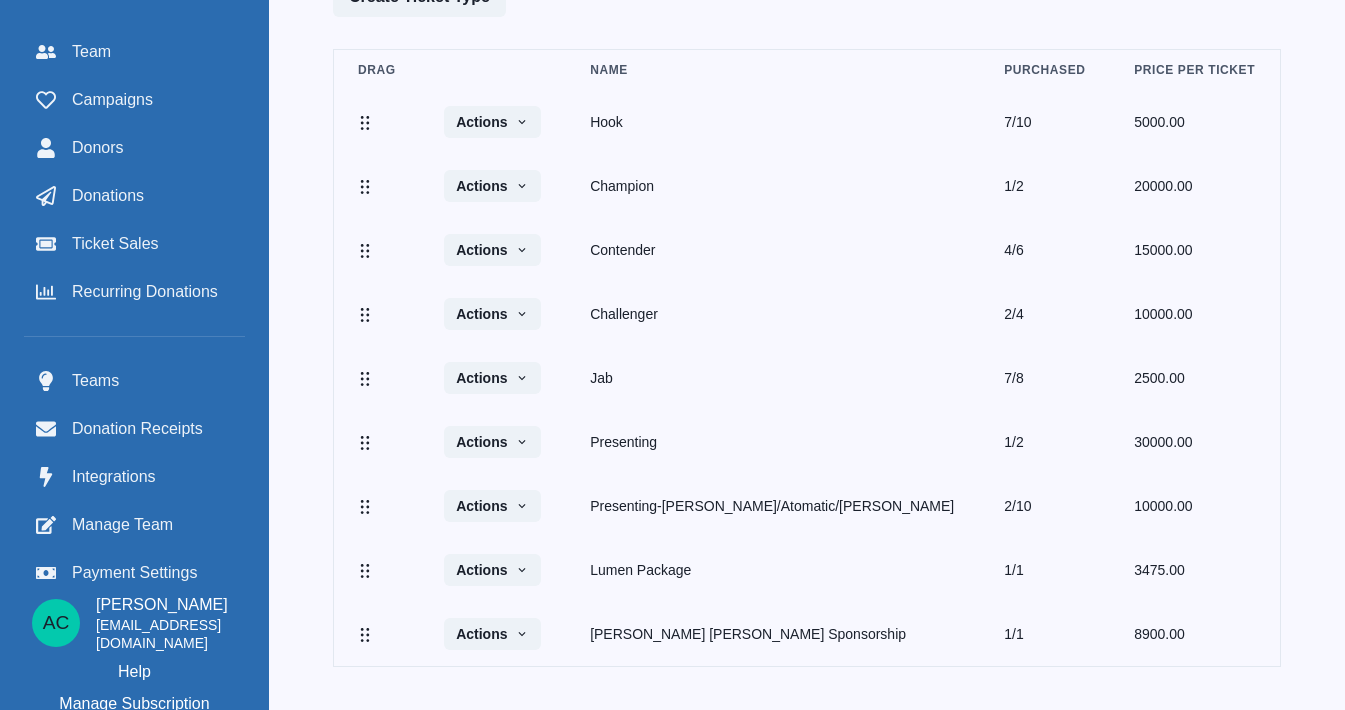 scroll, scrollTop: 759, scrollLeft: 0, axis: vertical 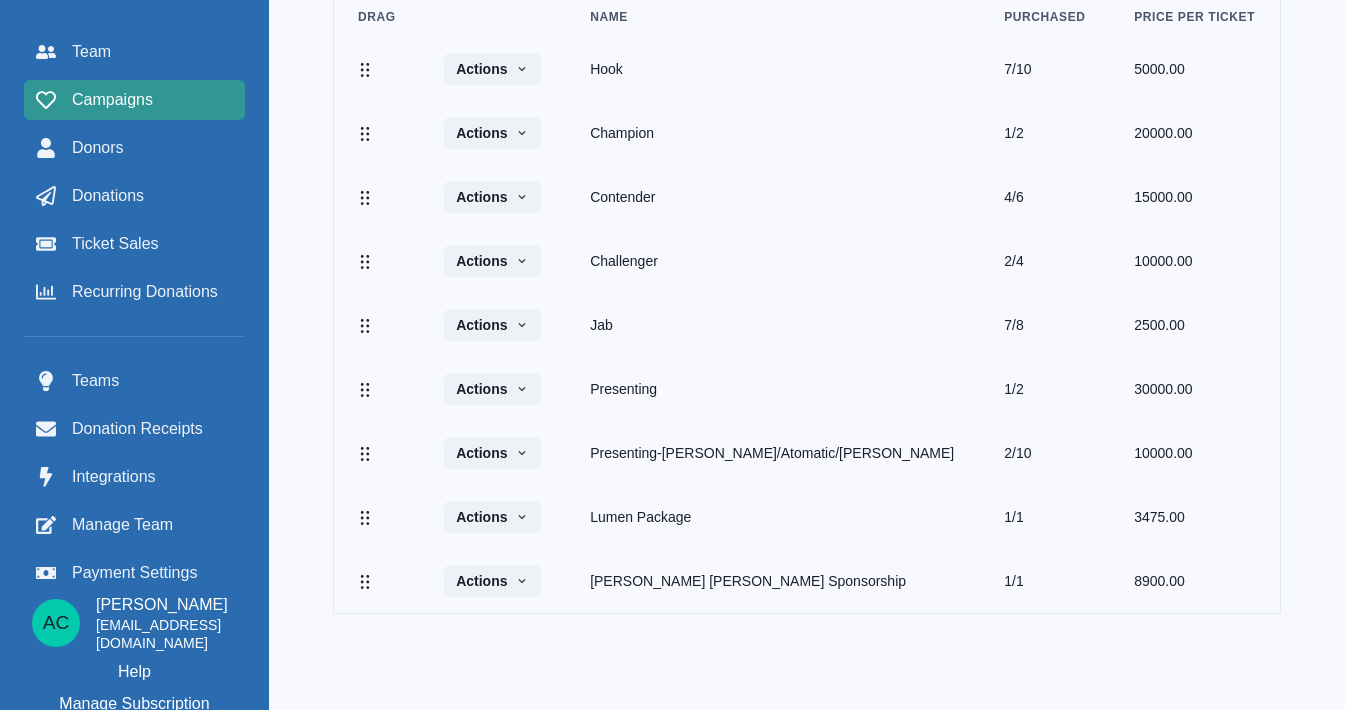 click on "Campaigns" at bounding box center (134, 100) 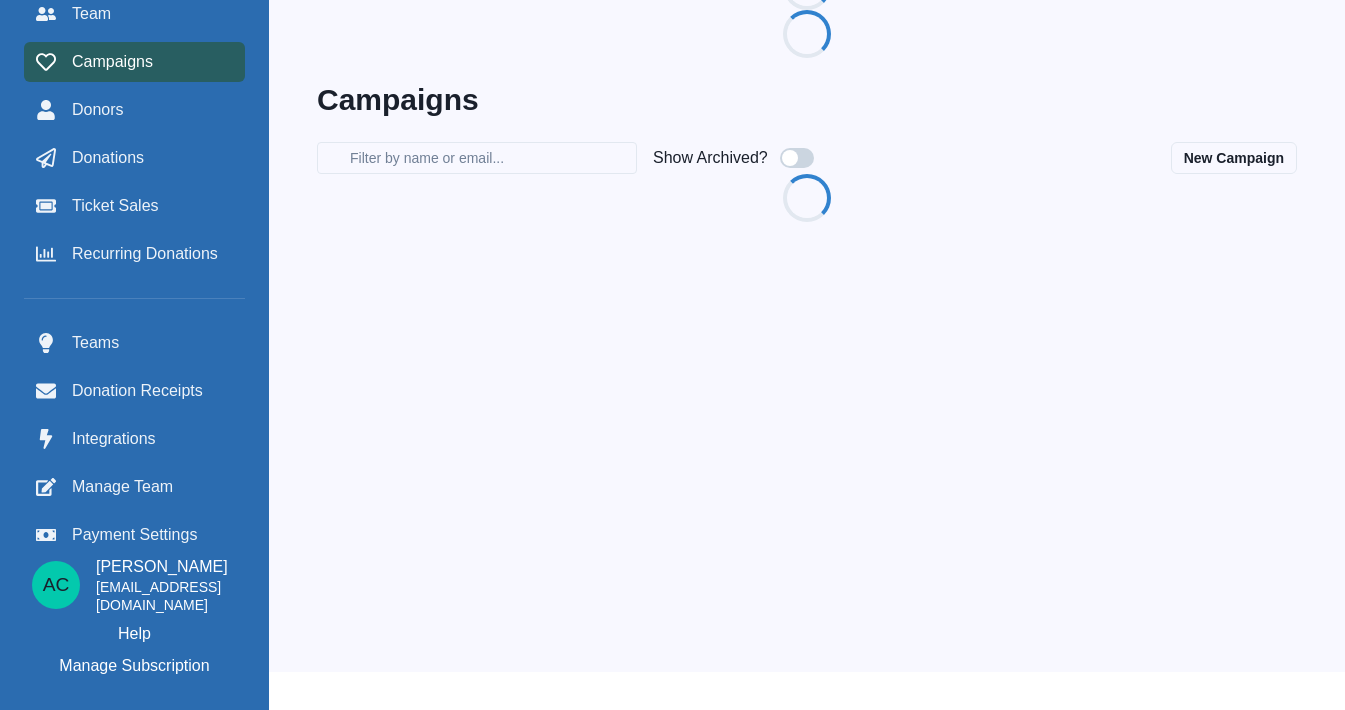 scroll, scrollTop: 27, scrollLeft: 0, axis: vertical 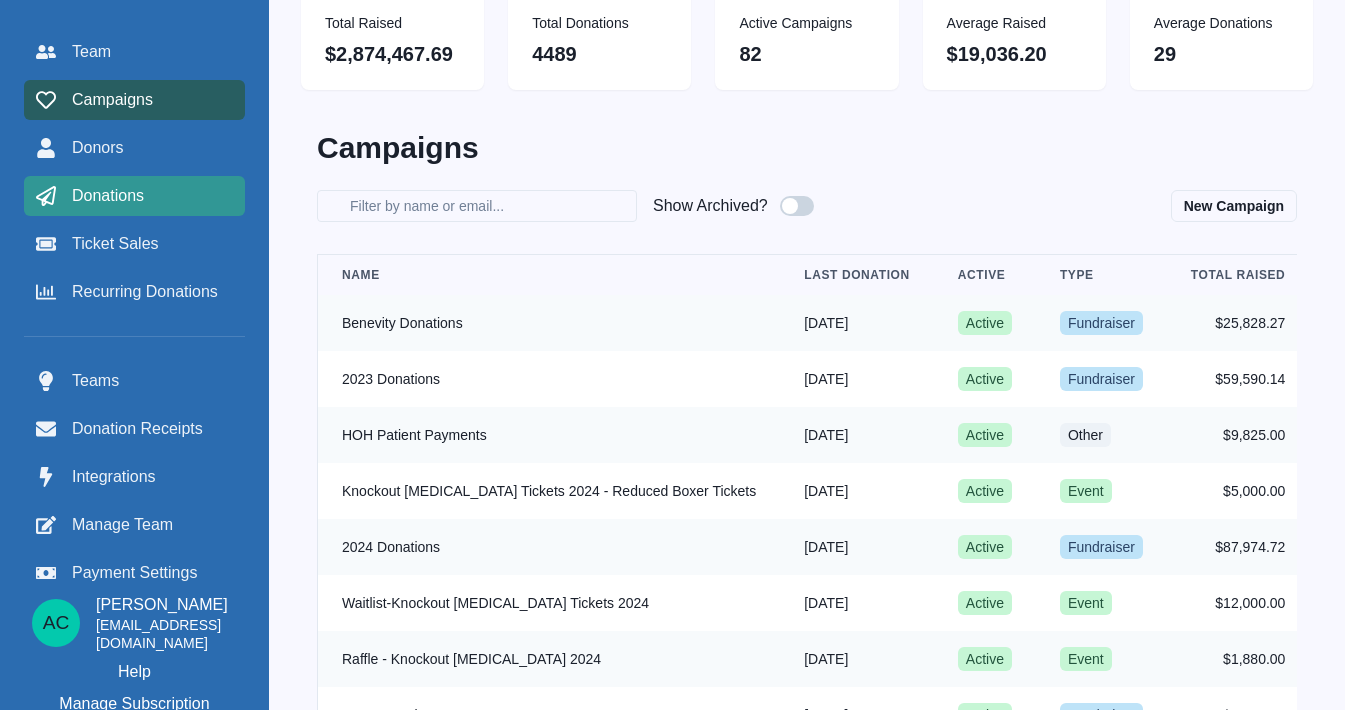click on "Donations" at bounding box center (134, 196) 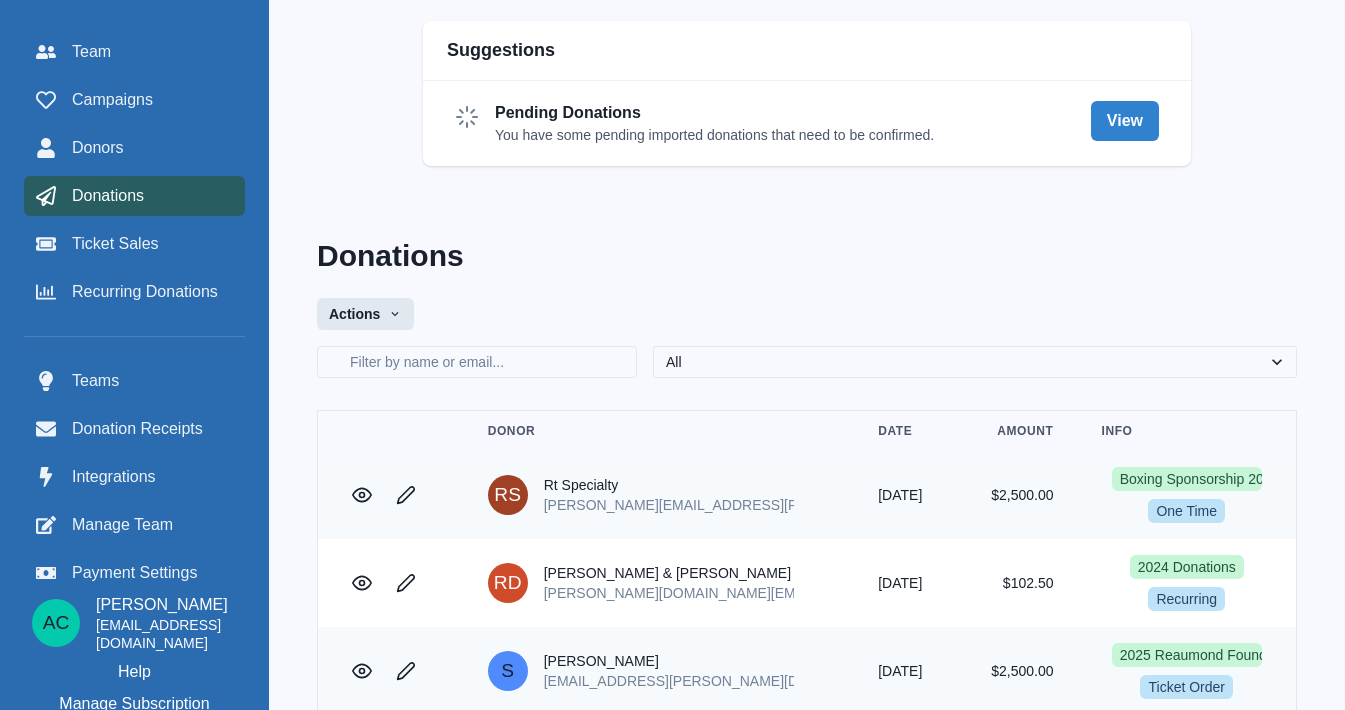click on "Actions" at bounding box center (365, 314) 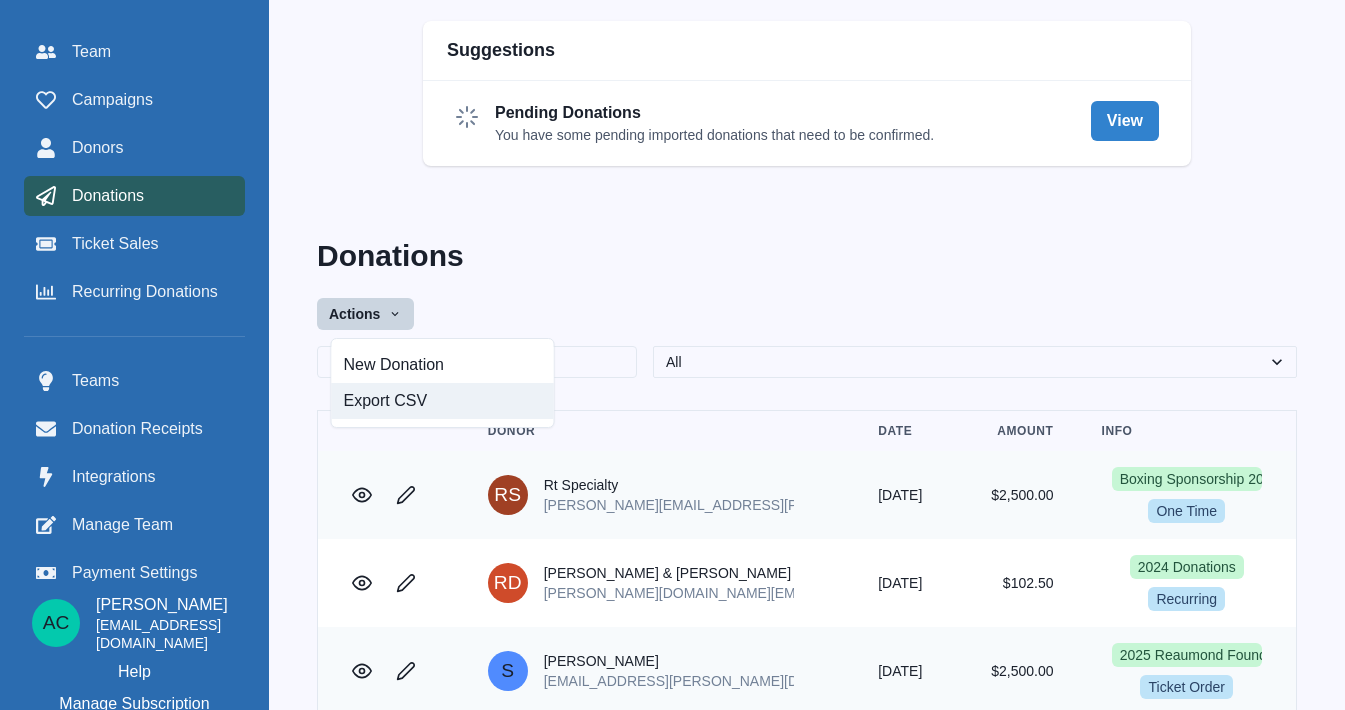 click on "Export CSV" at bounding box center (443, 401) 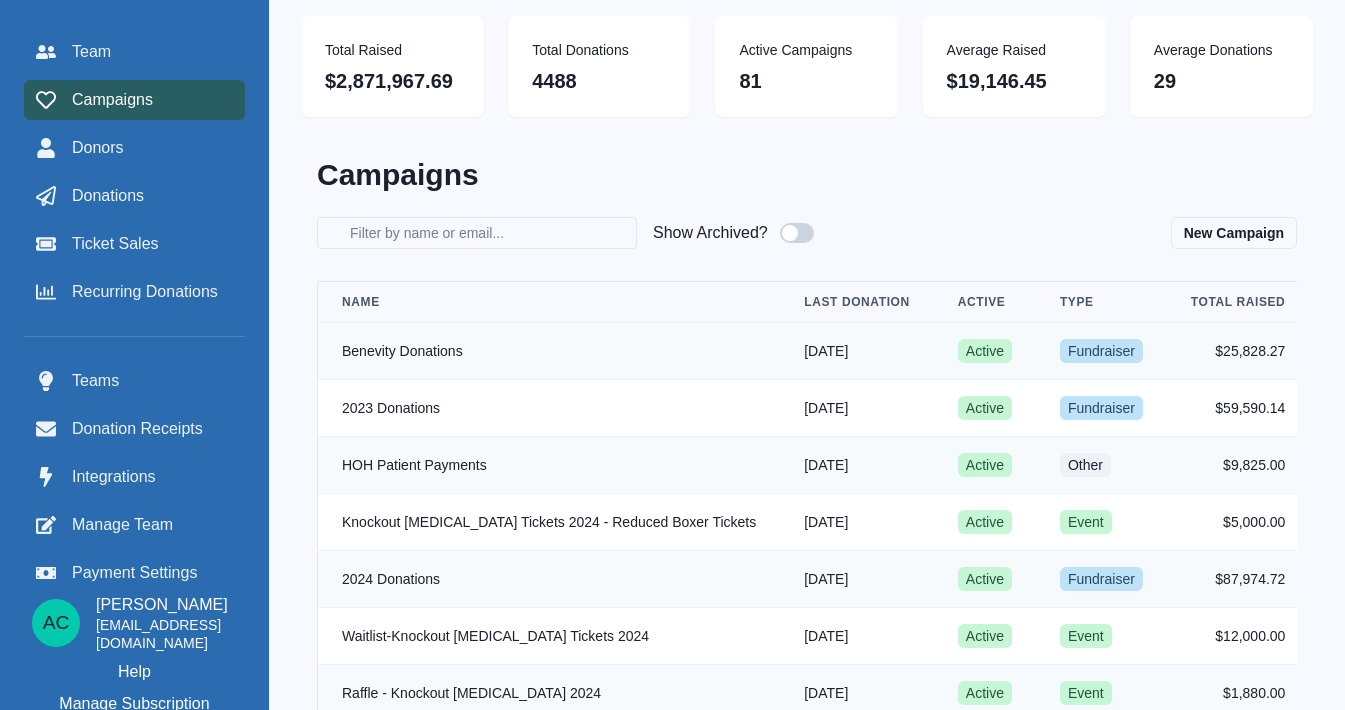 scroll, scrollTop: 0, scrollLeft: 0, axis: both 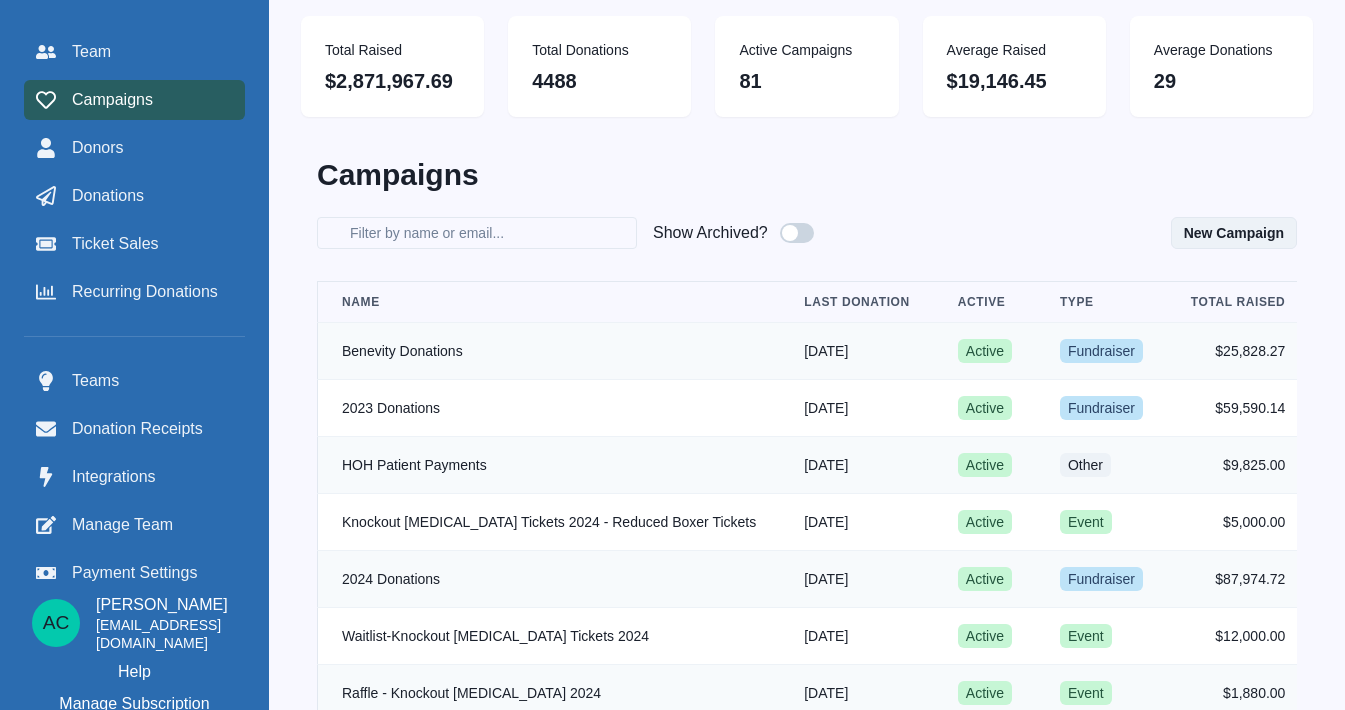 click on "New Campaign" at bounding box center (1234, 233) 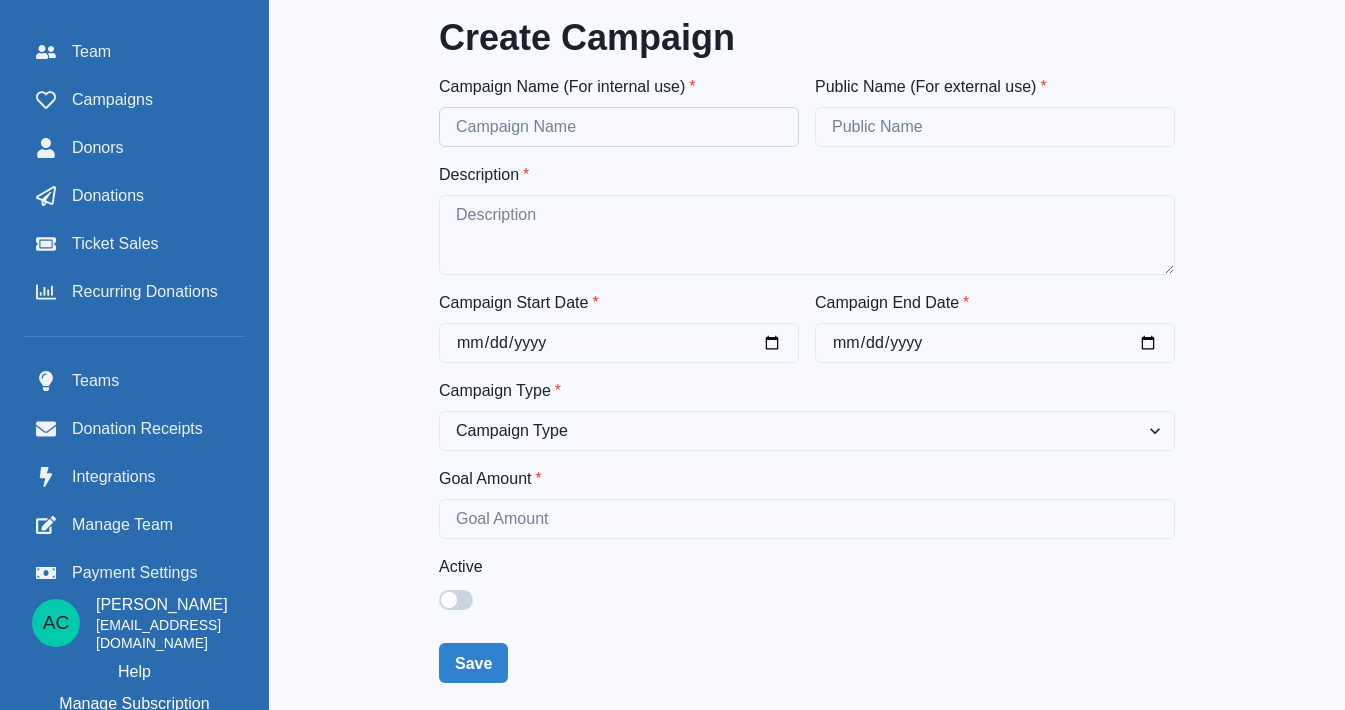 click on "Campaign Name (For internal use) *" at bounding box center (619, 127) 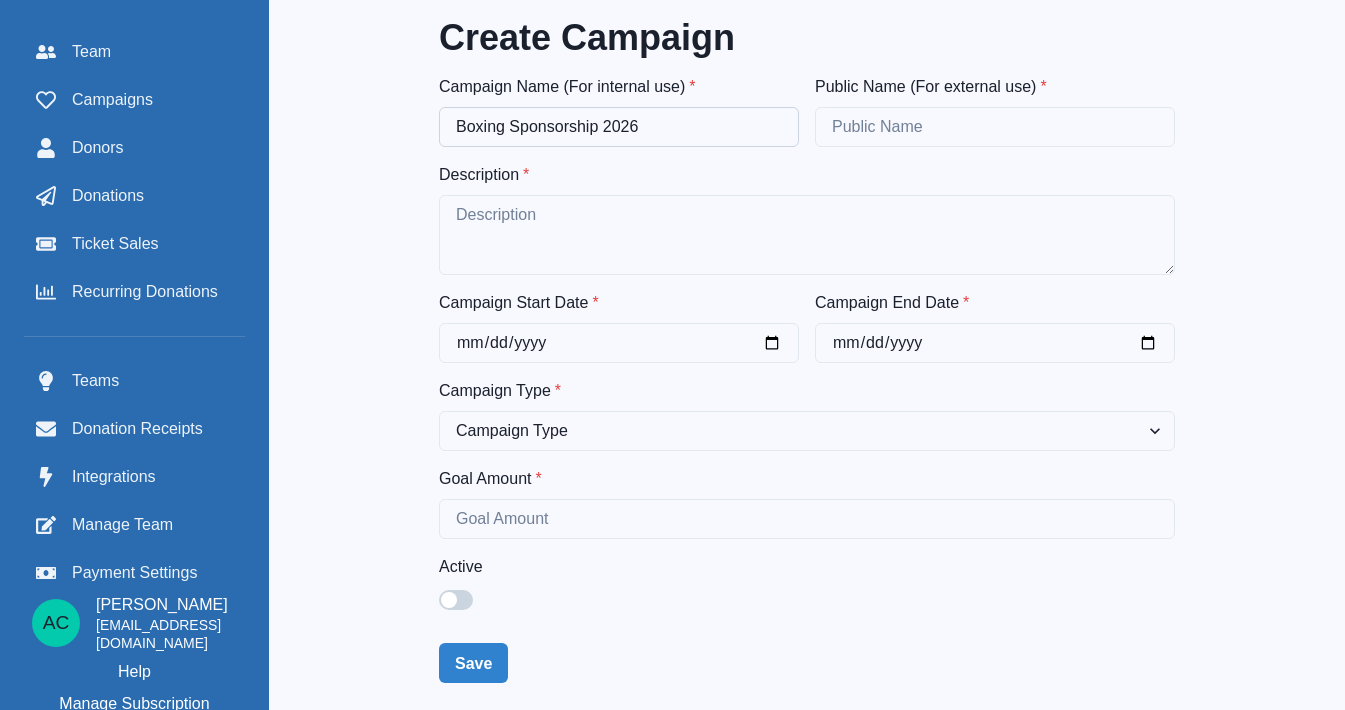 click on "Boxing Sponsorship 2026" at bounding box center [619, 127] 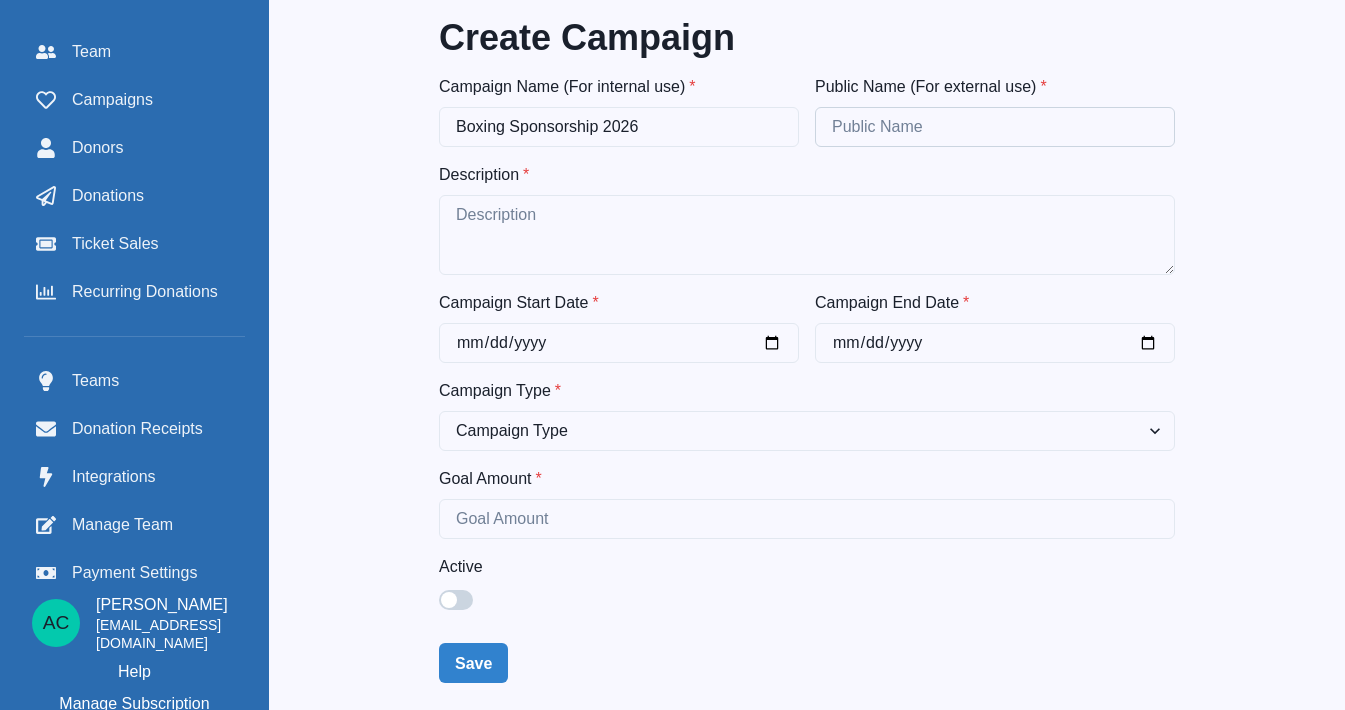 type on "Boxing Sponsorship 2026" 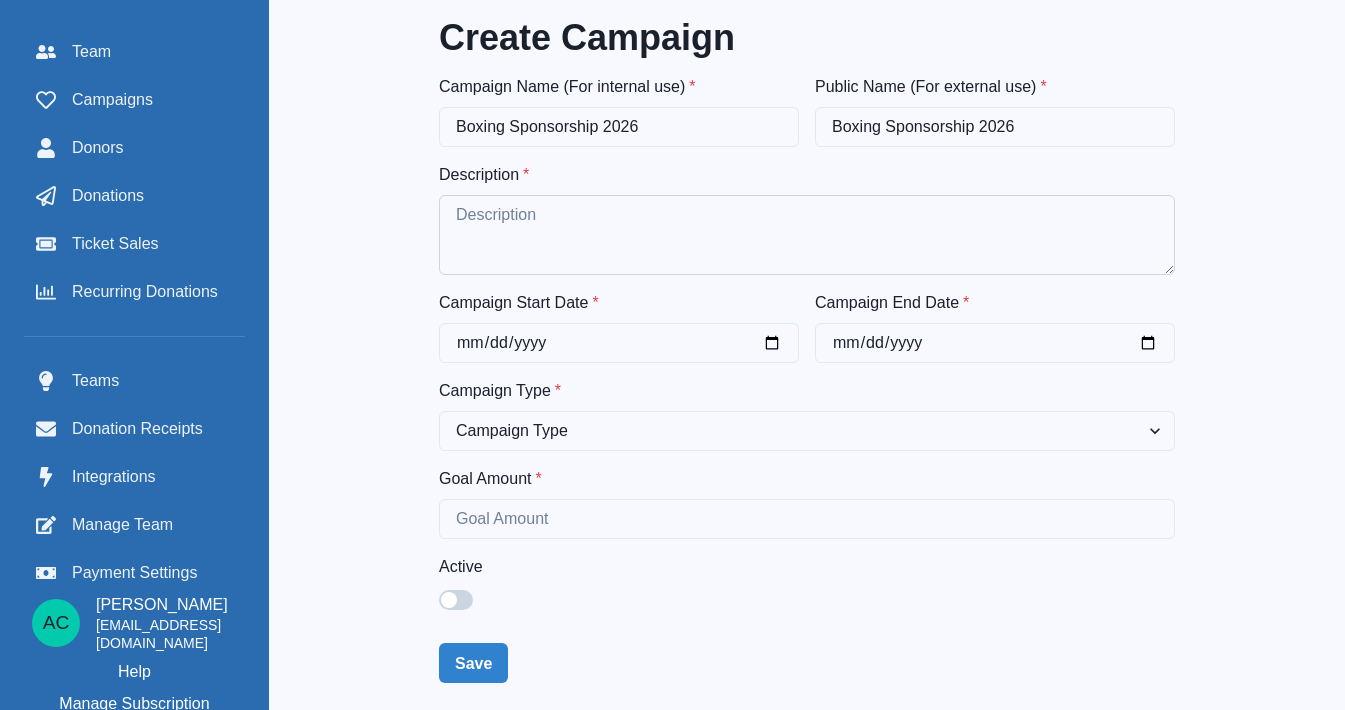 type on "Boxing Sponsorship 2026" 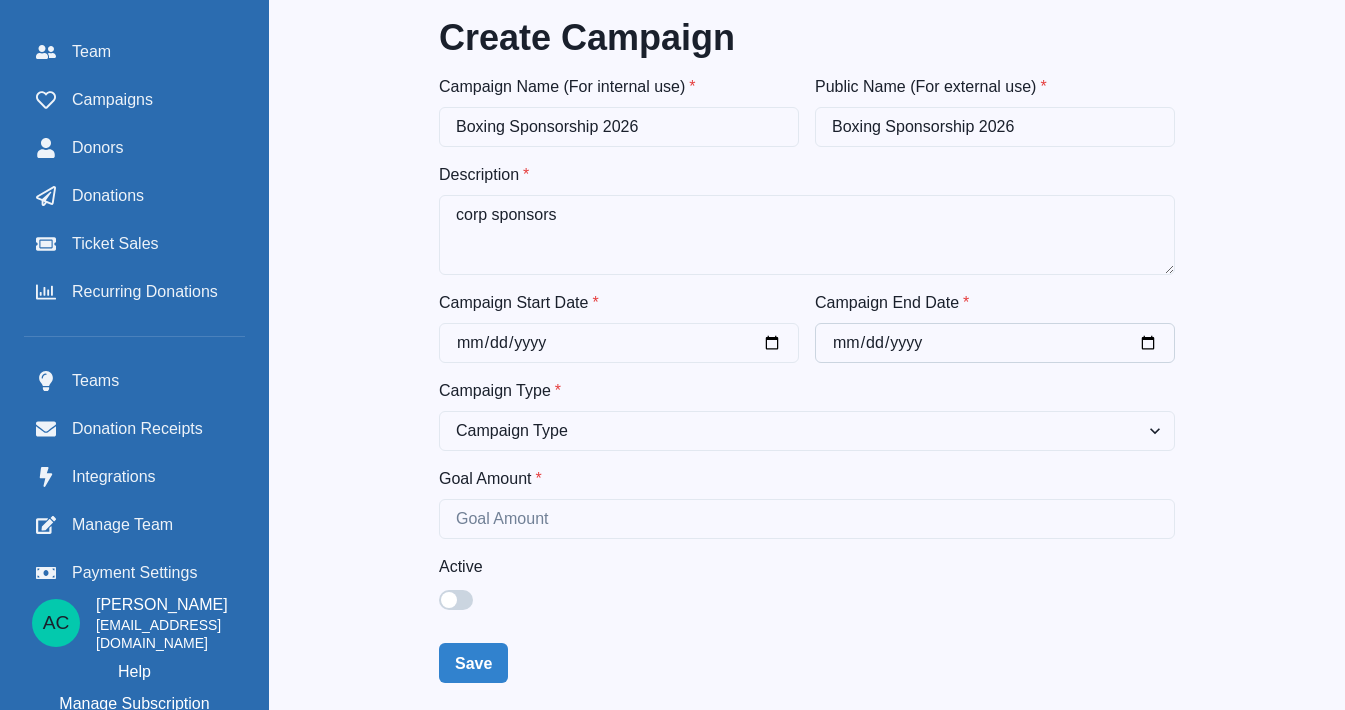 type on "corp sponsors" 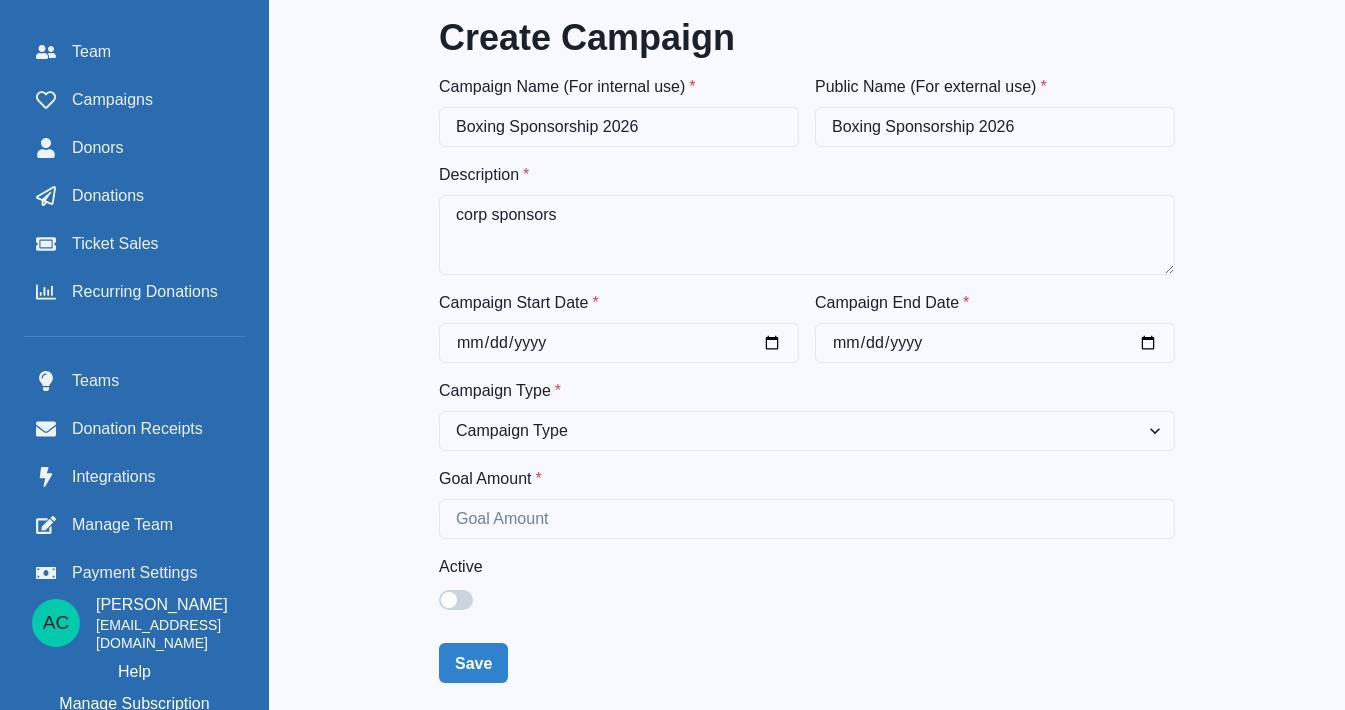 type on "[DATE]" 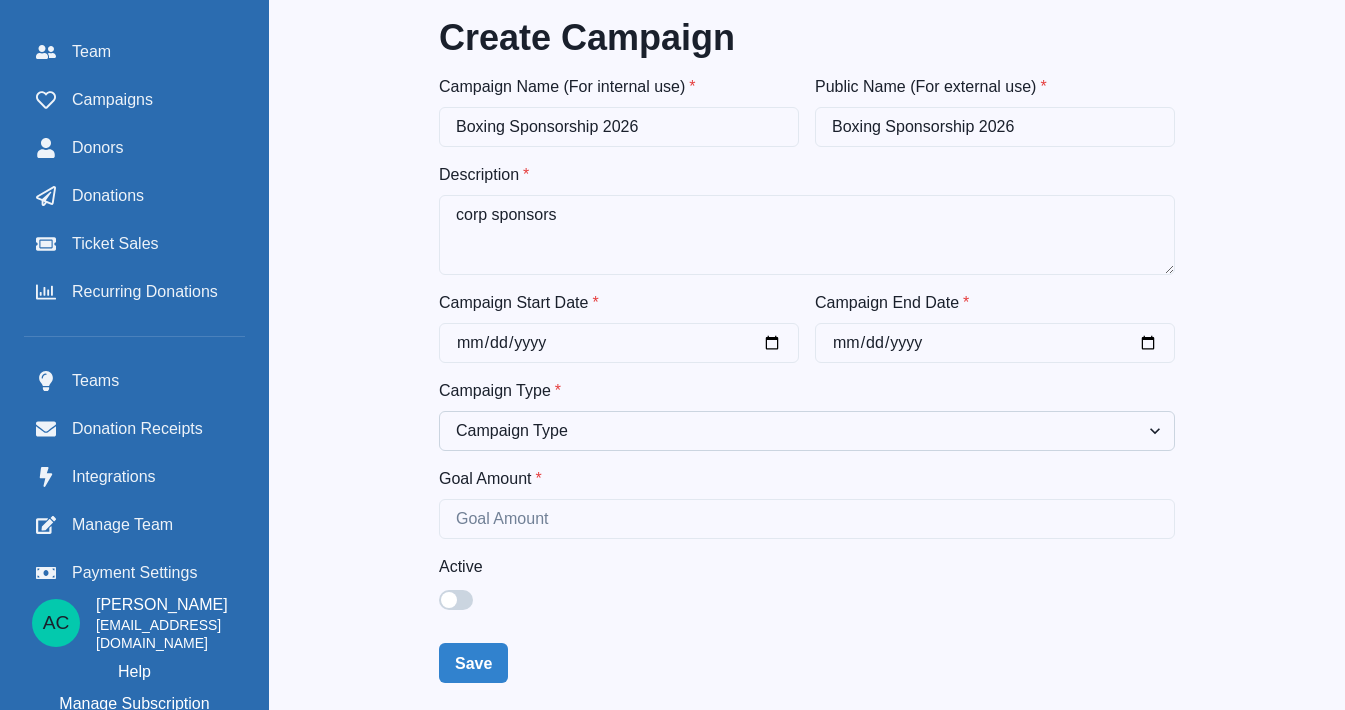select on "event" 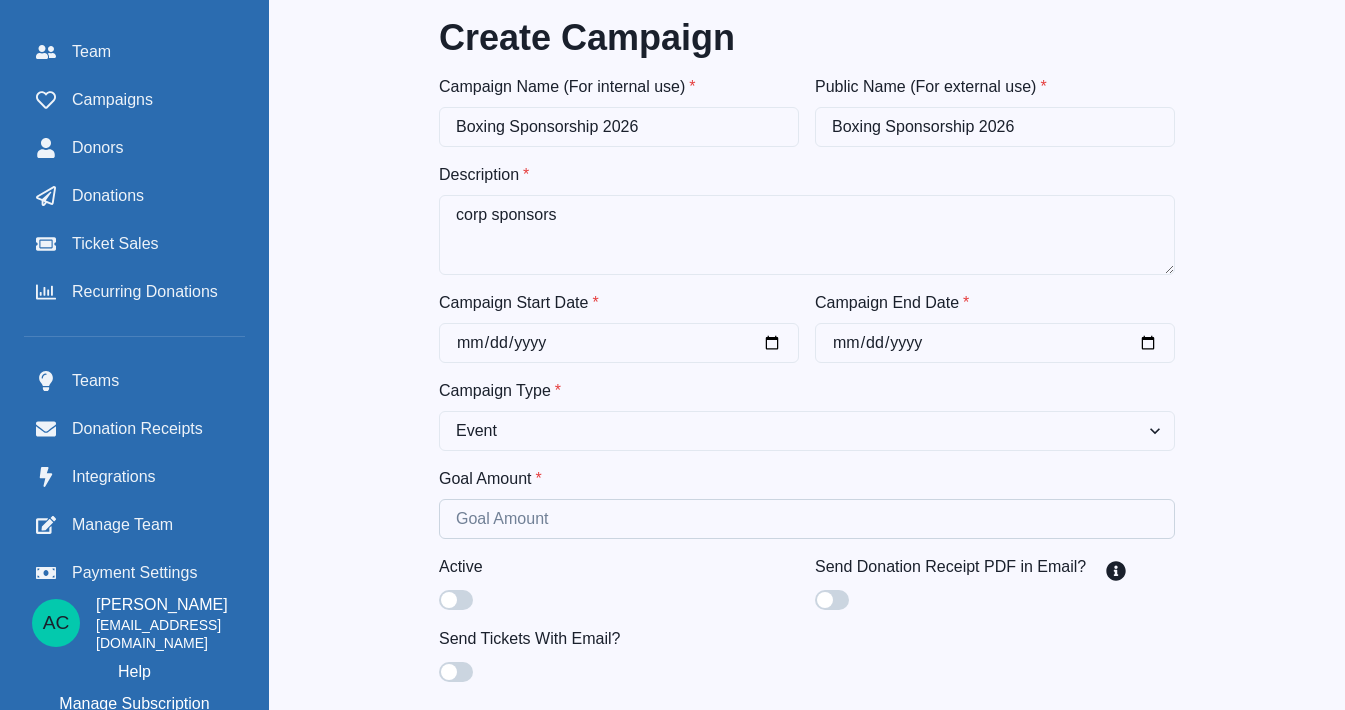 click on "Goal Amount *" at bounding box center [807, 519] 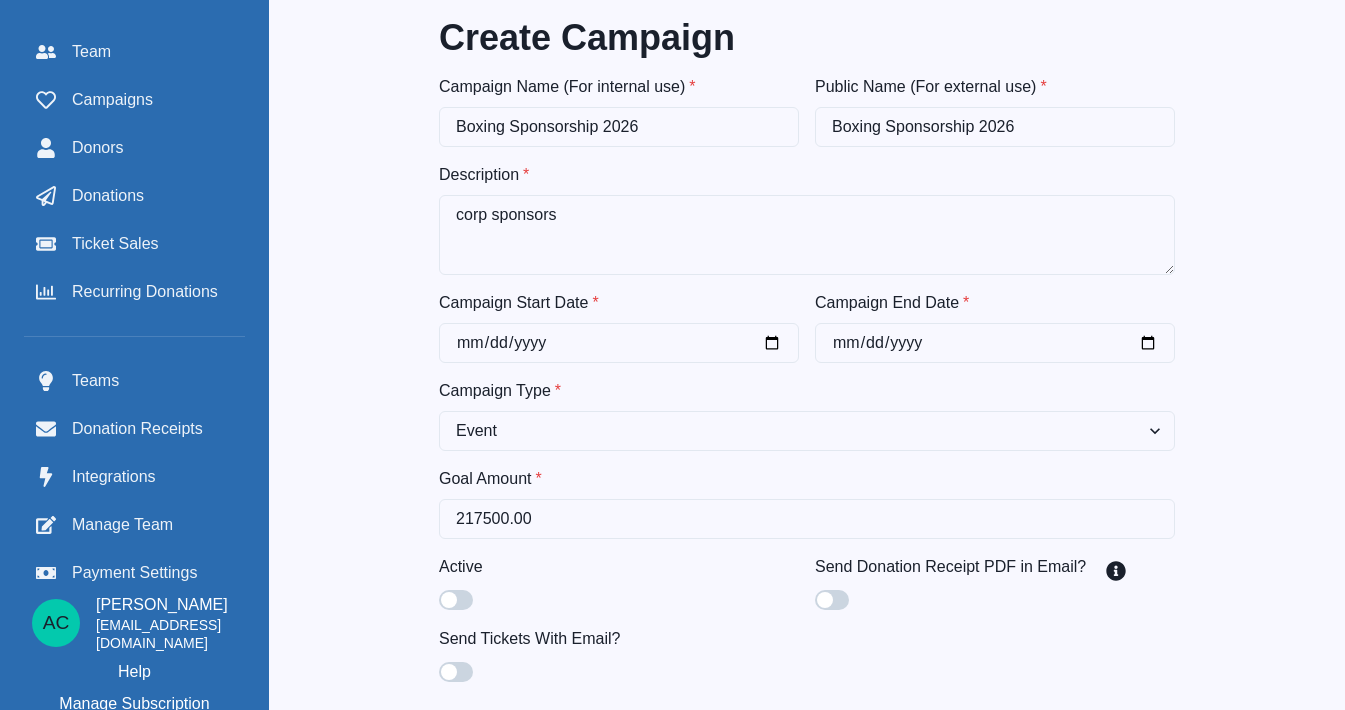 type on "217500.00" 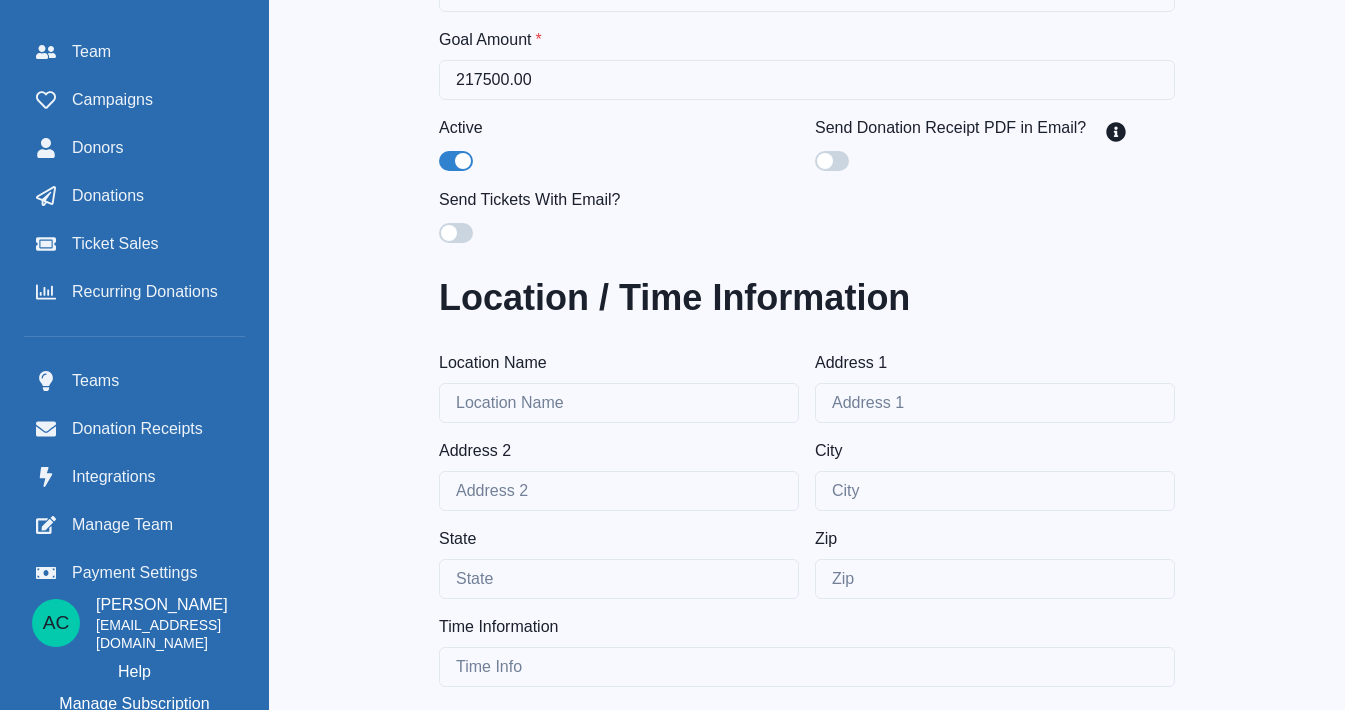 scroll, scrollTop: 504, scrollLeft: 0, axis: vertical 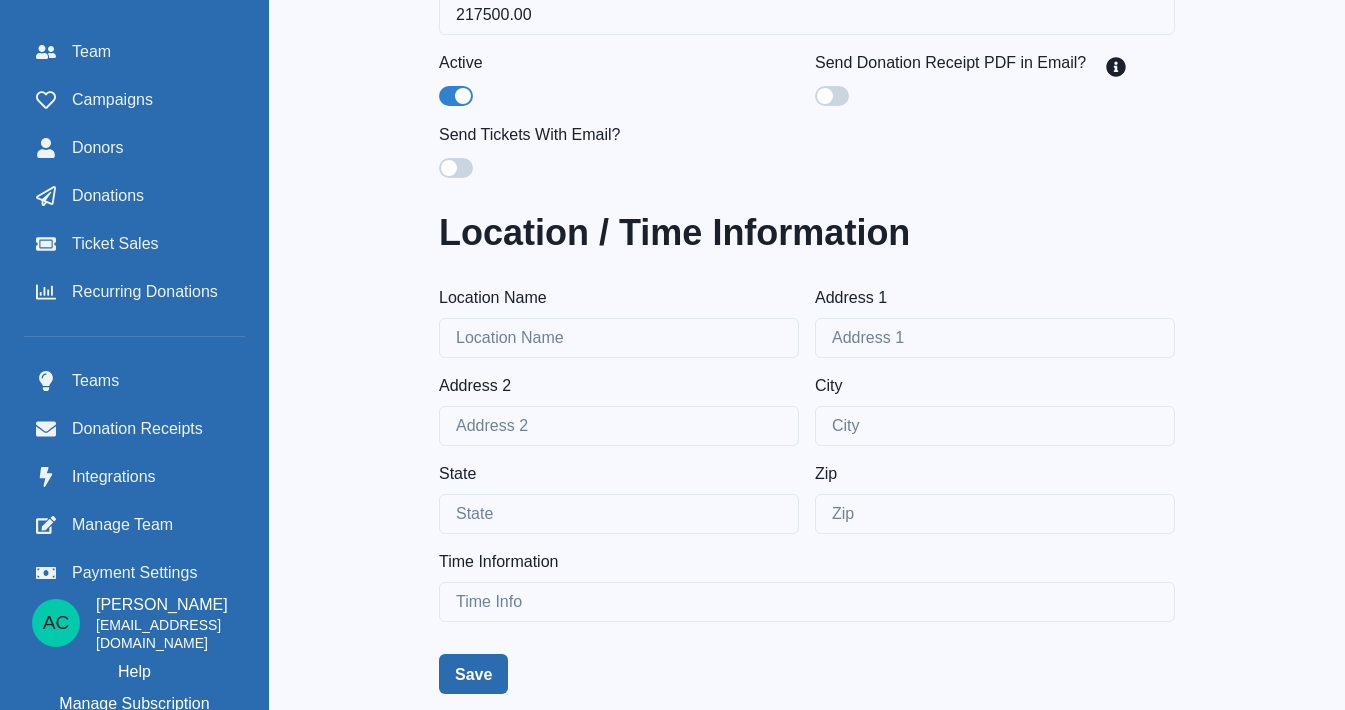 click on "Save" at bounding box center (473, 674) 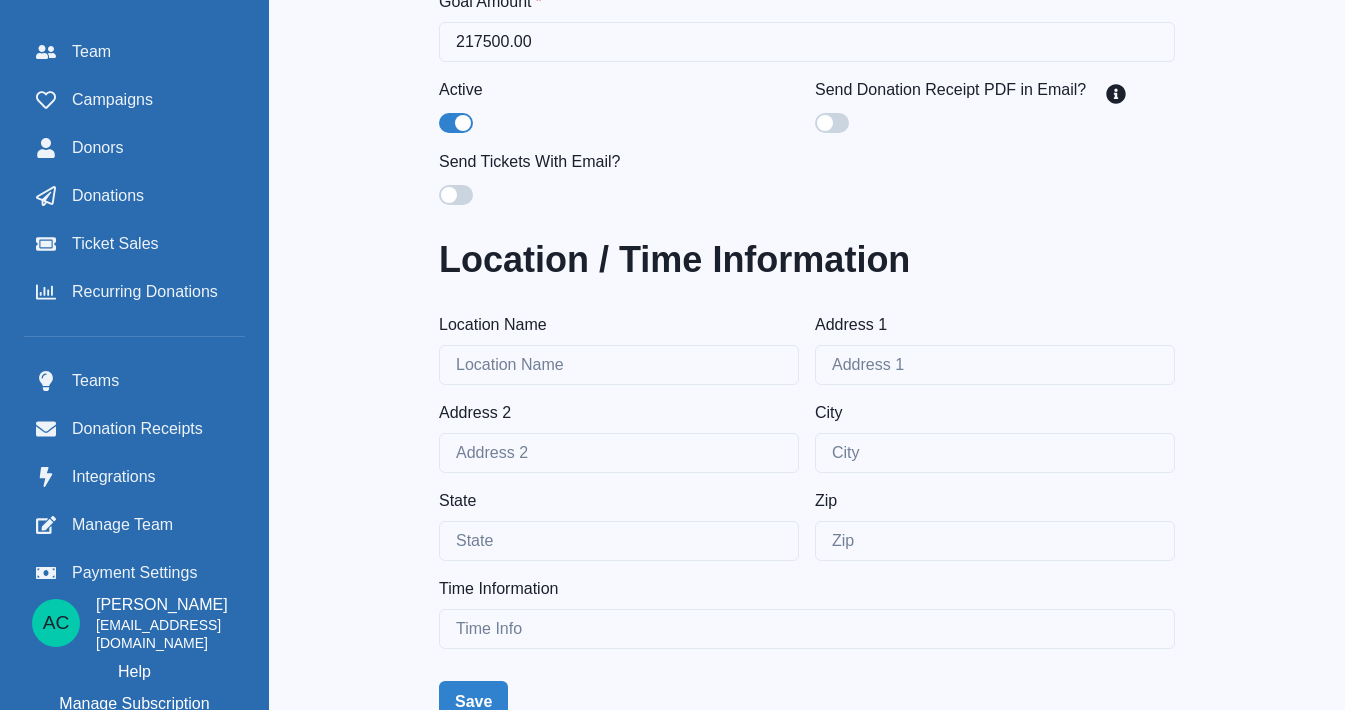 scroll, scrollTop: 504, scrollLeft: 0, axis: vertical 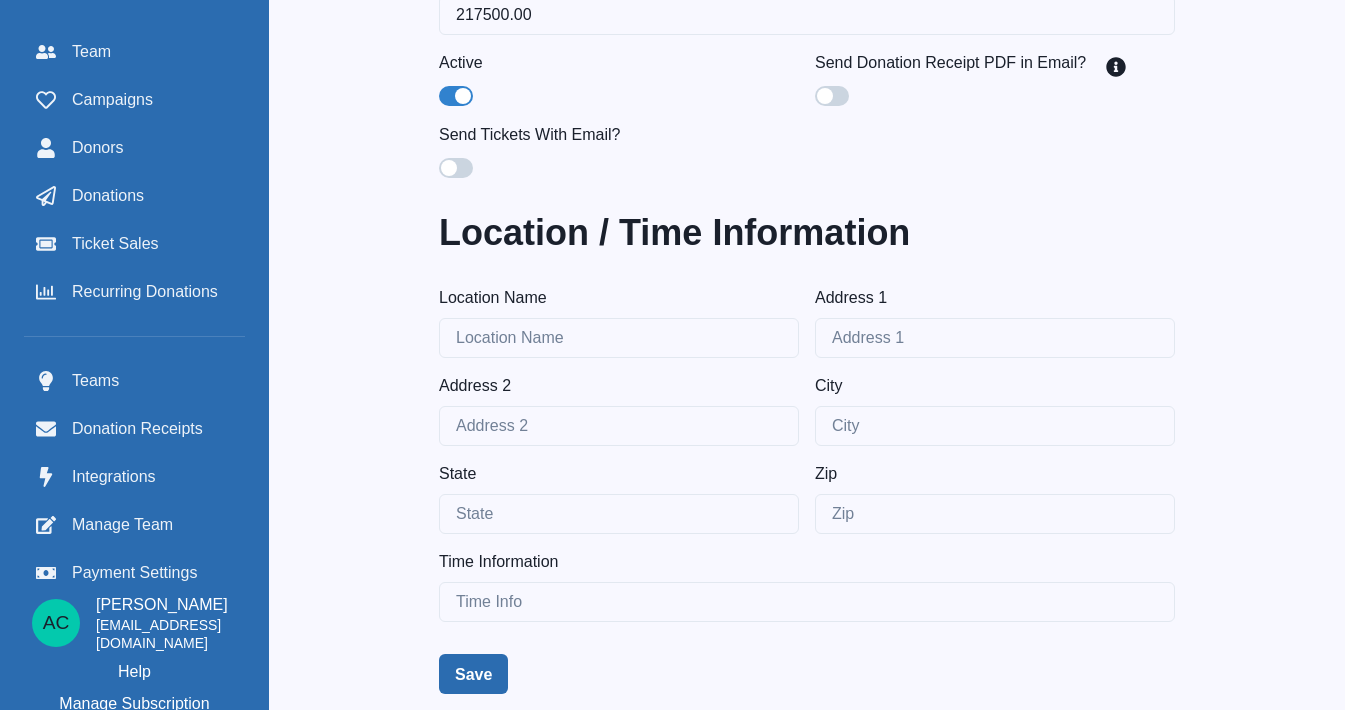 click on "Save" at bounding box center (473, 674) 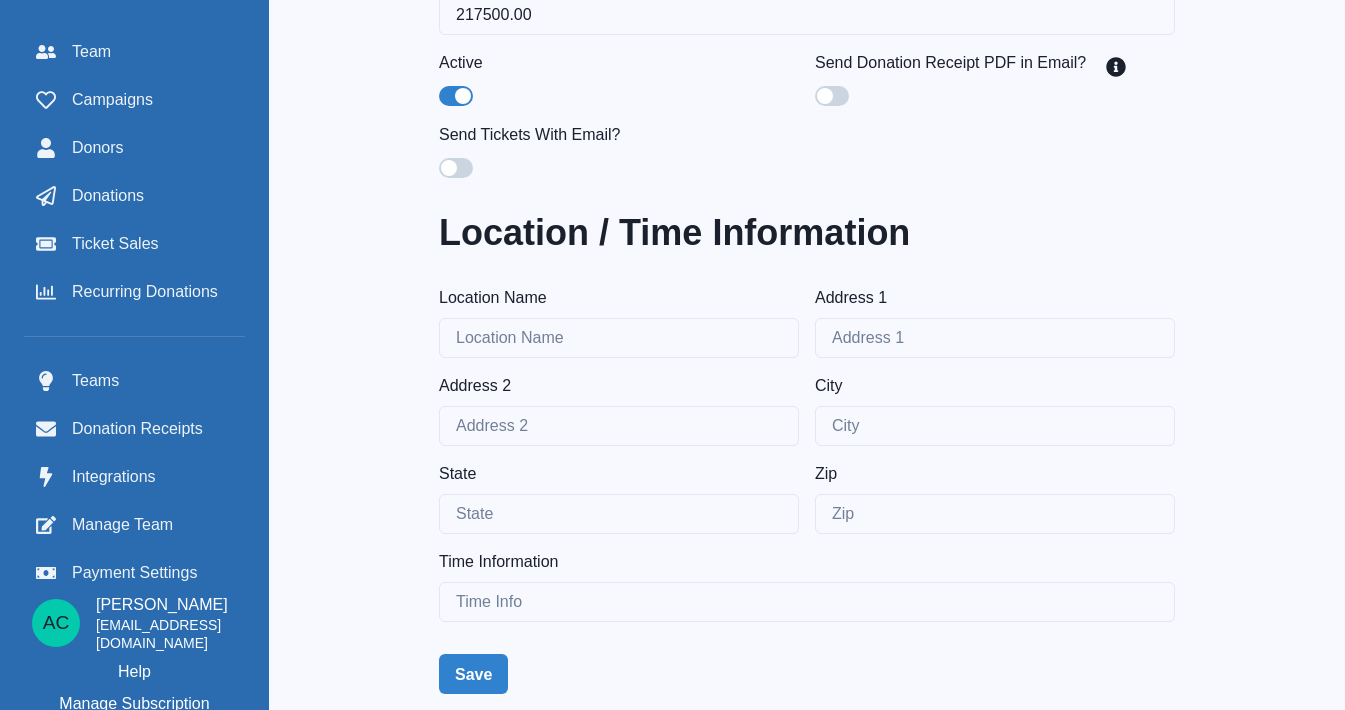 scroll, scrollTop: 0, scrollLeft: 0, axis: both 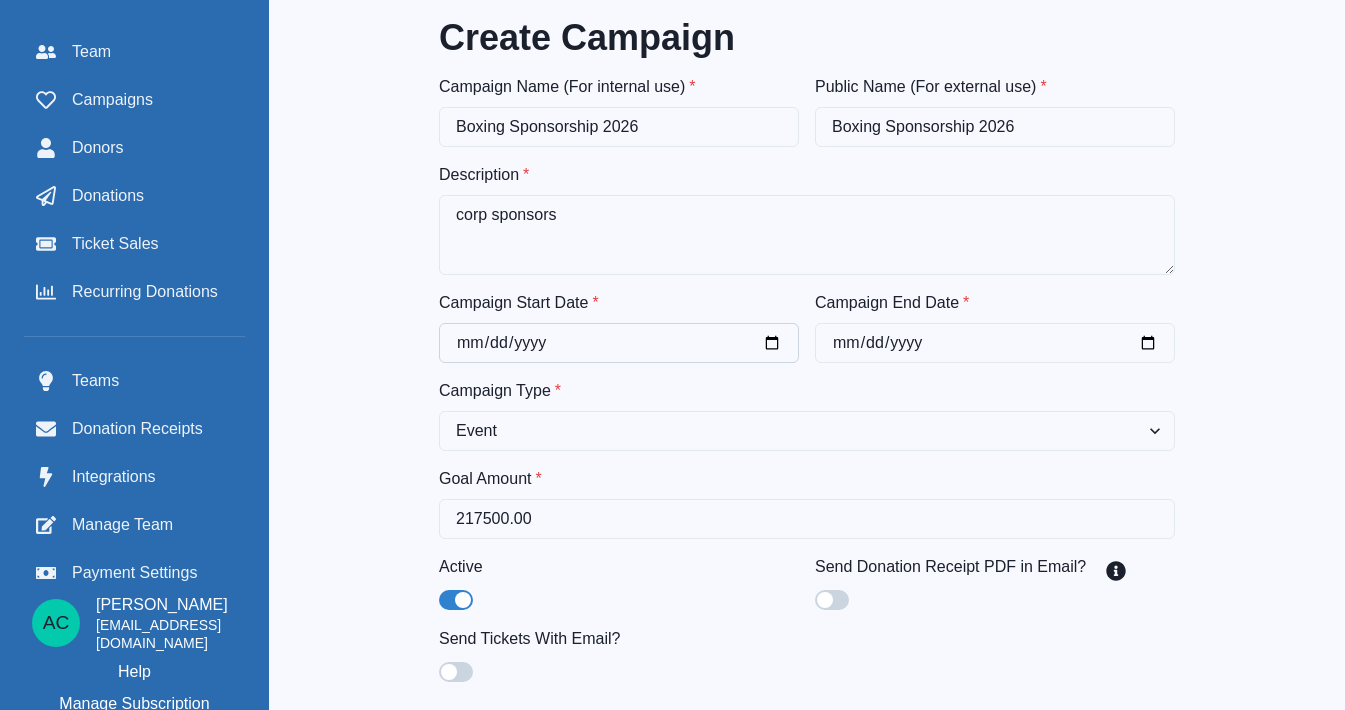 click on "Campaign Start Date *" at bounding box center [619, 343] 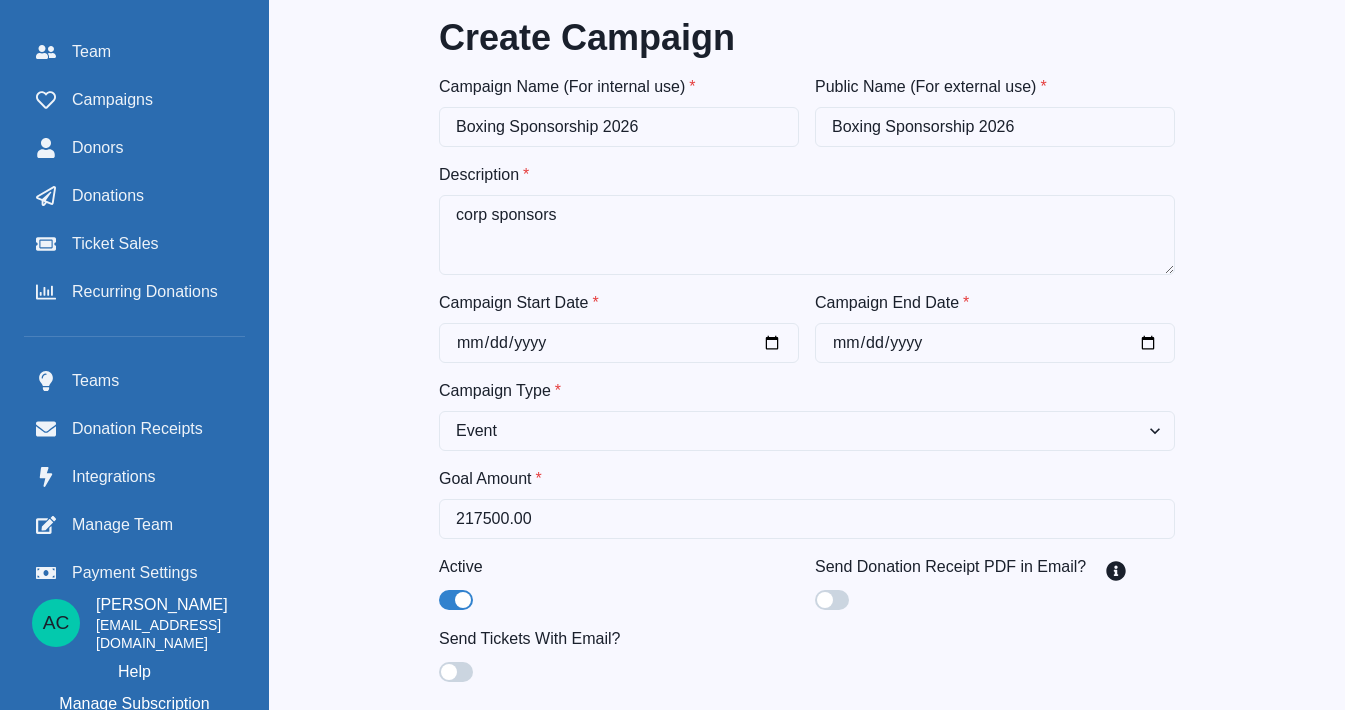type on "[DATE]" 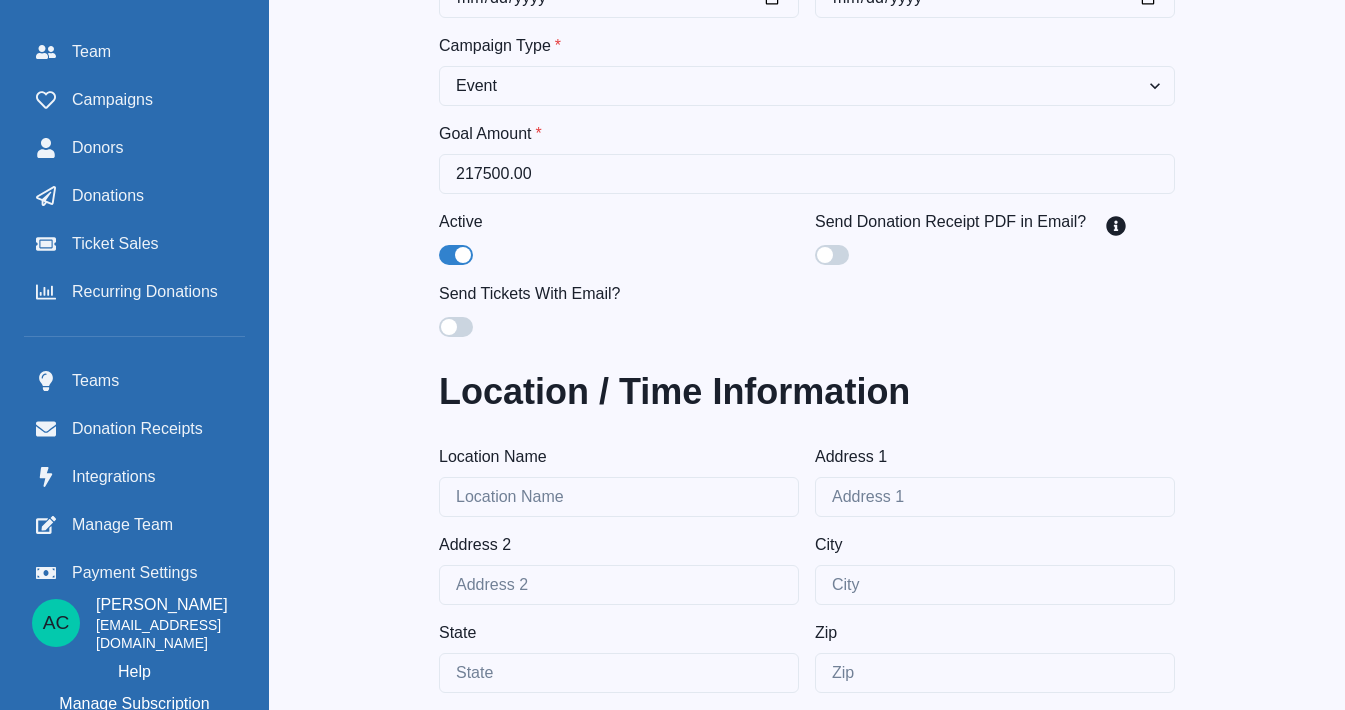 scroll, scrollTop: 504, scrollLeft: 0, axis: vertical 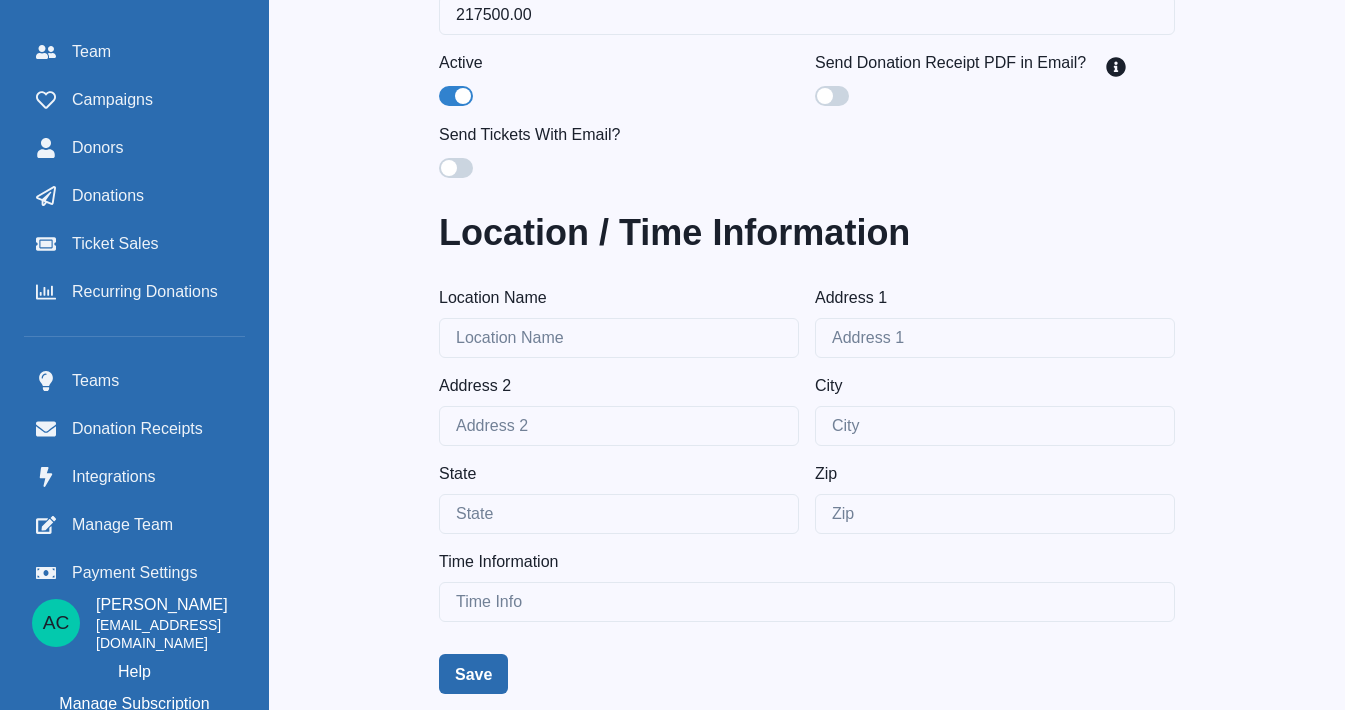 click on "Save" at bounding box center [473, 674] 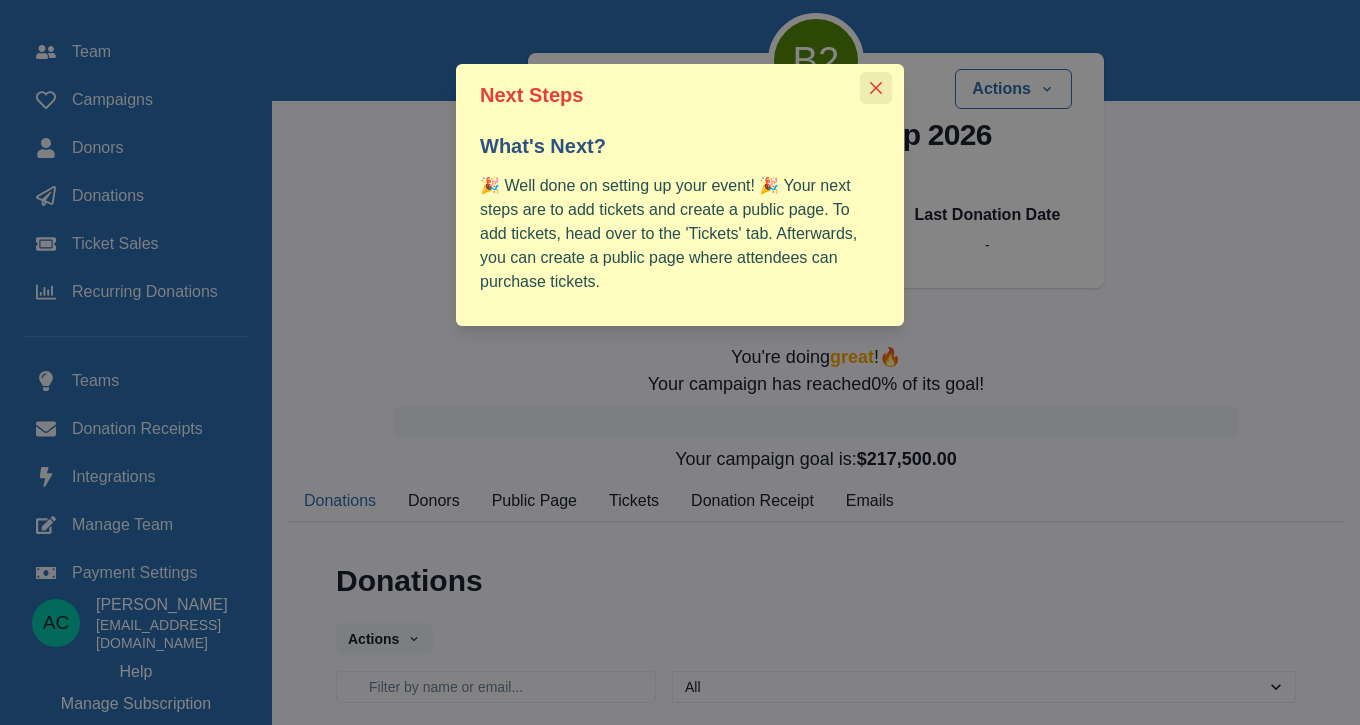 click 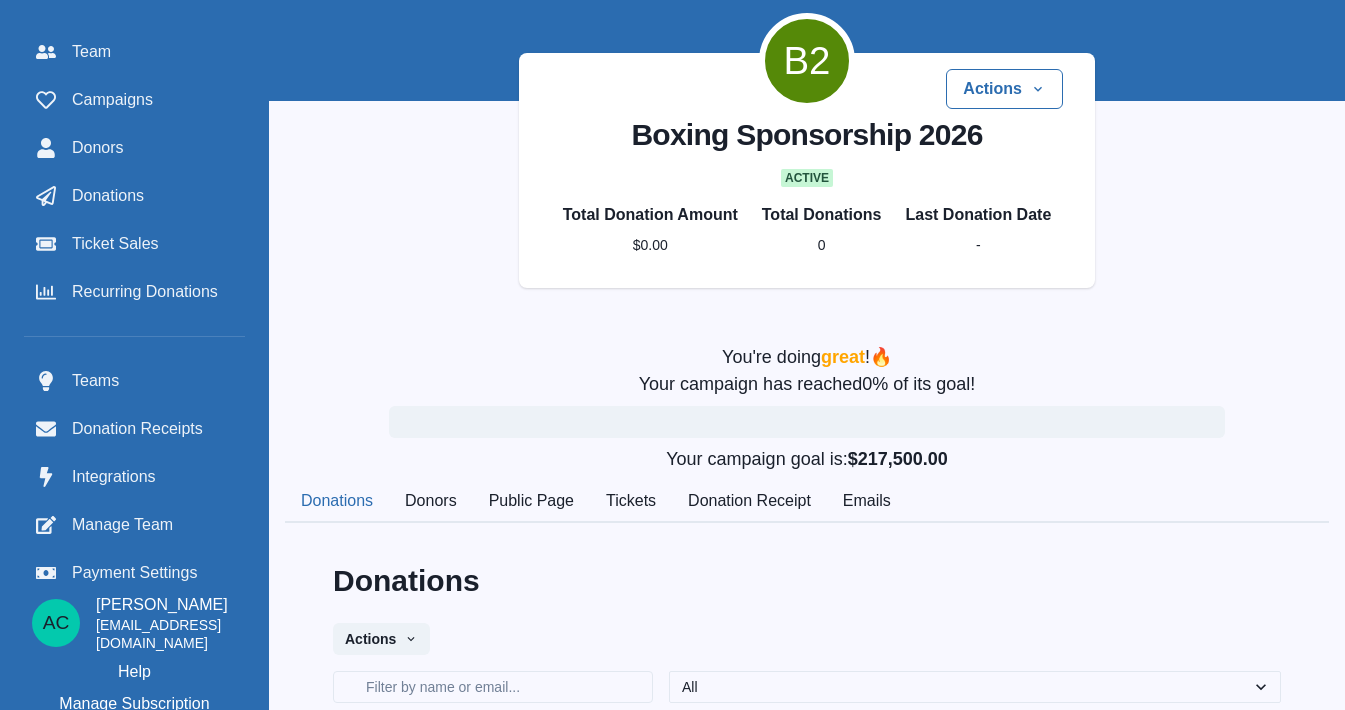 click on "Tickets" at bounding box center [631, 502] 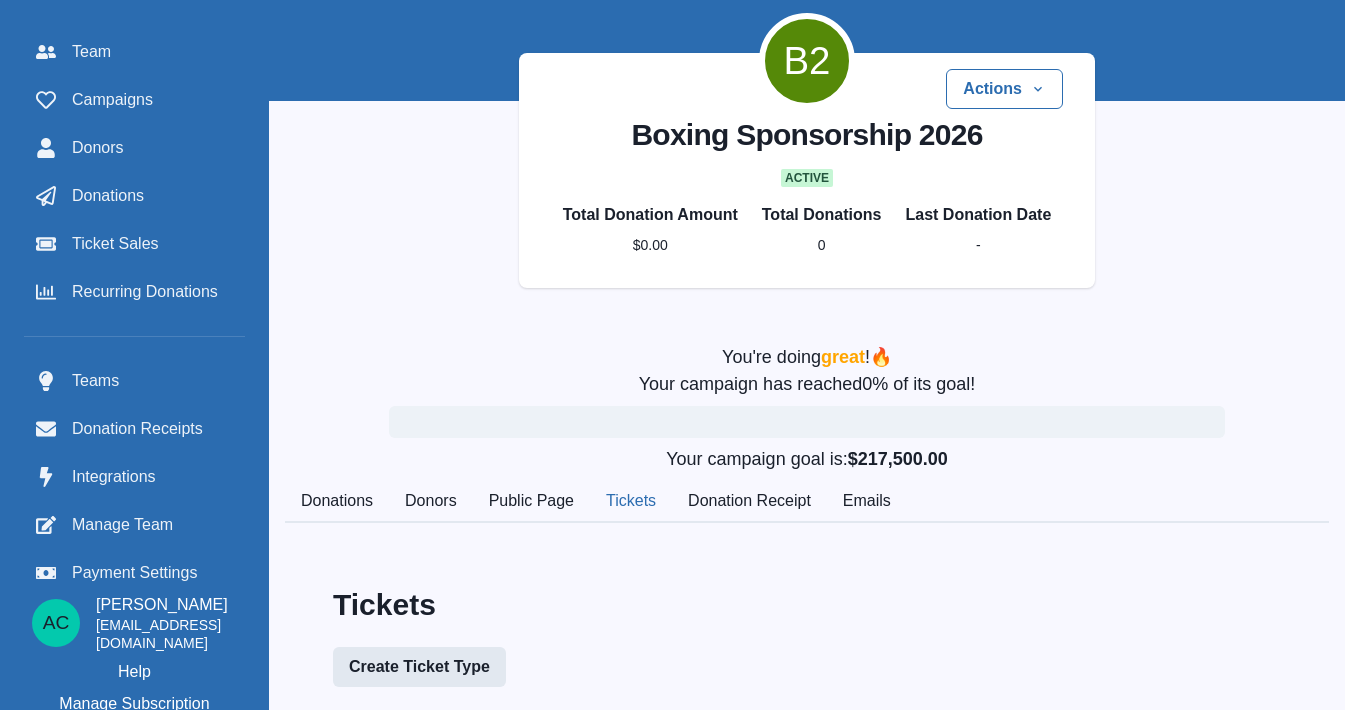 click on "Create Ticket Type" at bounding box center [419, 667] 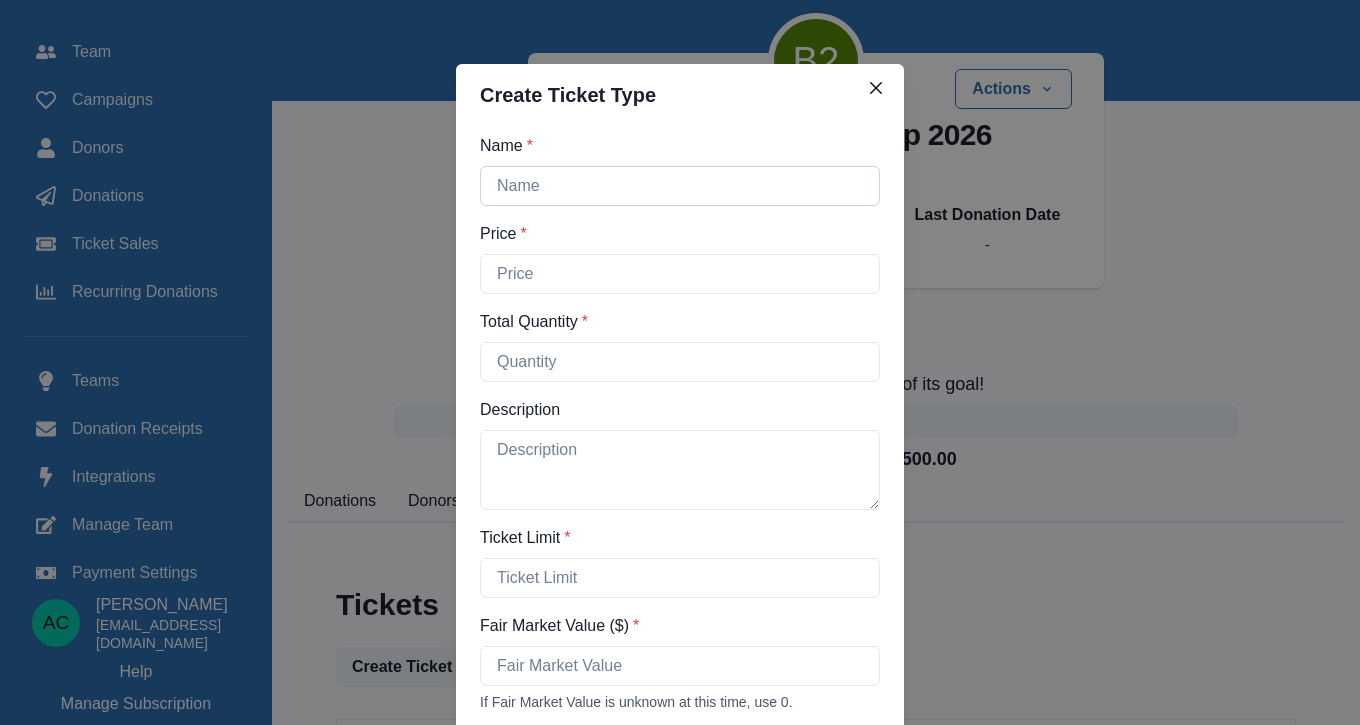 click on "Name *" at bounding box center [680, 186] 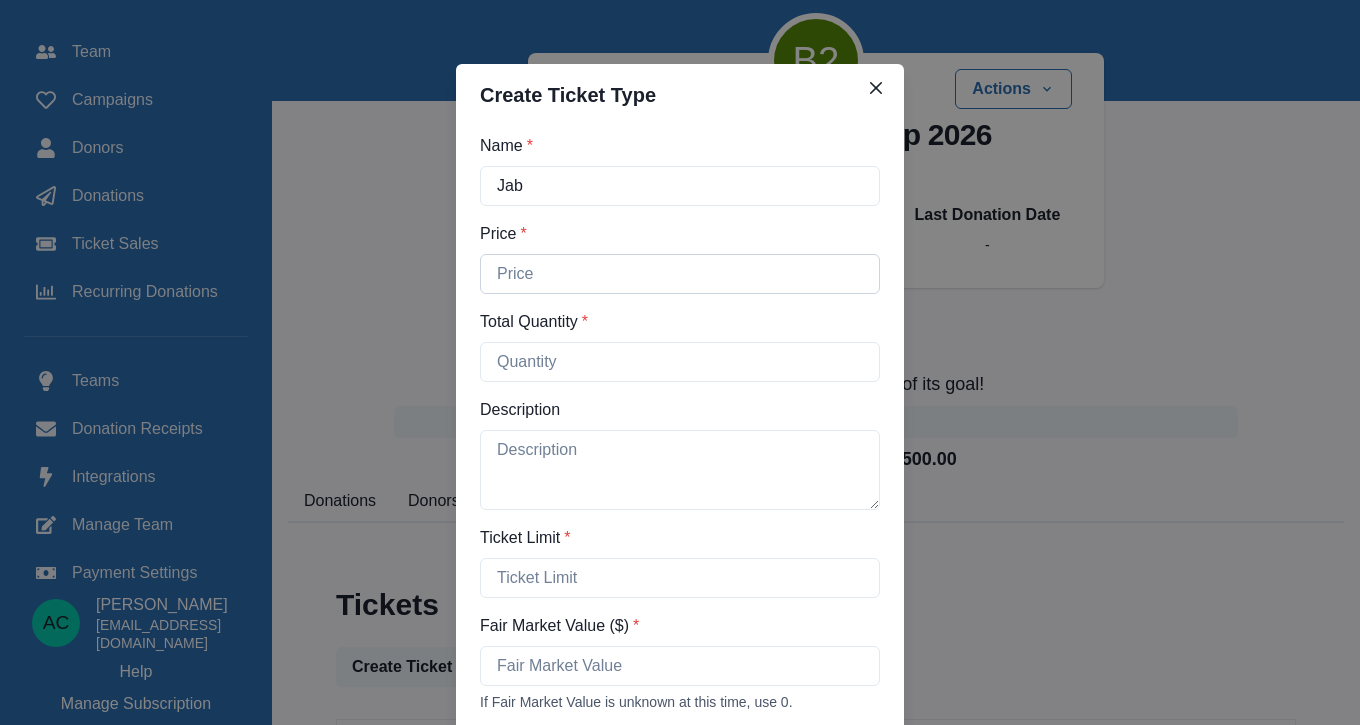 type on "Jab" 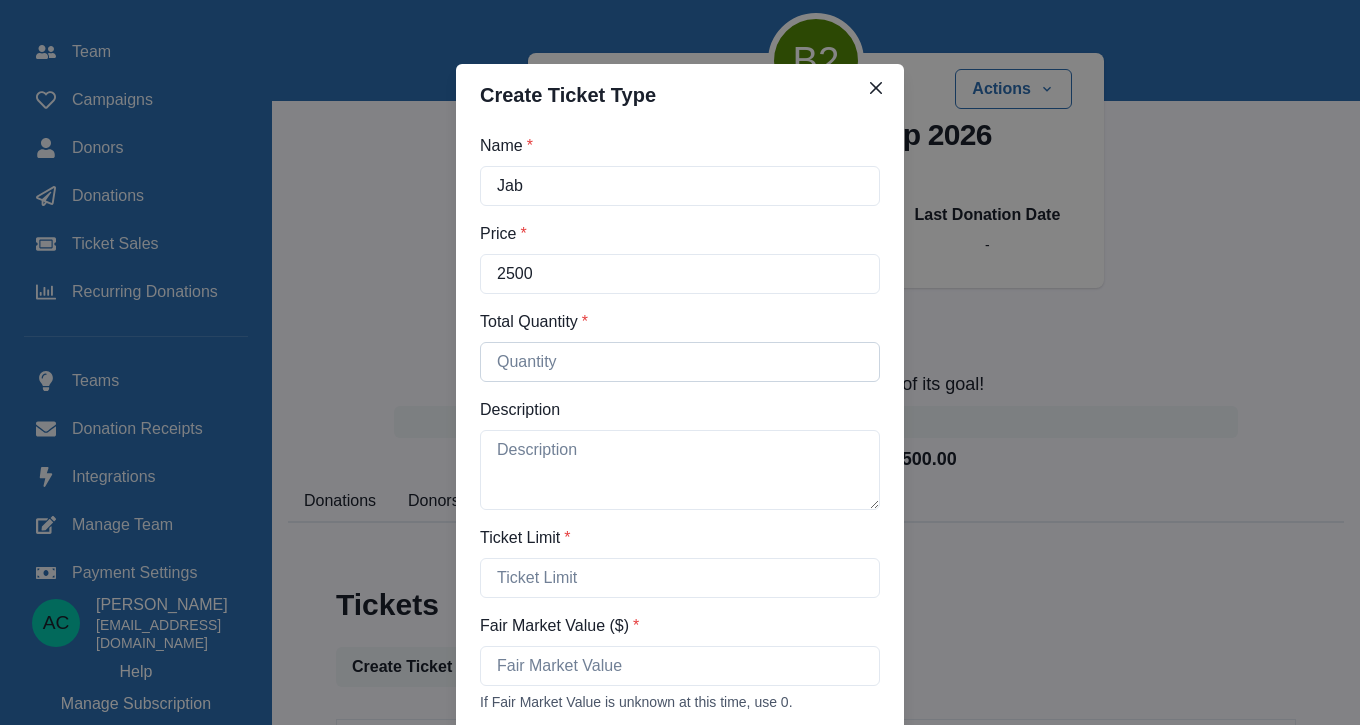 type on "2500.00" 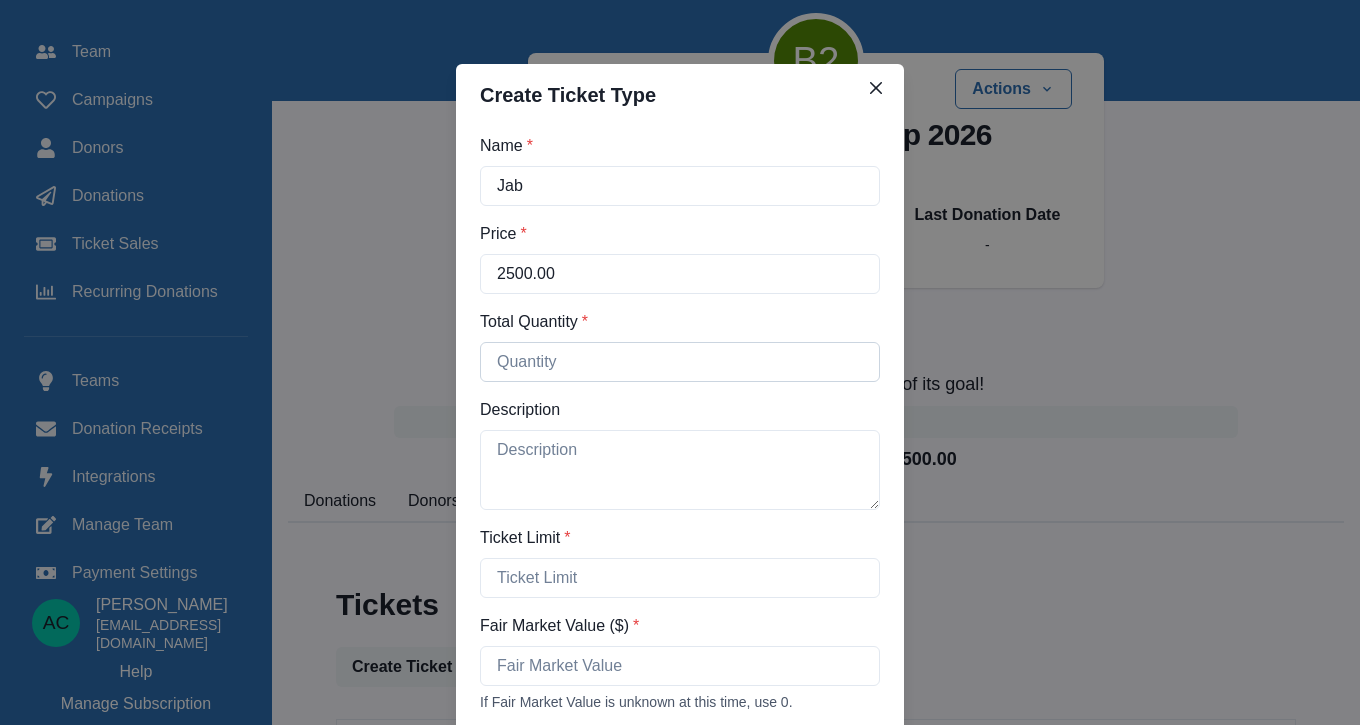 click on "Total Quantity *" at bounding box center [680, 362] 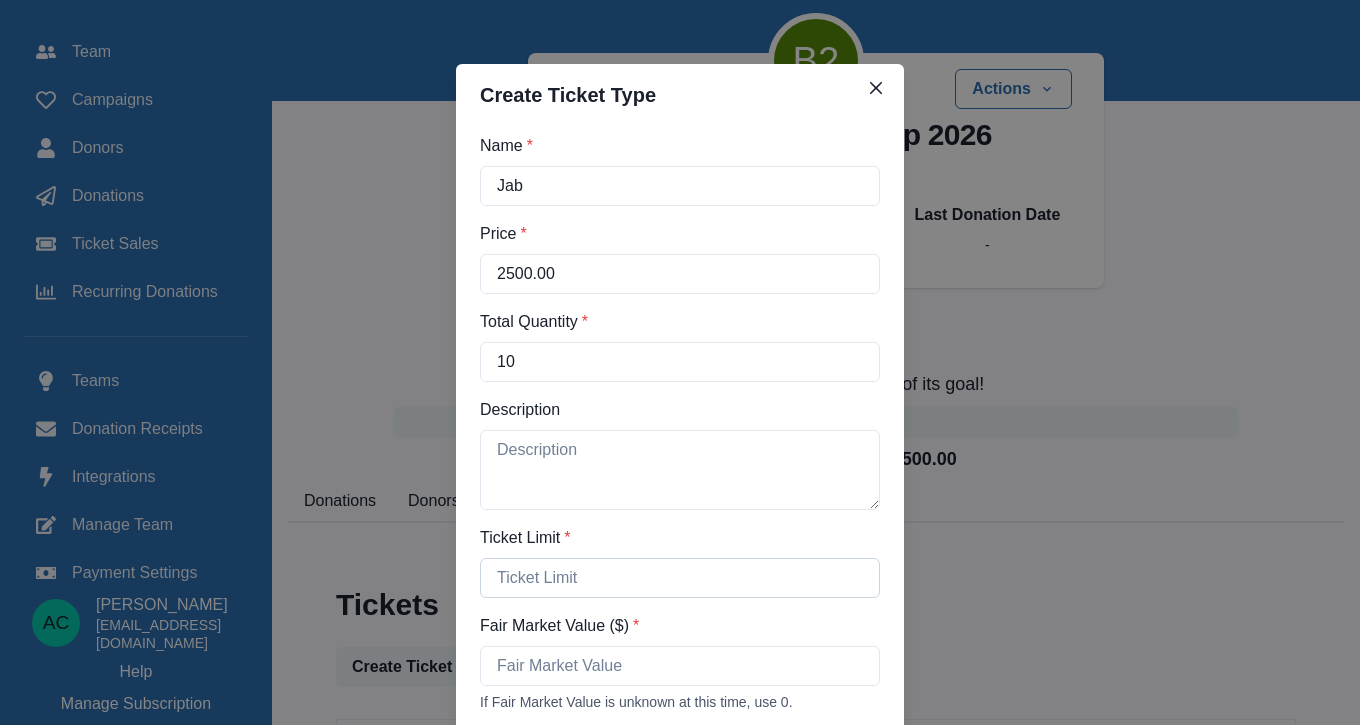 type on "10" 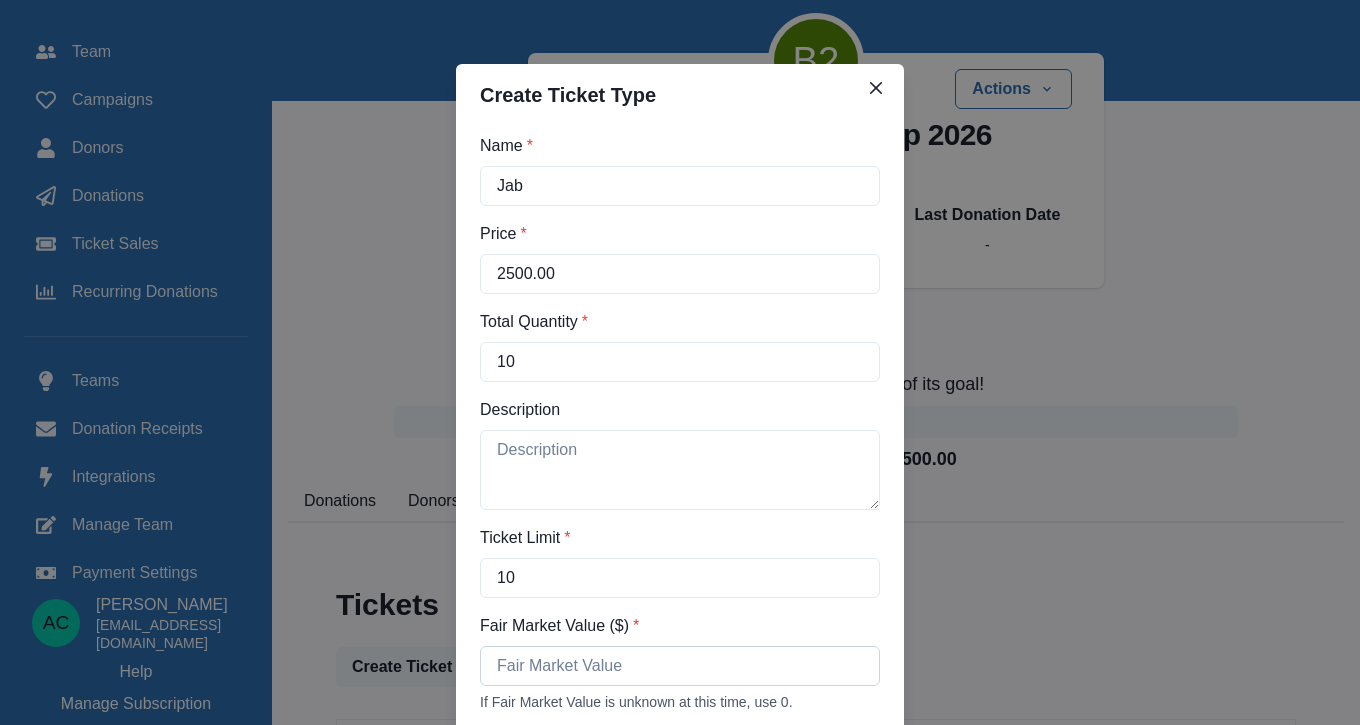 type on "10" 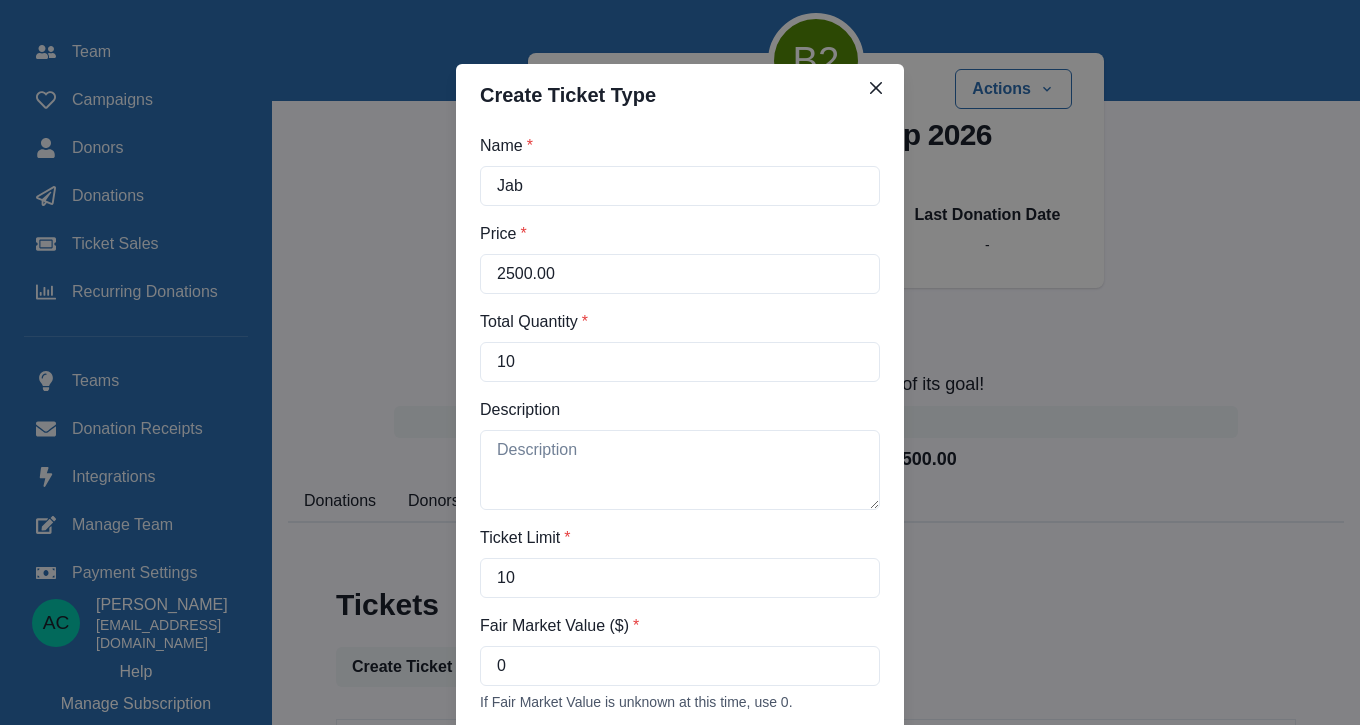 type on "0.00" 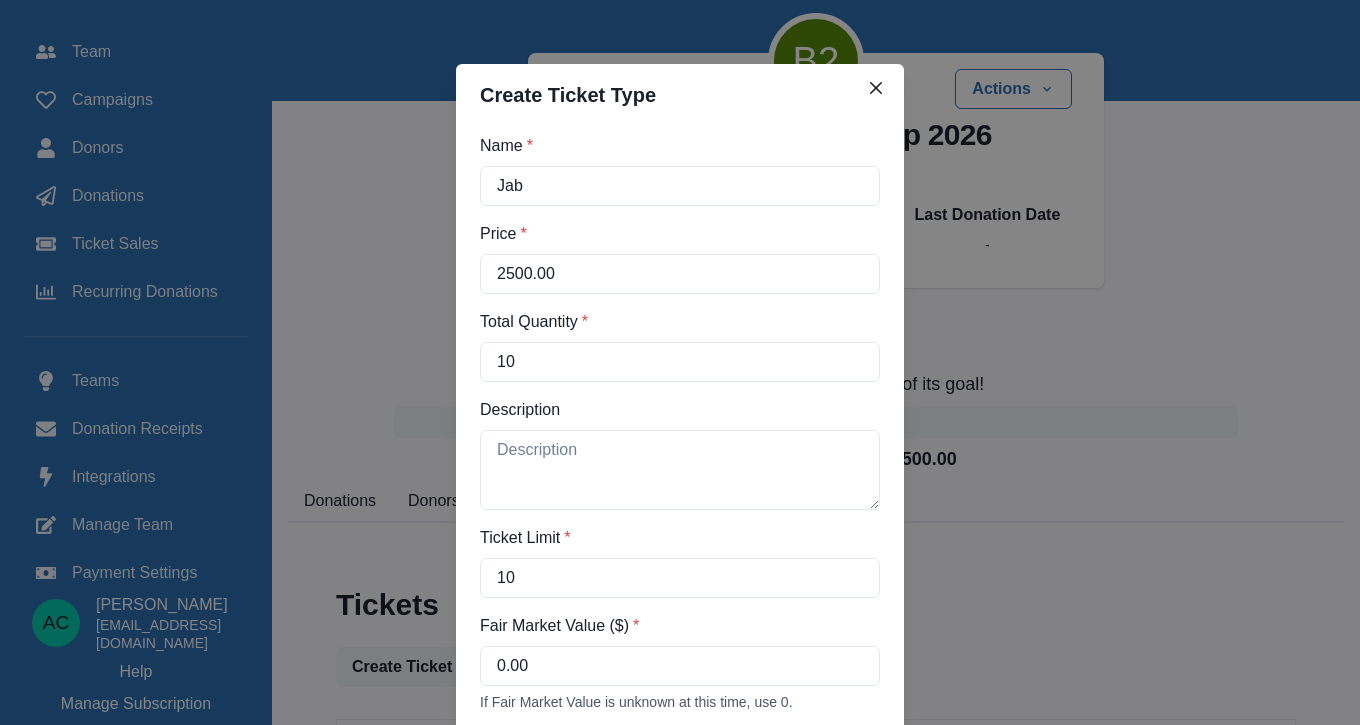 click on "Create Ticket Type Name * Jab Price * 2500.00 Total Quantity * 10 Description Ticket Limit * 10 Fair Market Value ($) * 0.00 If Fair Market Value is unknown at this time, use 0. Ticket Sale Start Date * Ticket Sale End Date * Save Close" at bounding box center (680, 362) 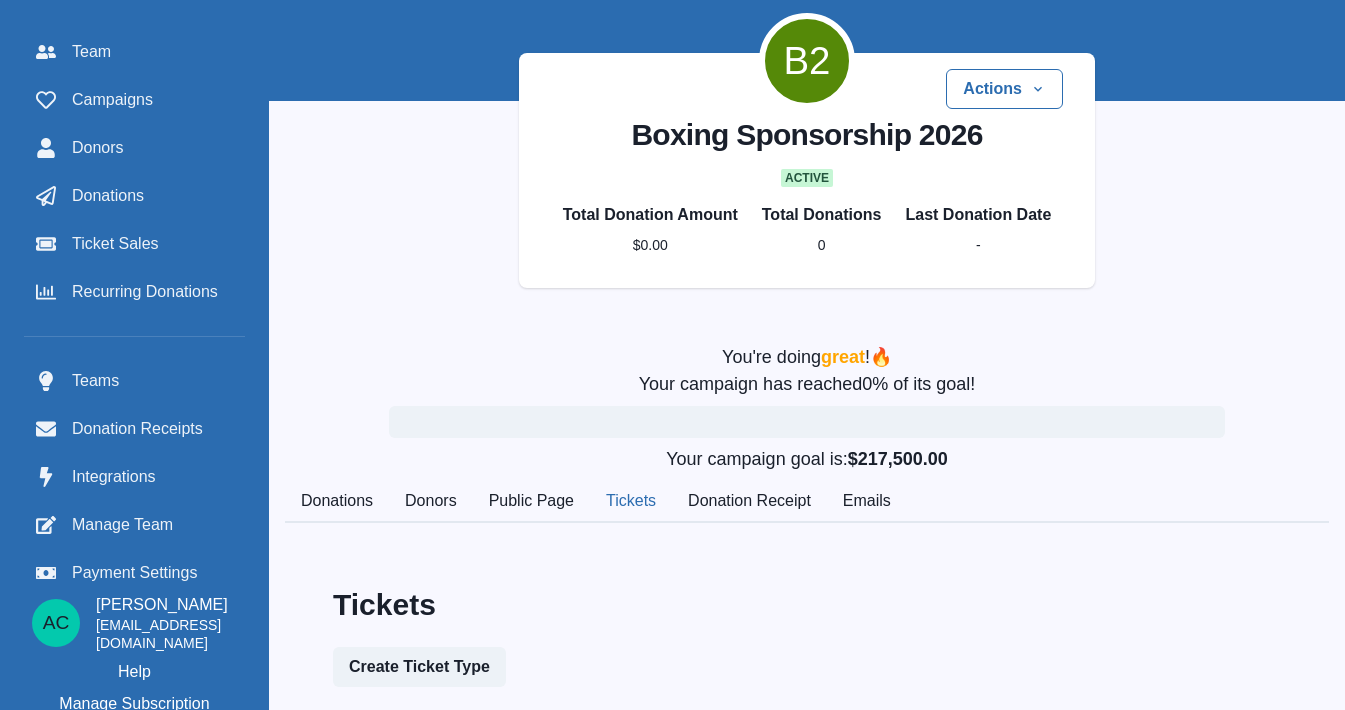 scroll, scrollTop: 174, scrollLeft: 0, axis: vertical 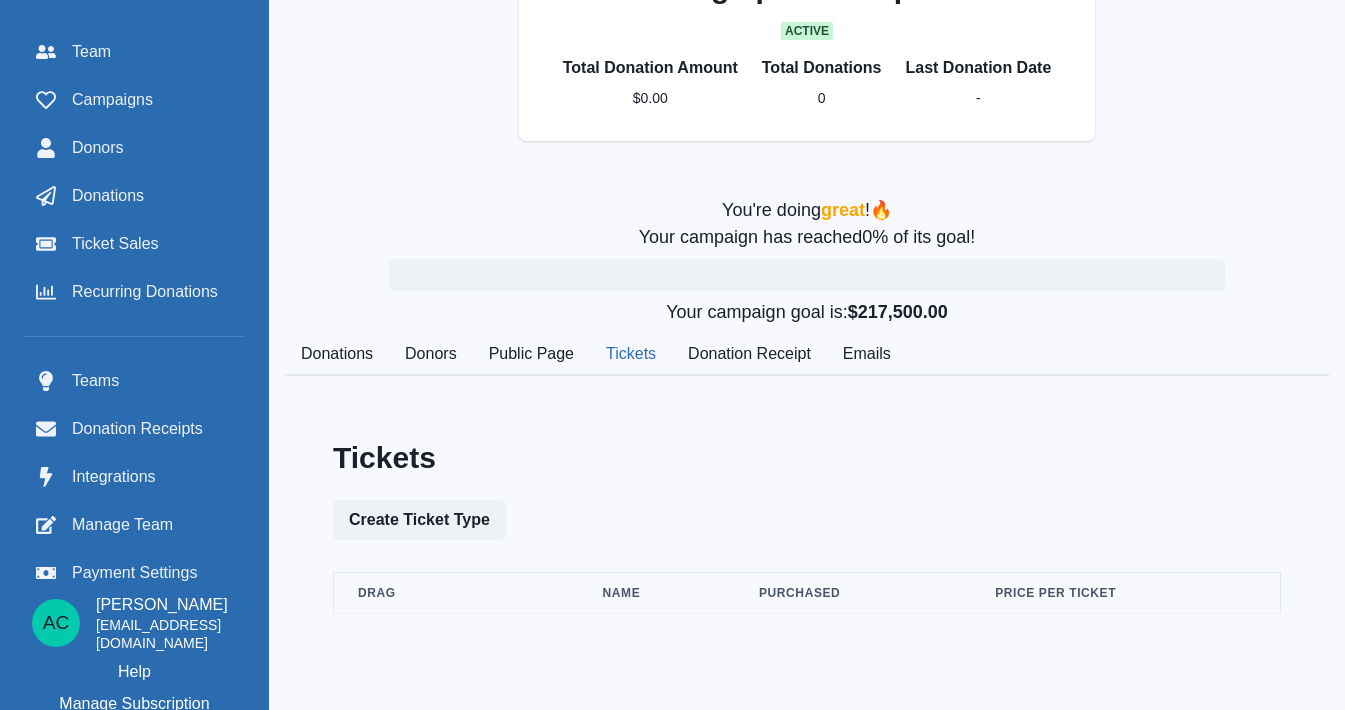 click on "Tickets Create Ticket Type Drag Name Purchased Price Per Ticket" at bounding box center (807, 543) 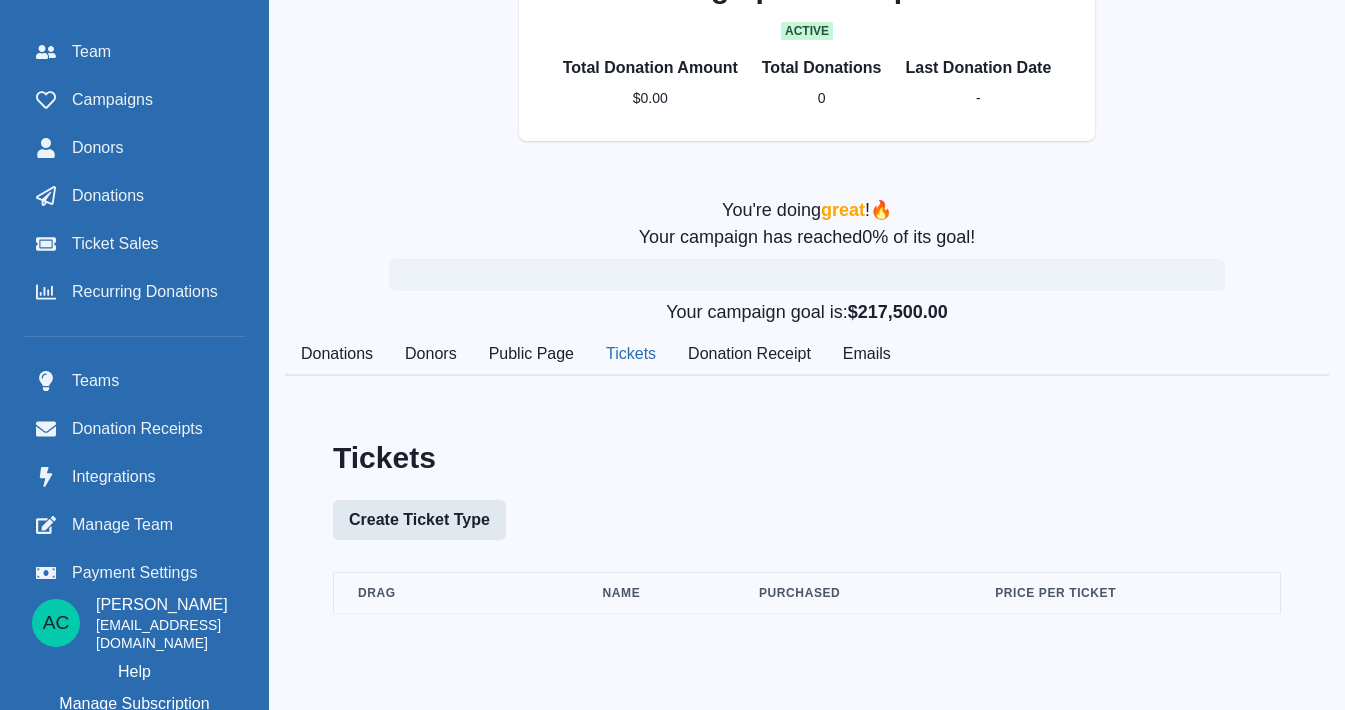 click on "Create Ticket Type" at bounding box center (419, 520) 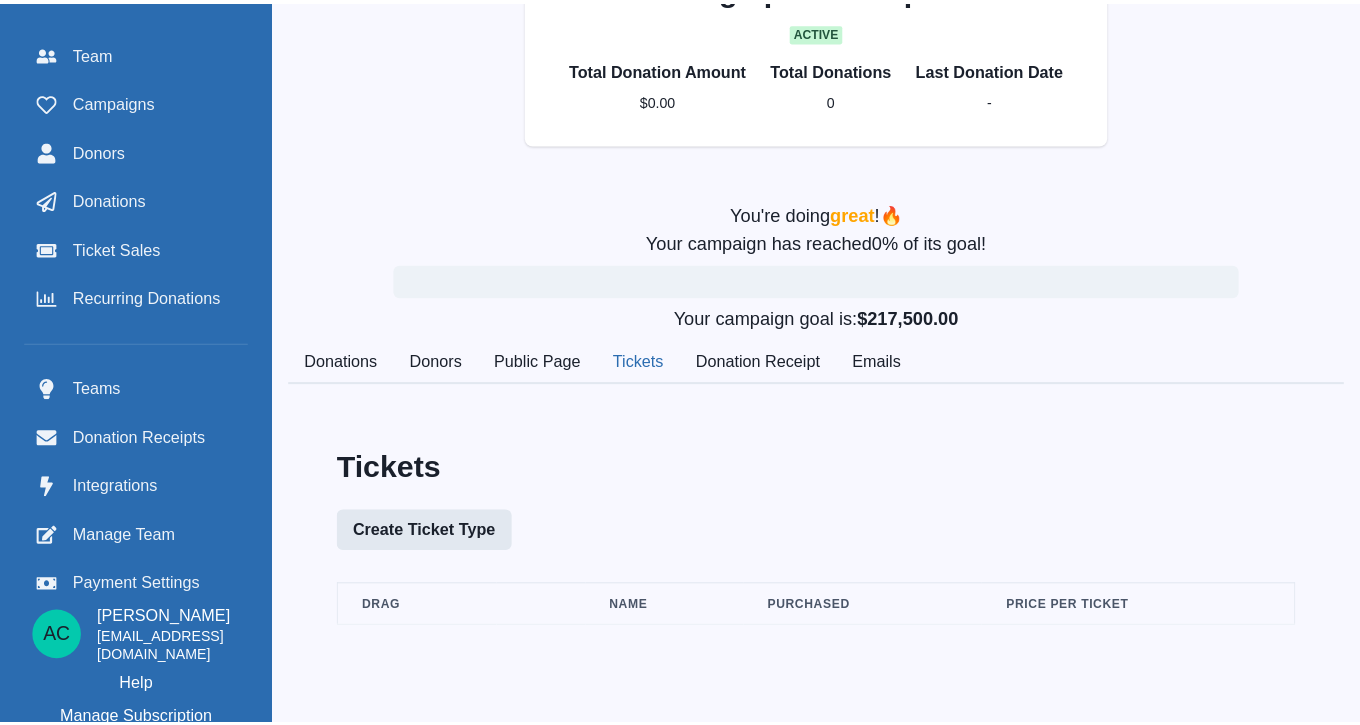 scroll, scrollTop: 159, scrollLeft: 0, axis: vertical 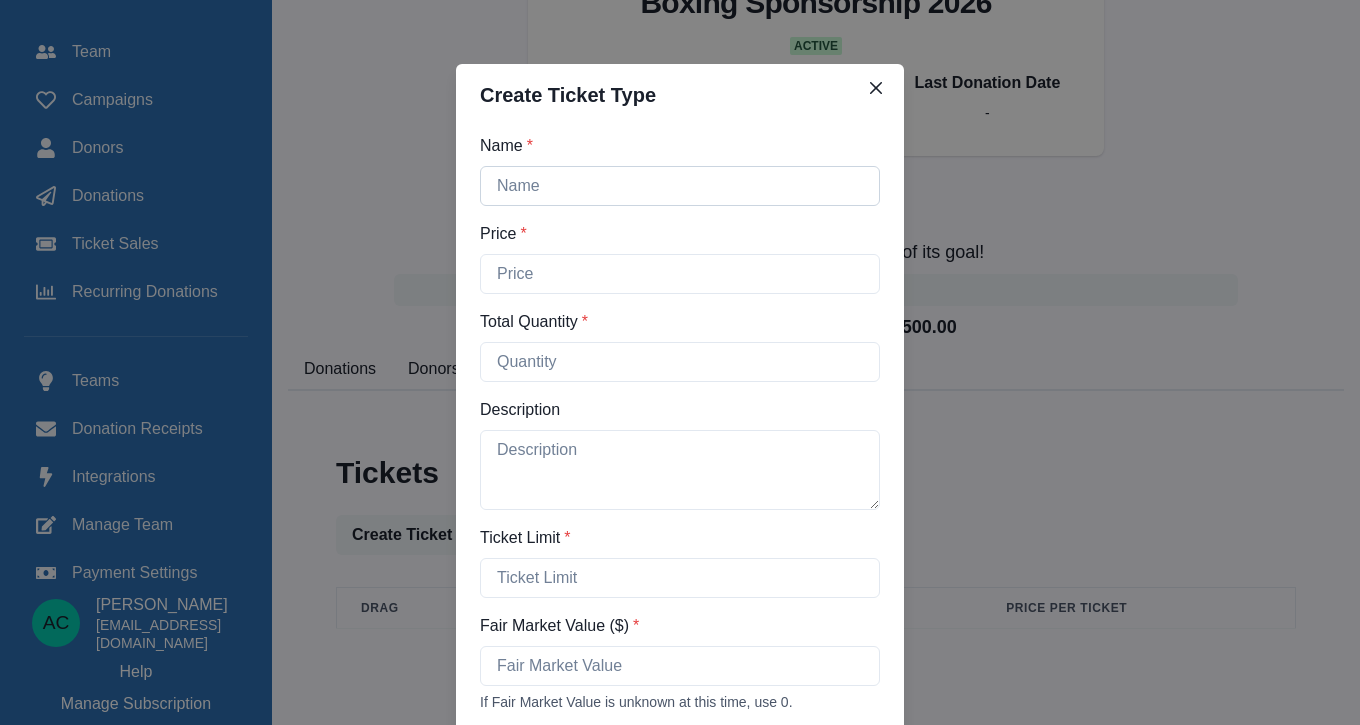 click on "Name *" at bounding box center [680, 186] 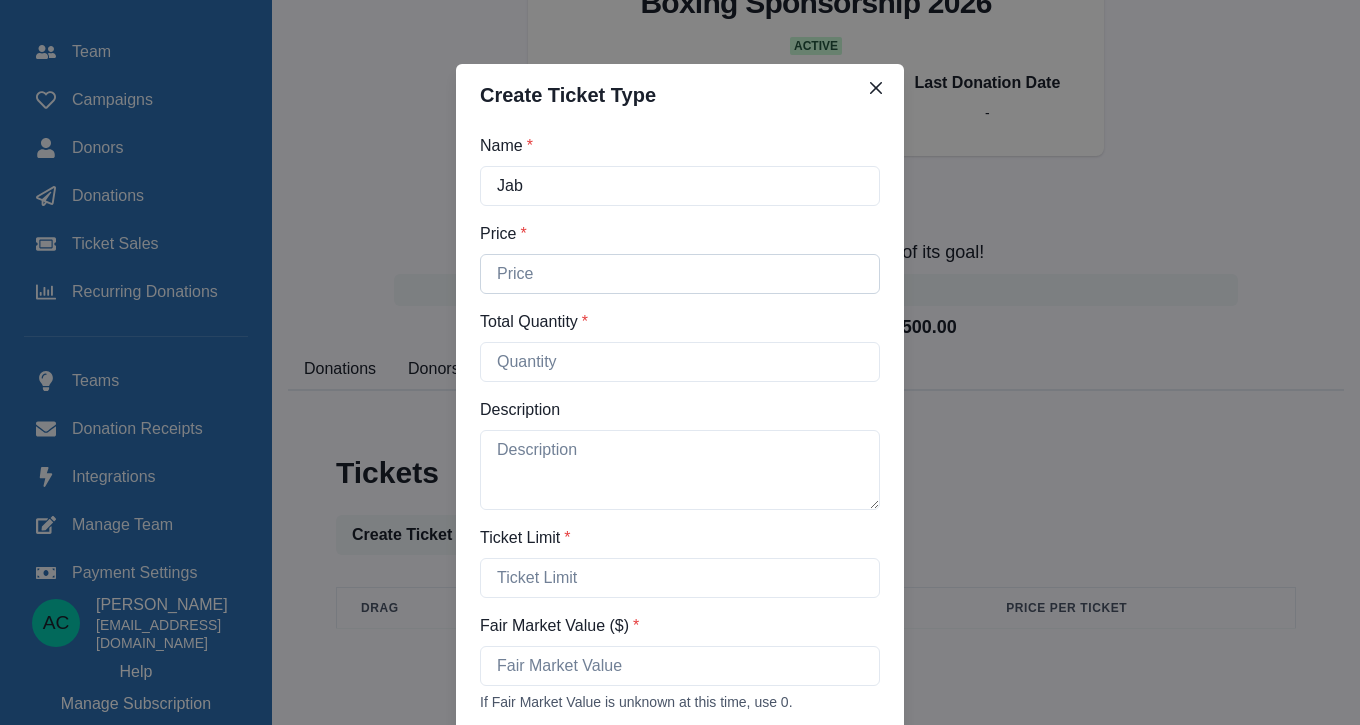 type on "Jab" 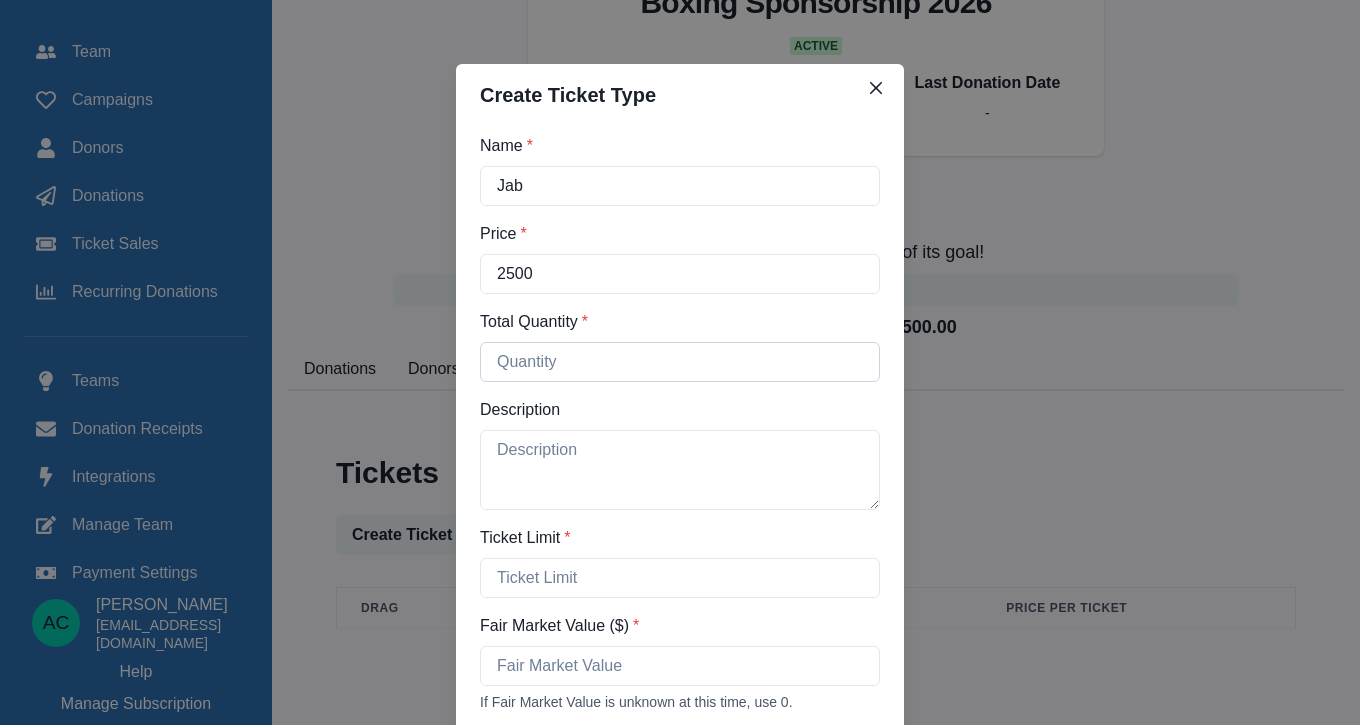 type on "2500.00" 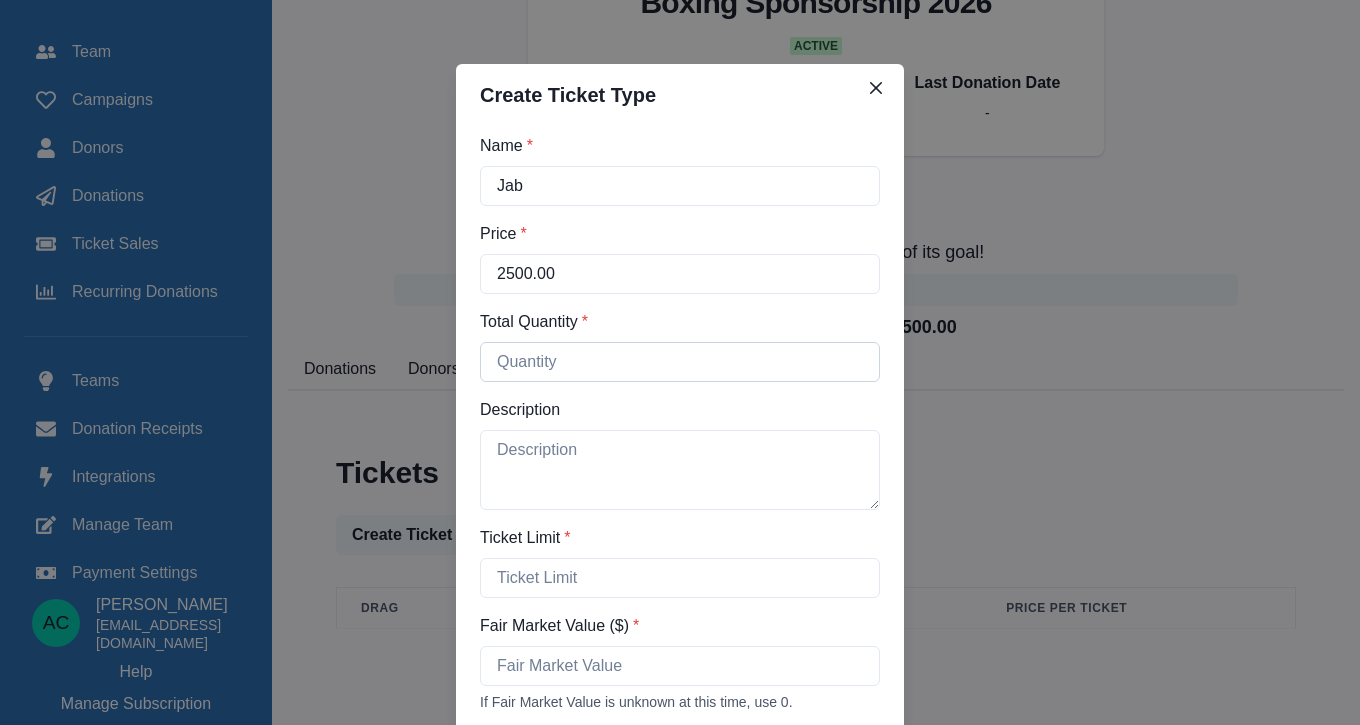 click on "Total Quantity *" at bounding box center (680, 362) 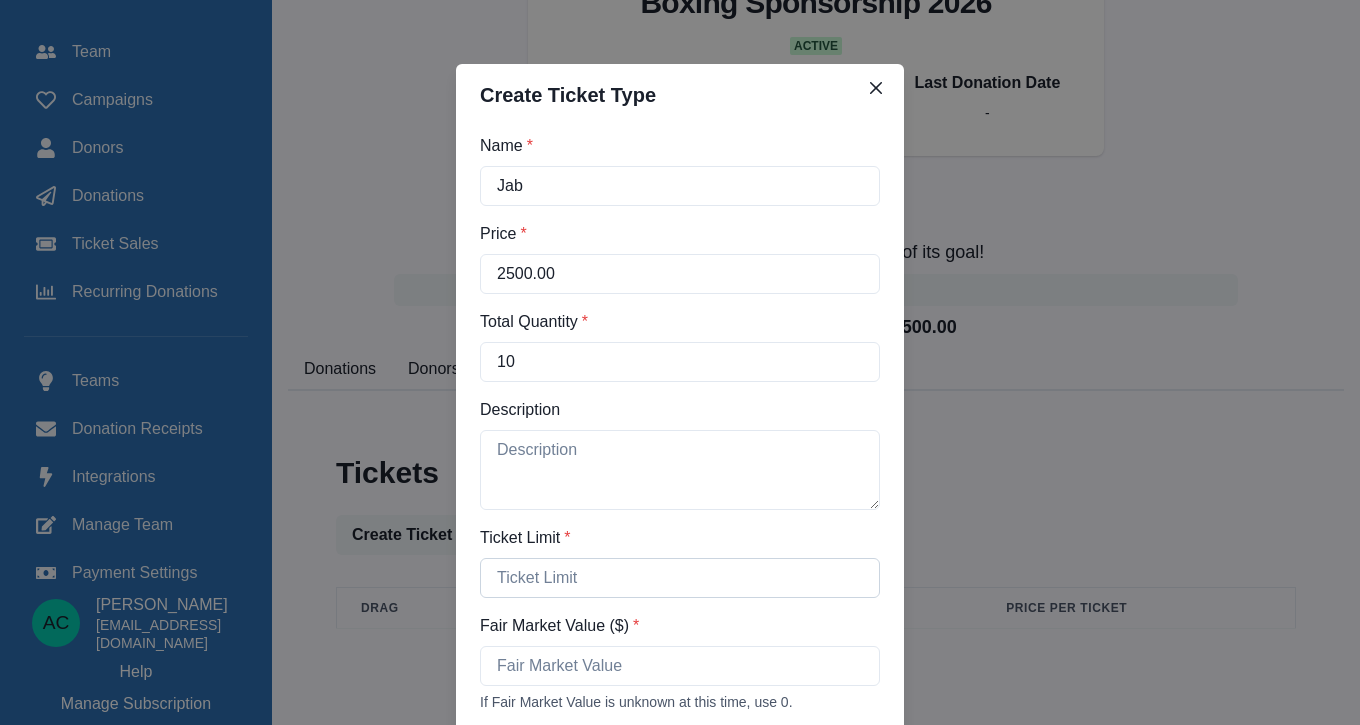type on "10" 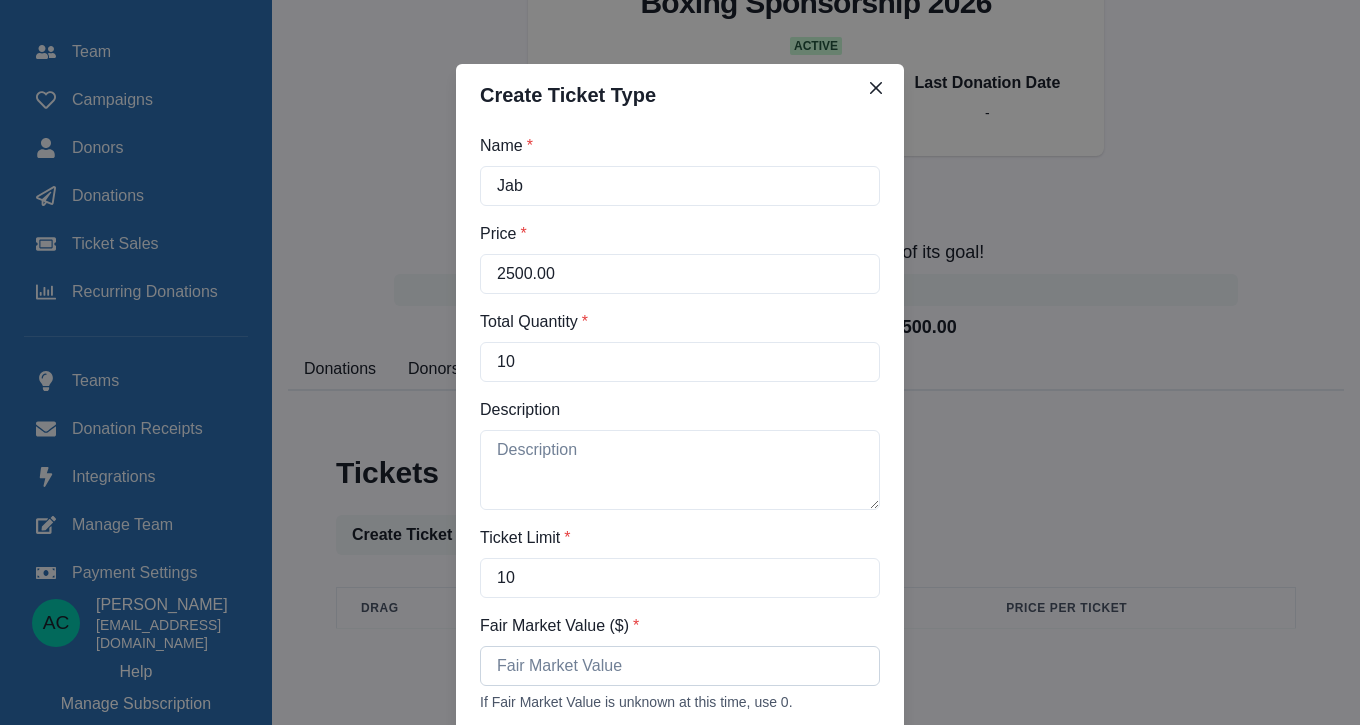 type on "10" 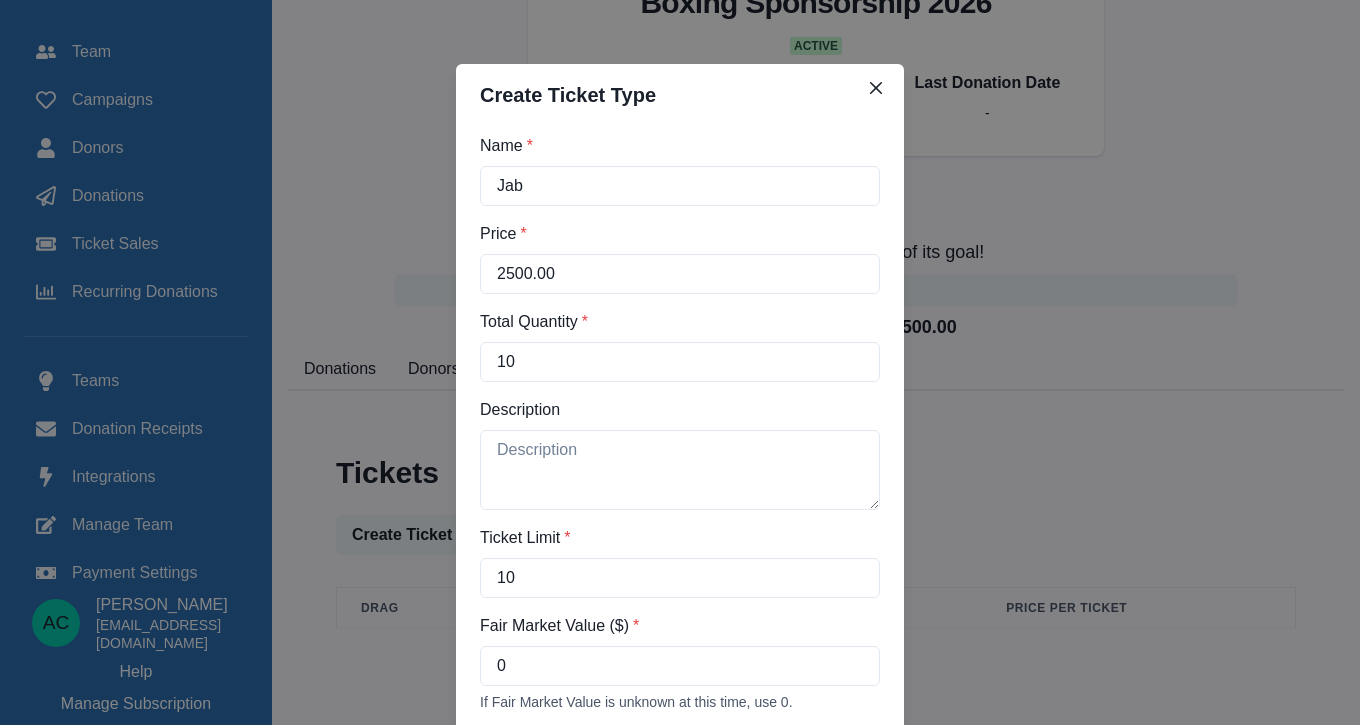 type on "0.00" 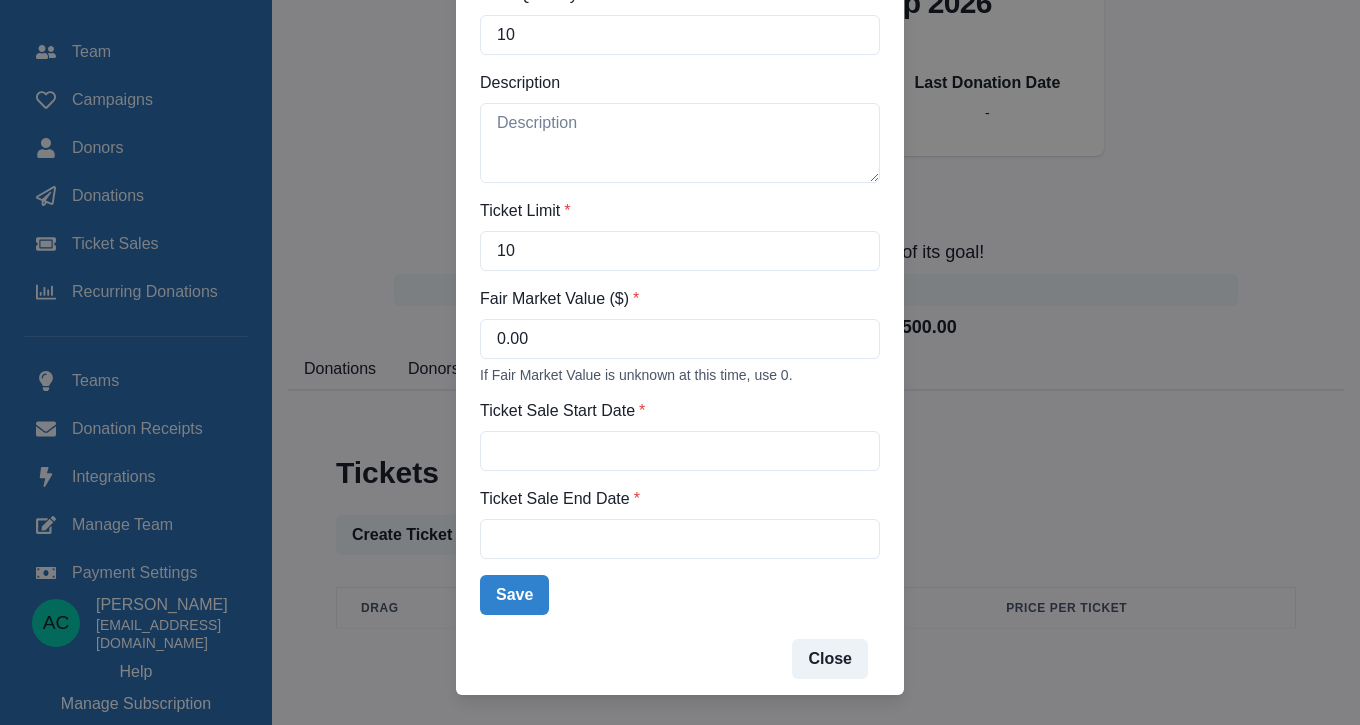 scroll, scrollTop: 353, scrollLeft: 0, axis: vertical 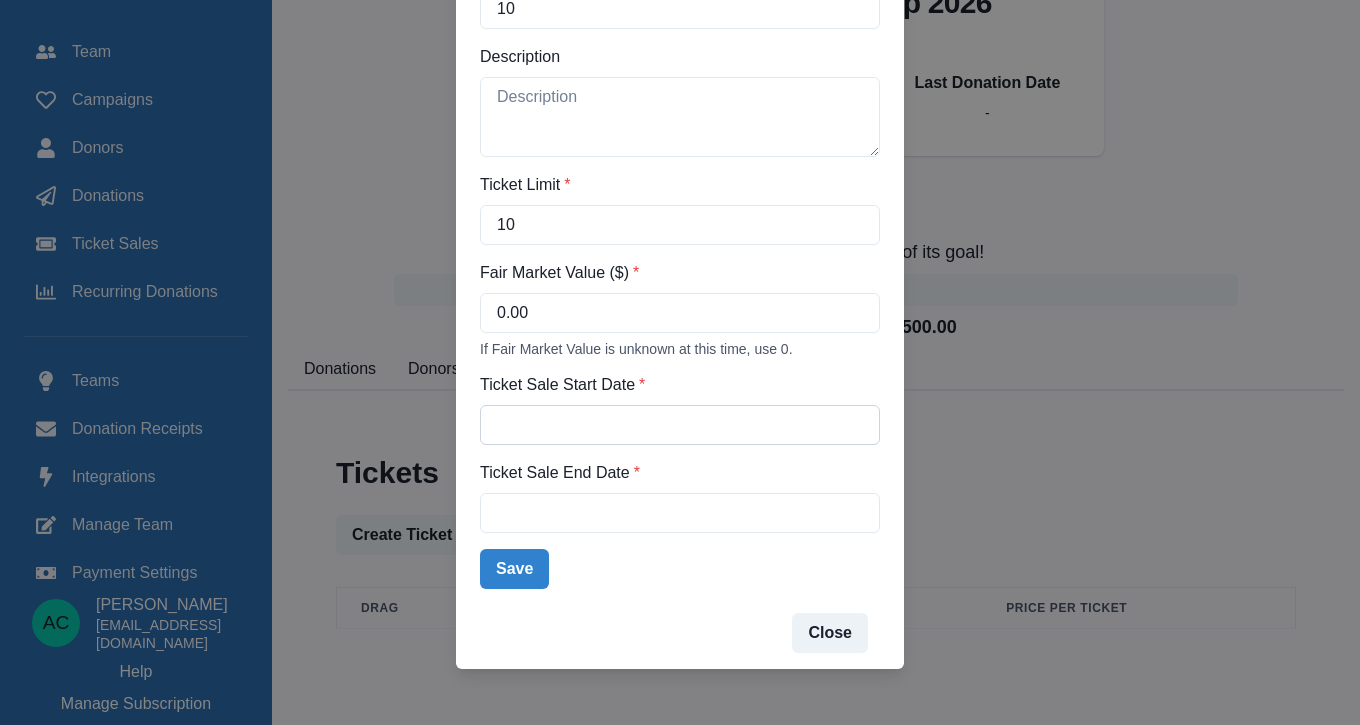 click on "Ticket Sale Start Date *" at bounding box center [680, 425] 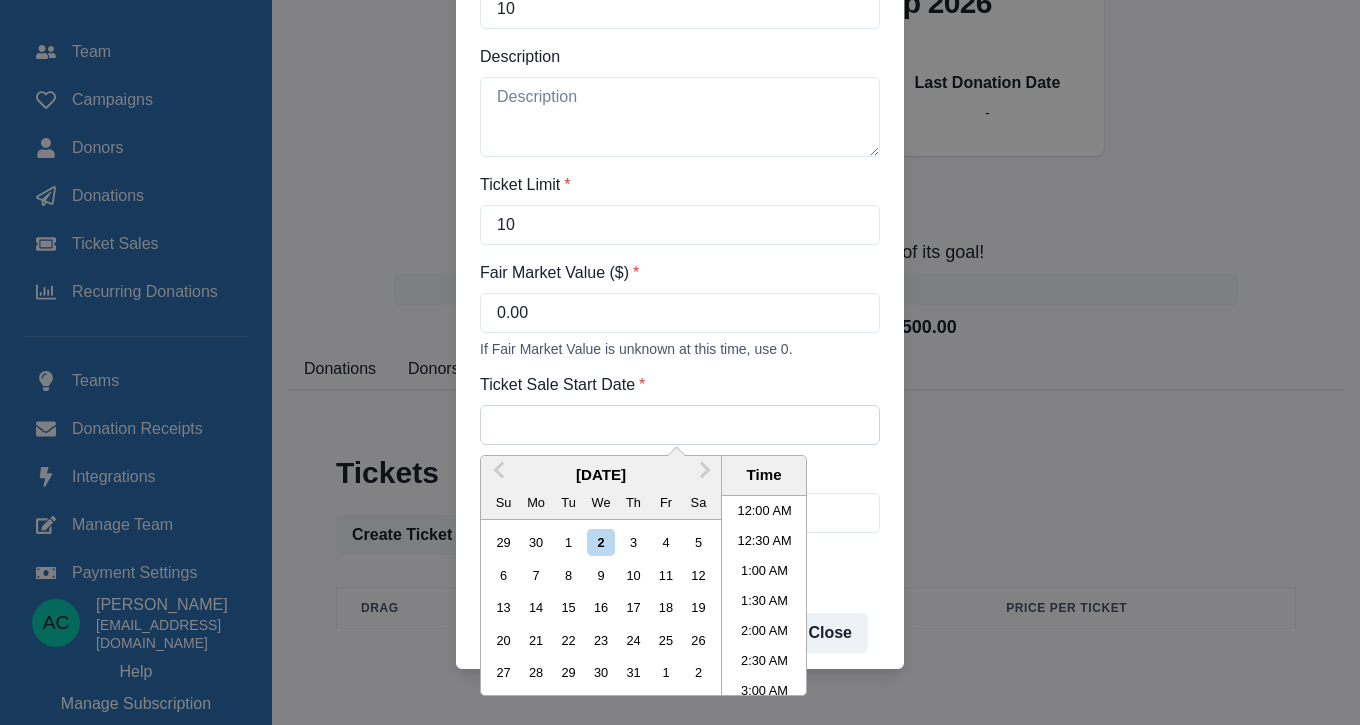 scroll, scrollTop: 635, scrollLeft: 0, axis: vertical 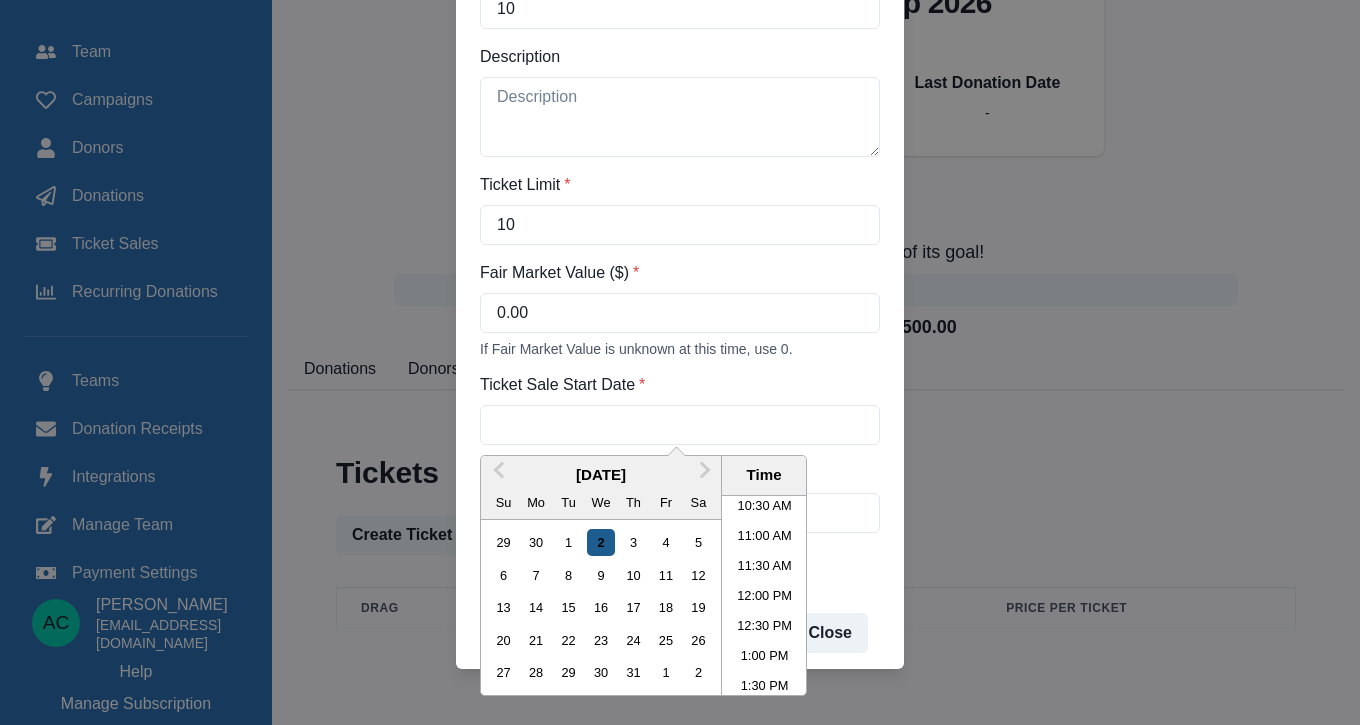 click on "2" at bounding box center (600, 542) 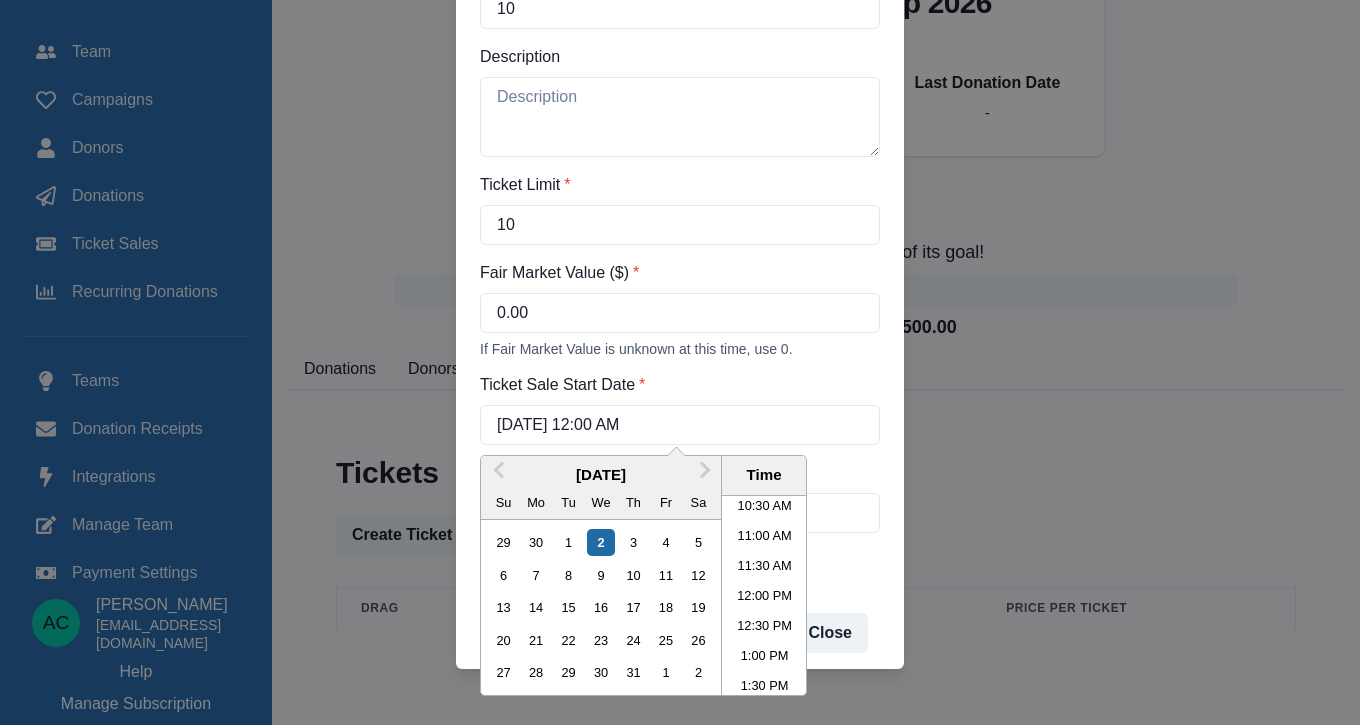 click on "Ticket Sale Start Date *" at bounding box center (674, 385) 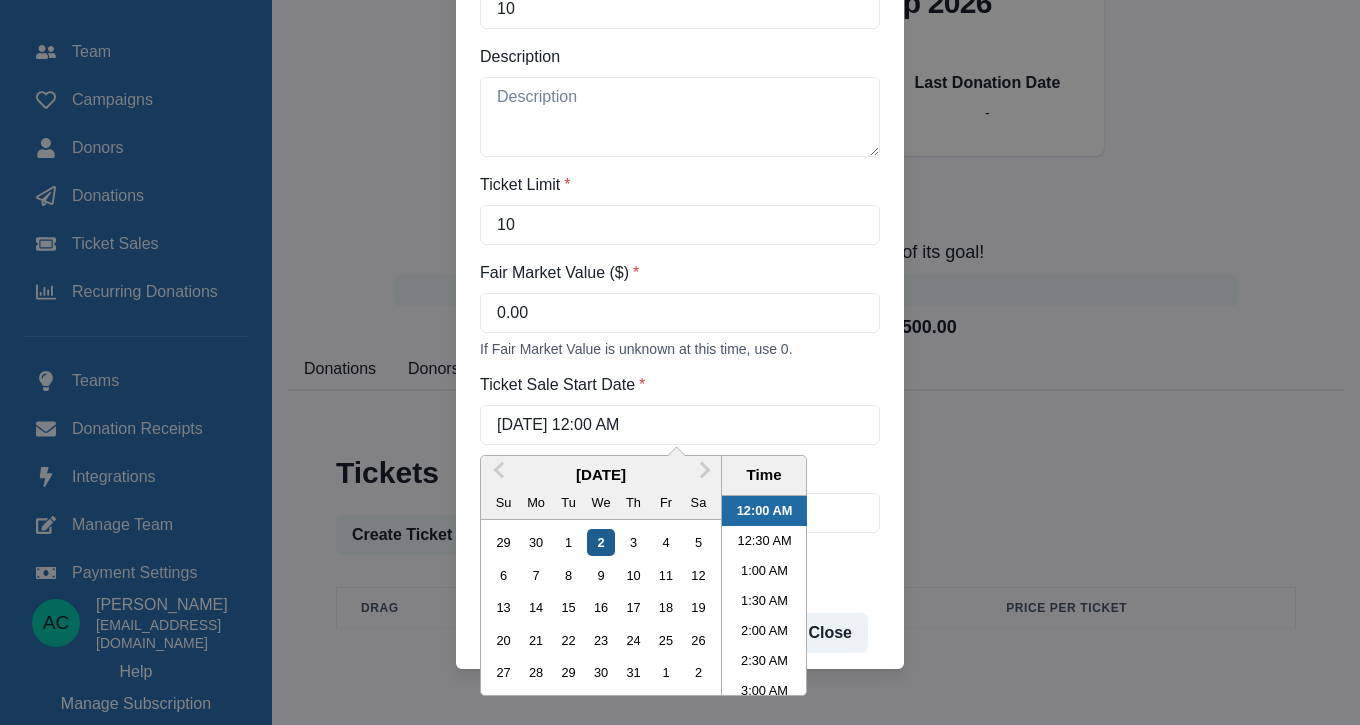 click on "2" at bounding box center [600, 542] 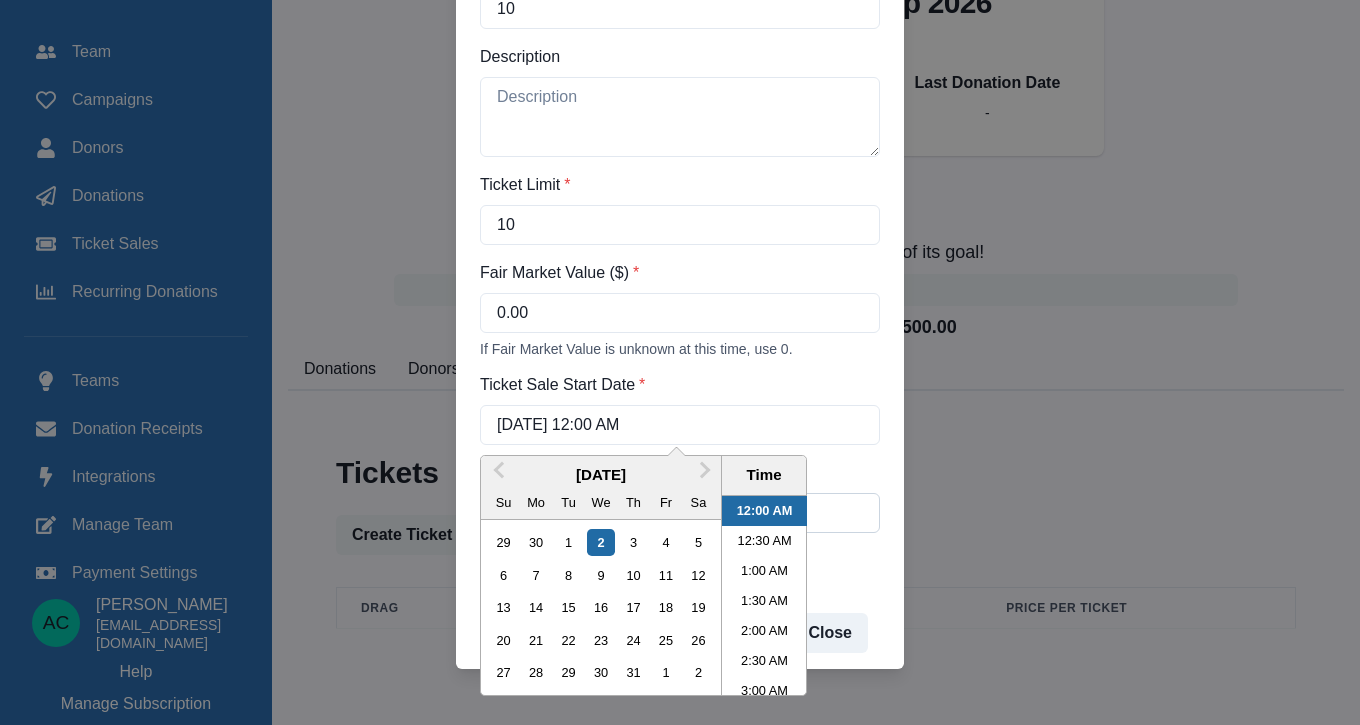 click on "Ticket Sale End Date *" at bounding box center [680, 513] 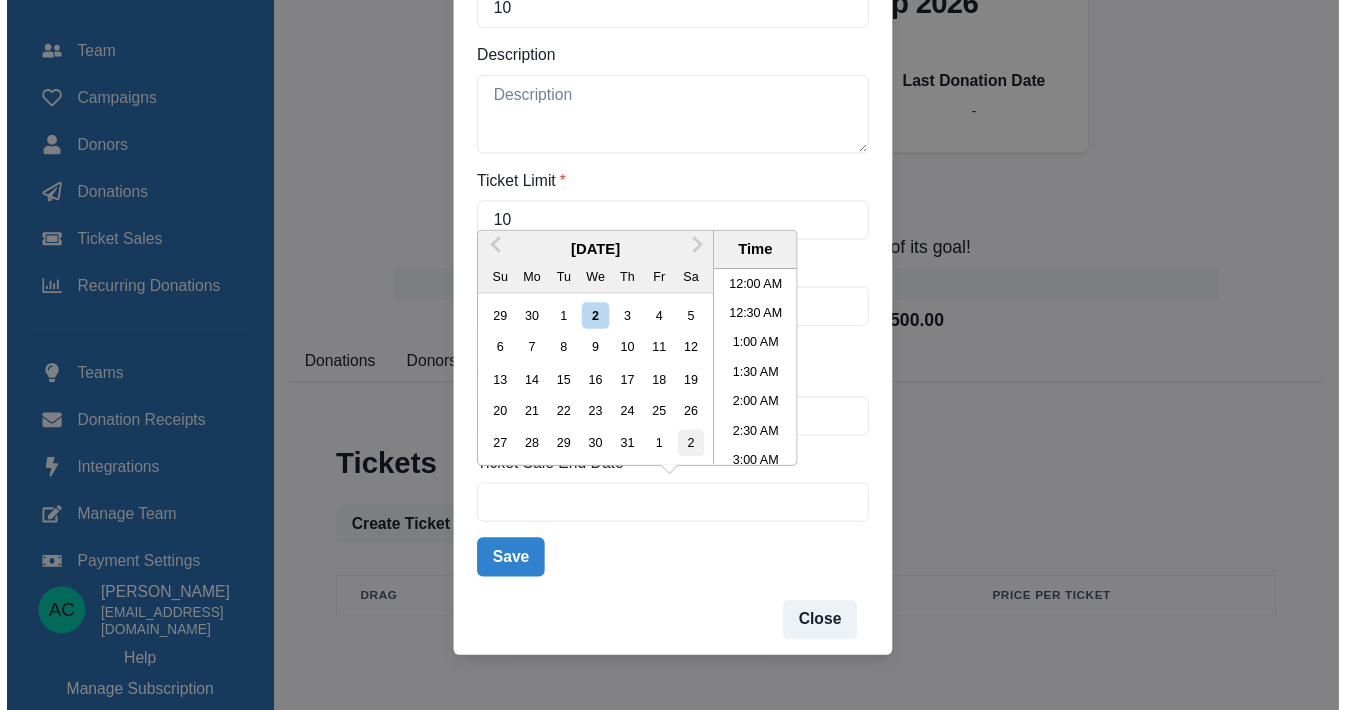 scroll, scrollTop: 635, scrollLeft: 0, axis: vertical 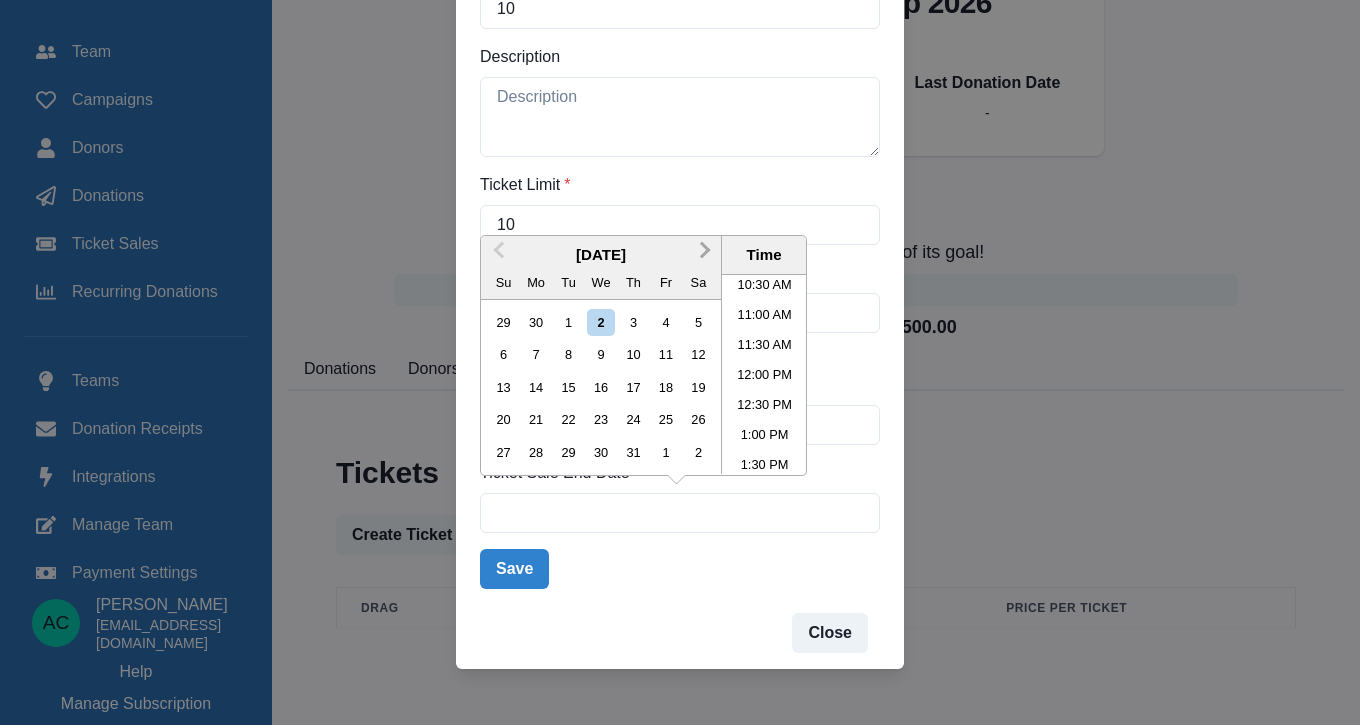 click on "Next Month" at bounding box center (705, 254) 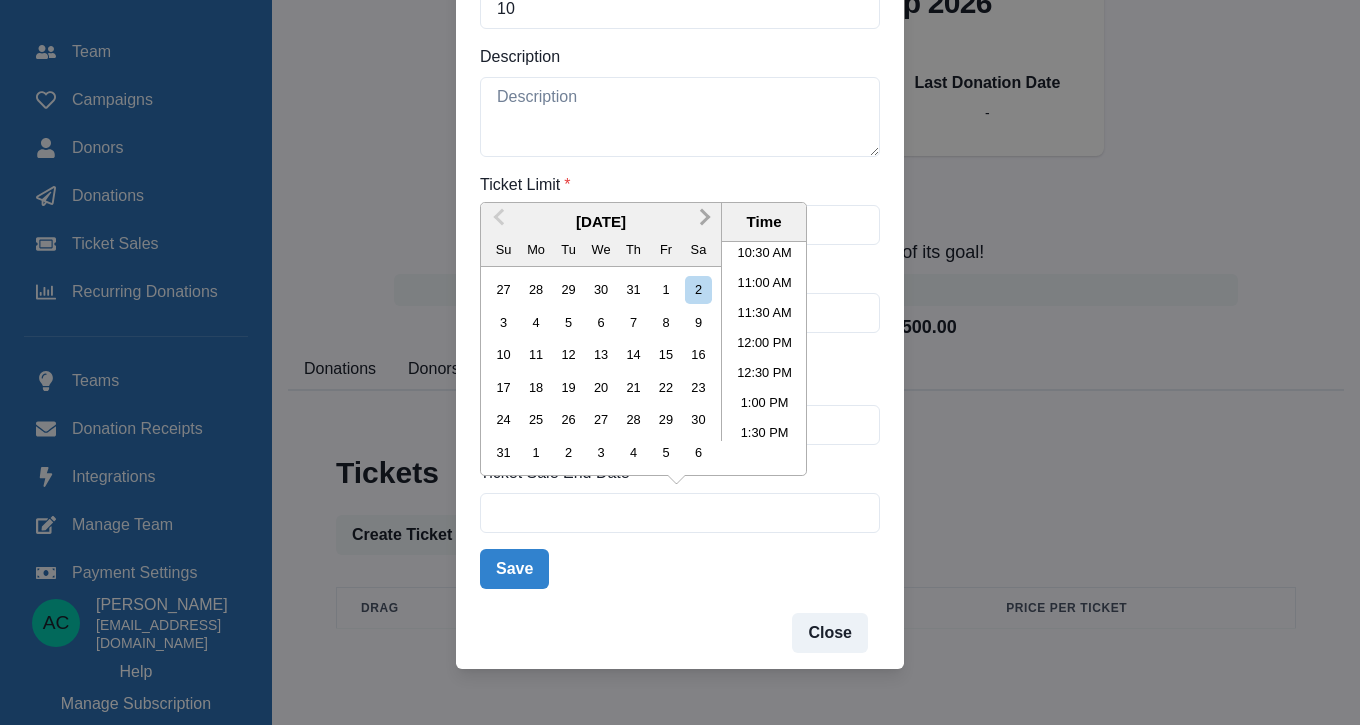 click on "Next Month" at bounding box center (705, 221) 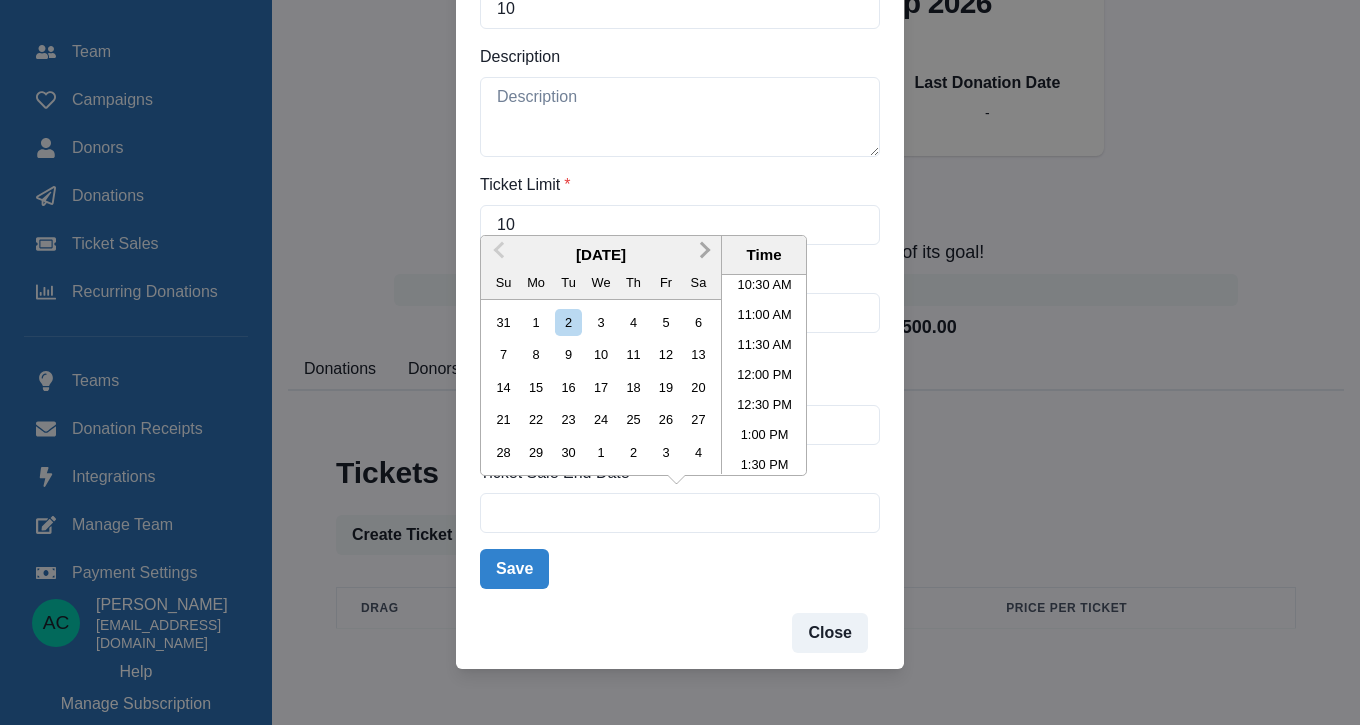 click on "Next Month" at bounding box center [703, 253] 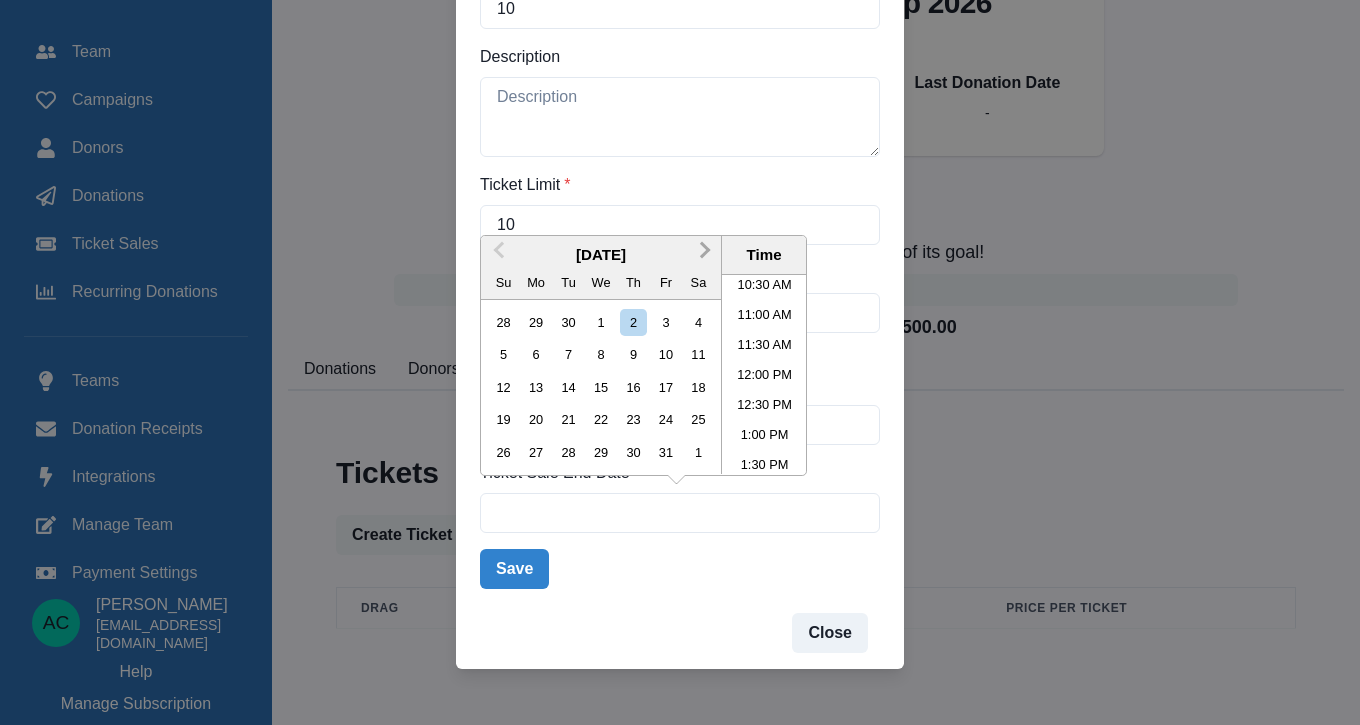 click on "Next Month" at bounding box center (703, 253) 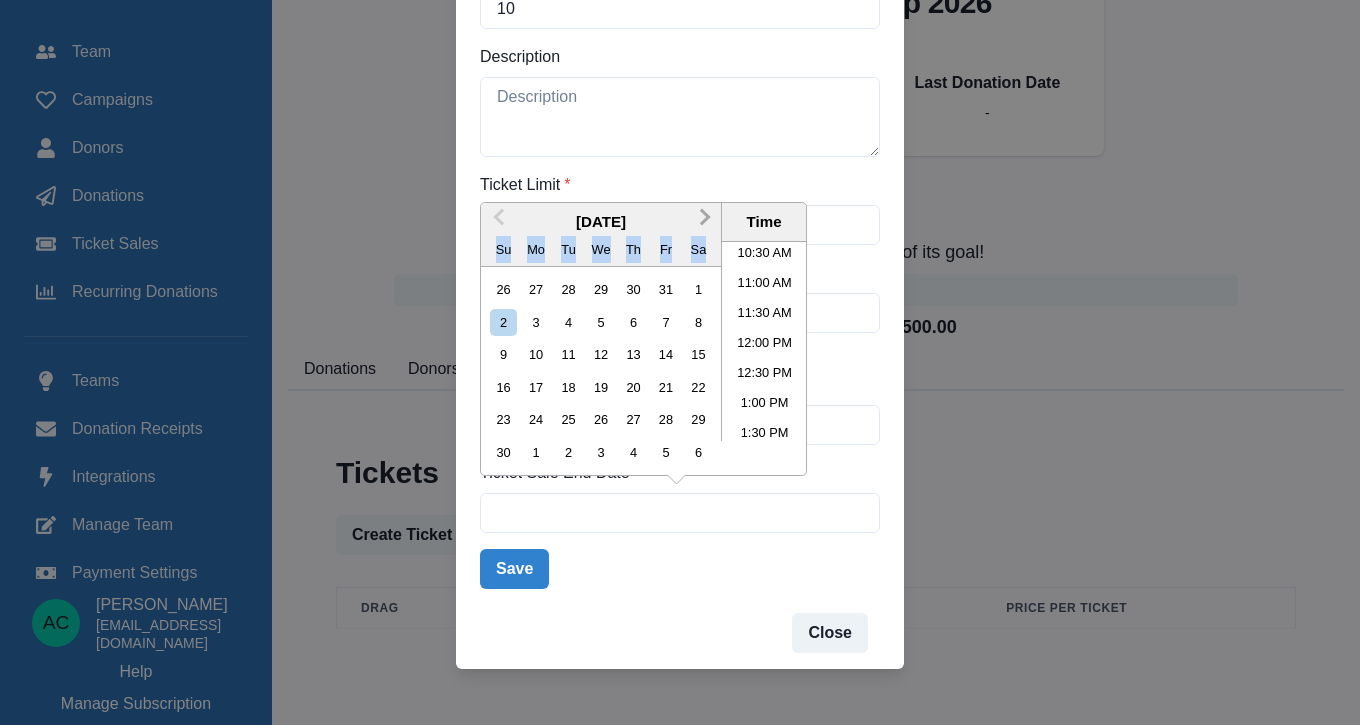 click on "Sa" at bounding box center [698, 249] 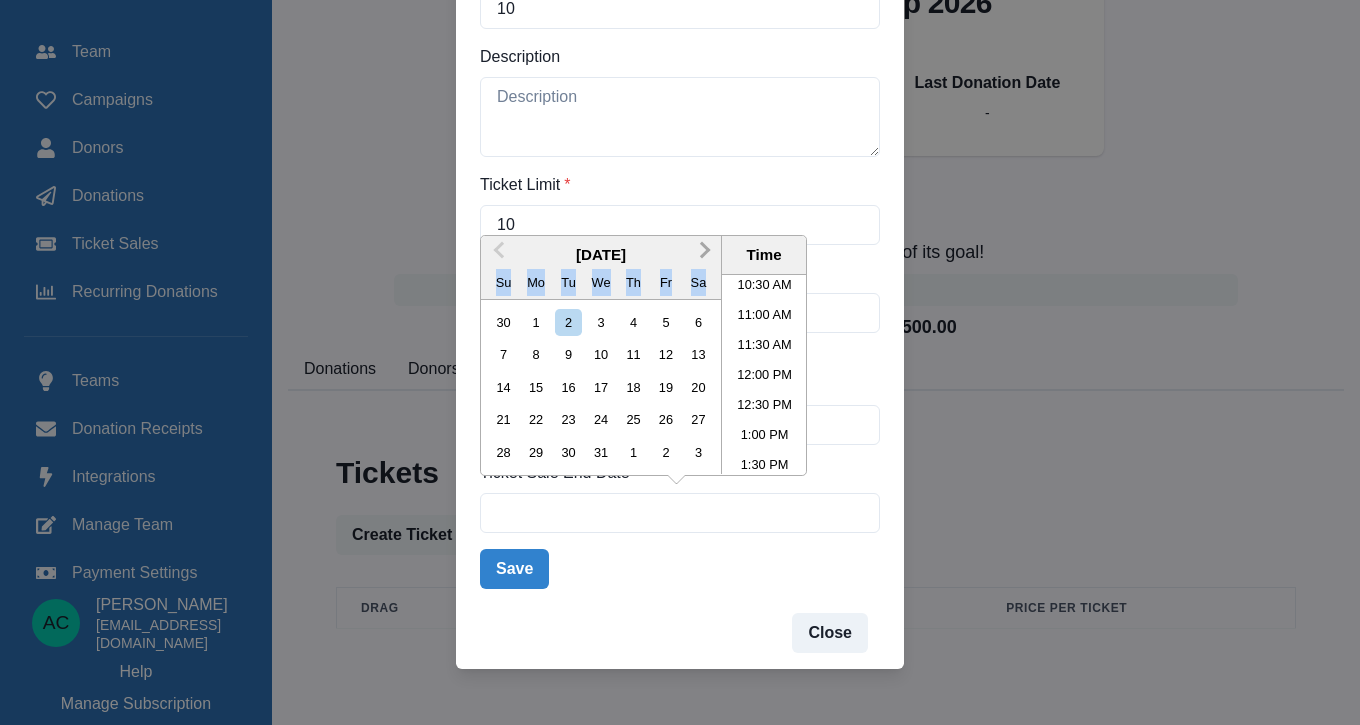 click on "Next Month" at bounding box center [703, 253] 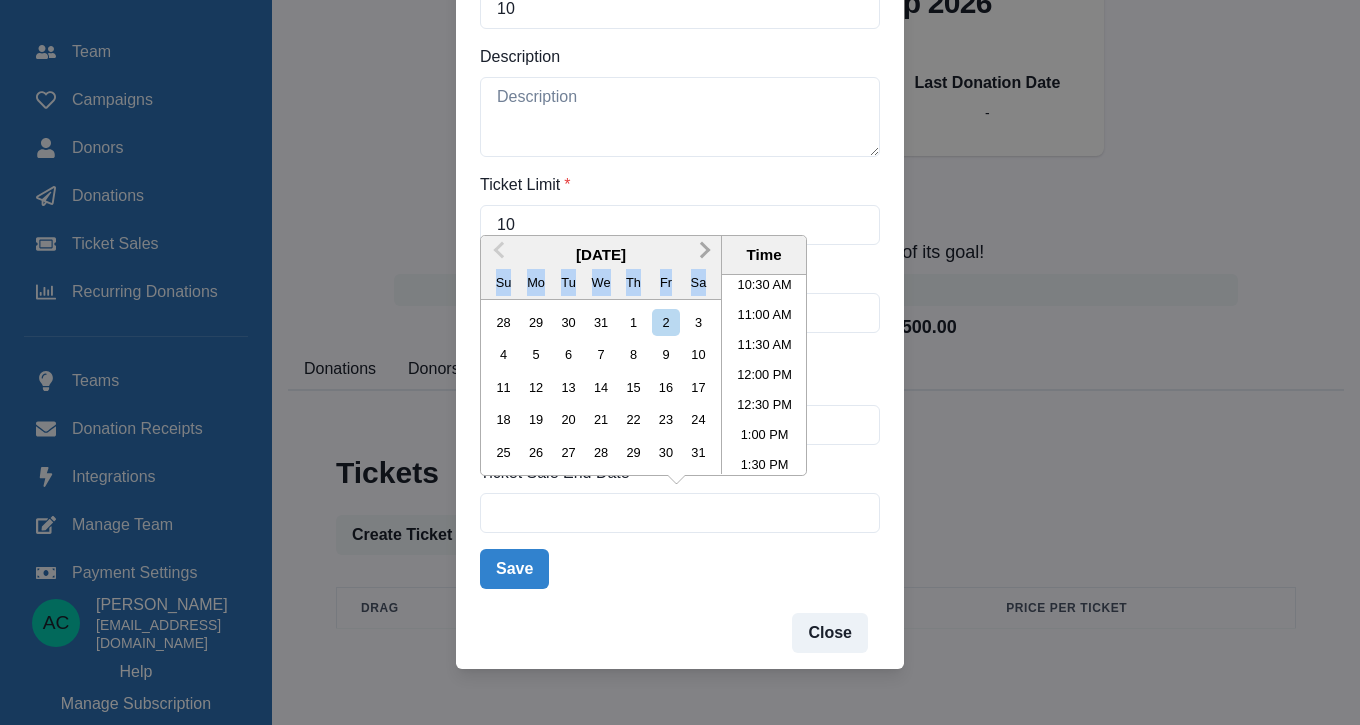 click on "Next Month" at bounding box center [703, 253] 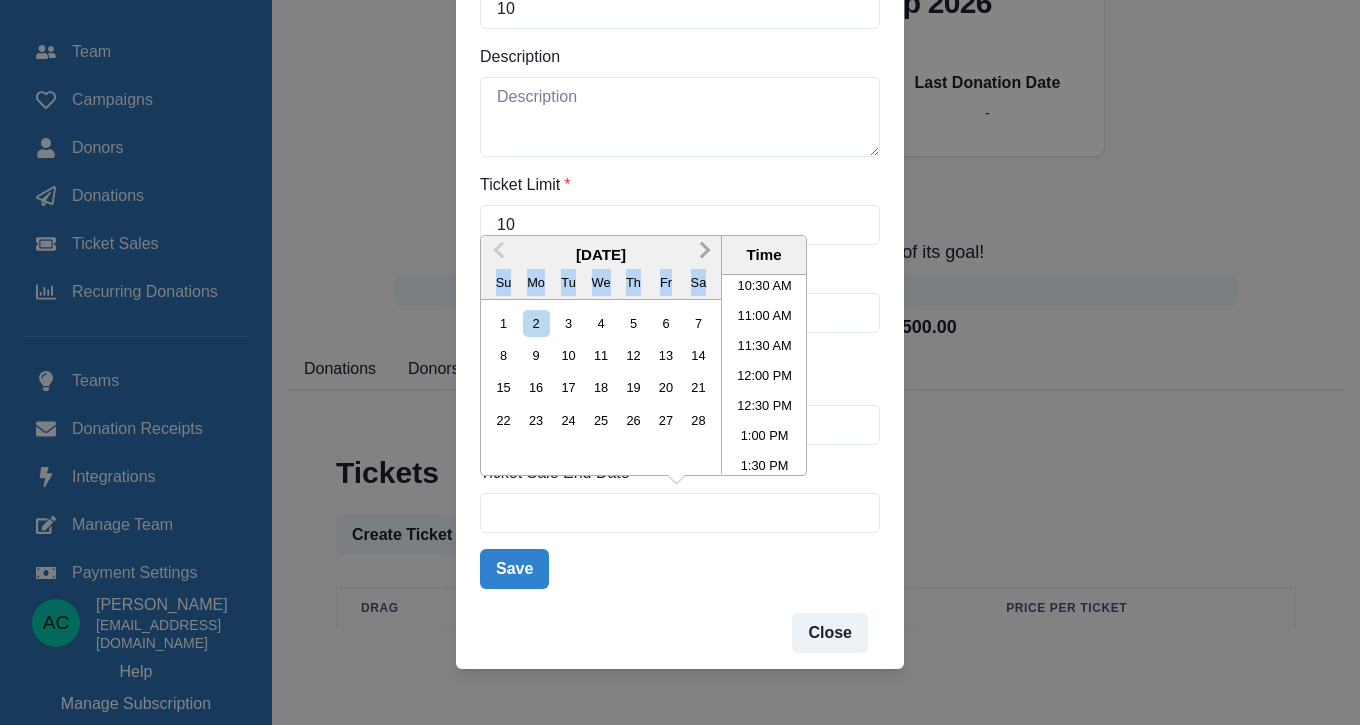 click on "Next Month" at bounding box center (703, 253) 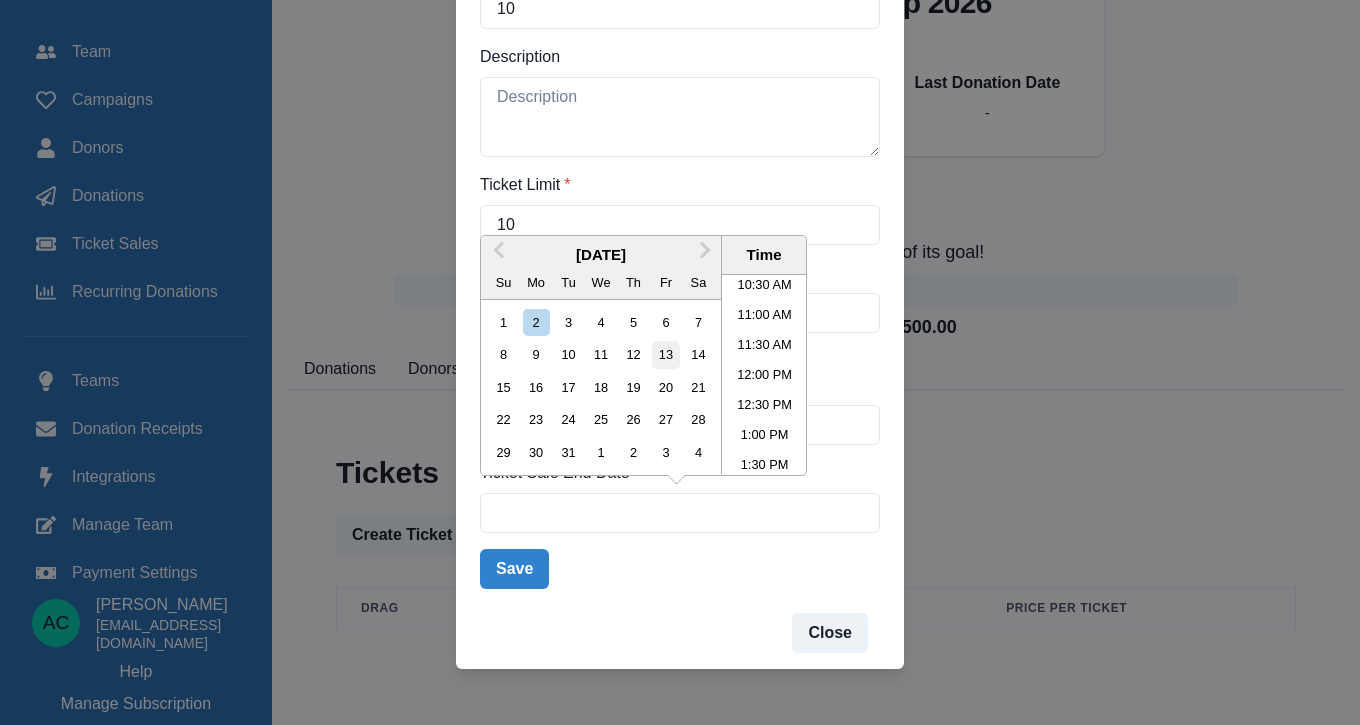 click on "13" at bounding box center [665, 354] 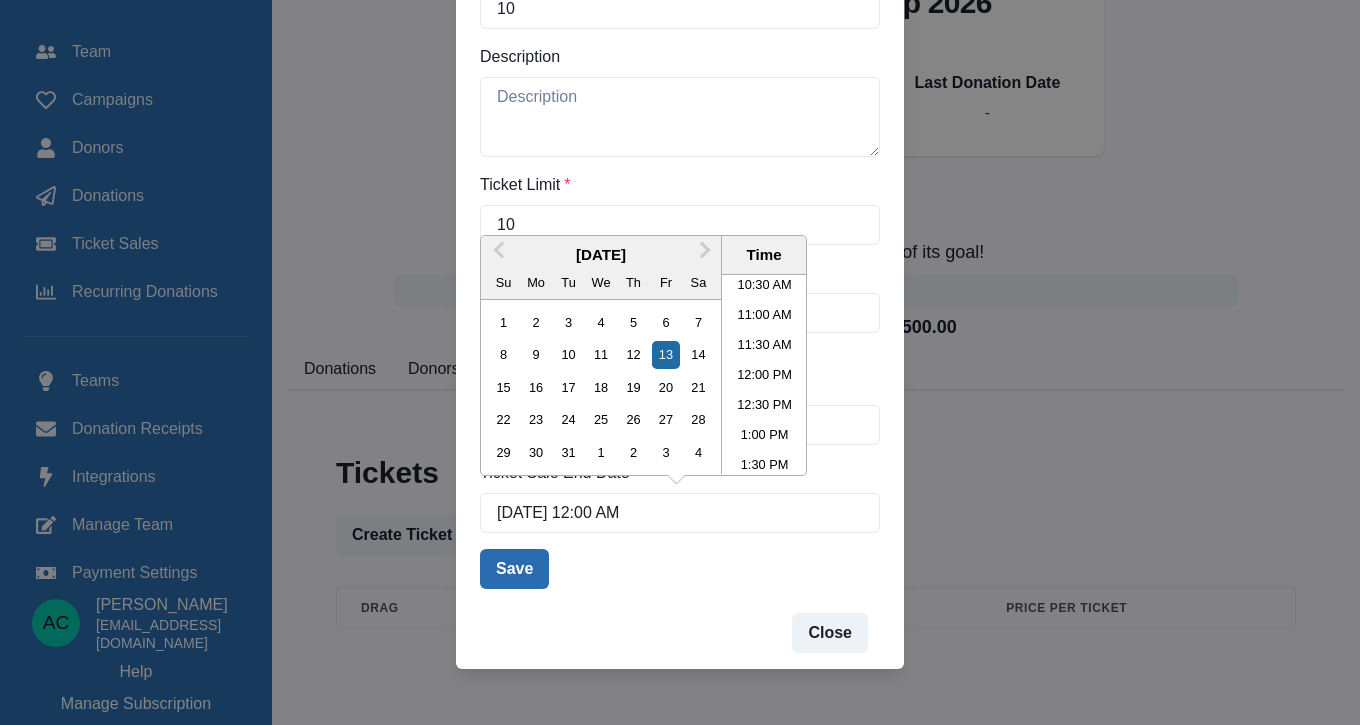 click on "Save" at bounding box center (514, 569) 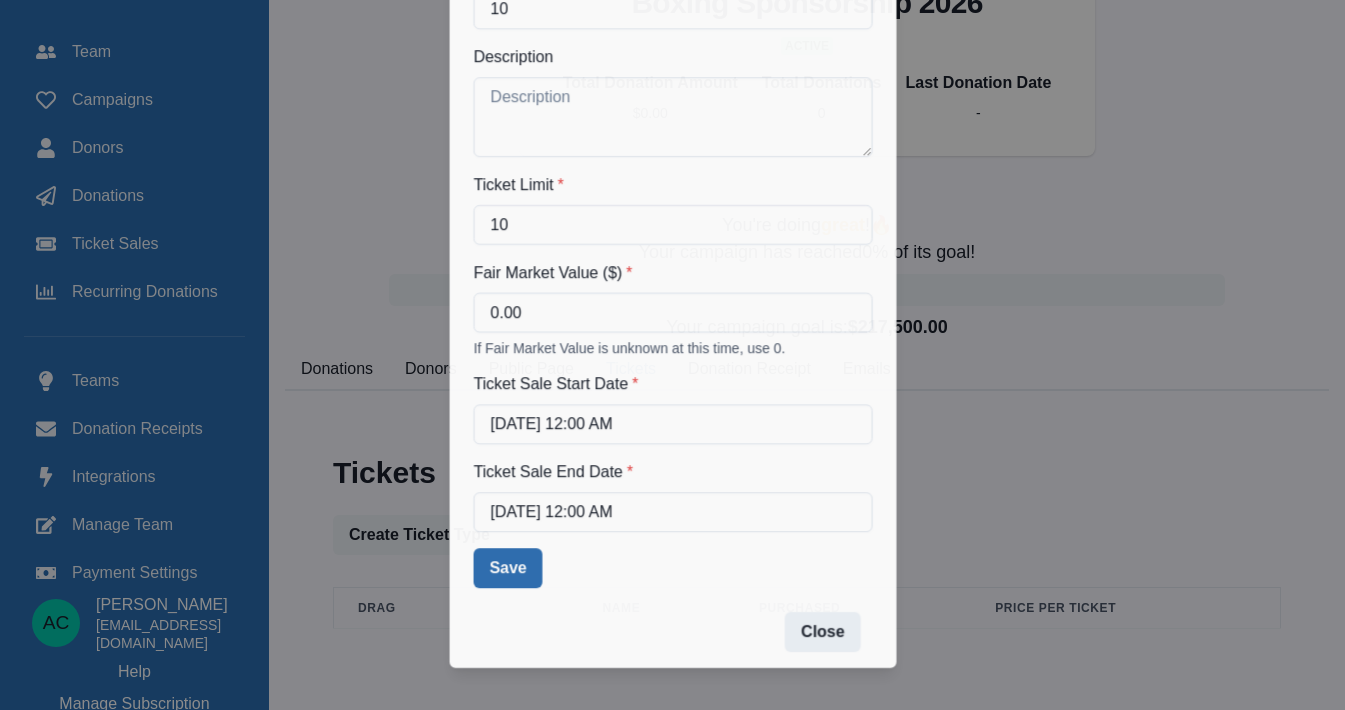 scroll, scrollTop: 239, scrollLeft: 0, axis: vertical 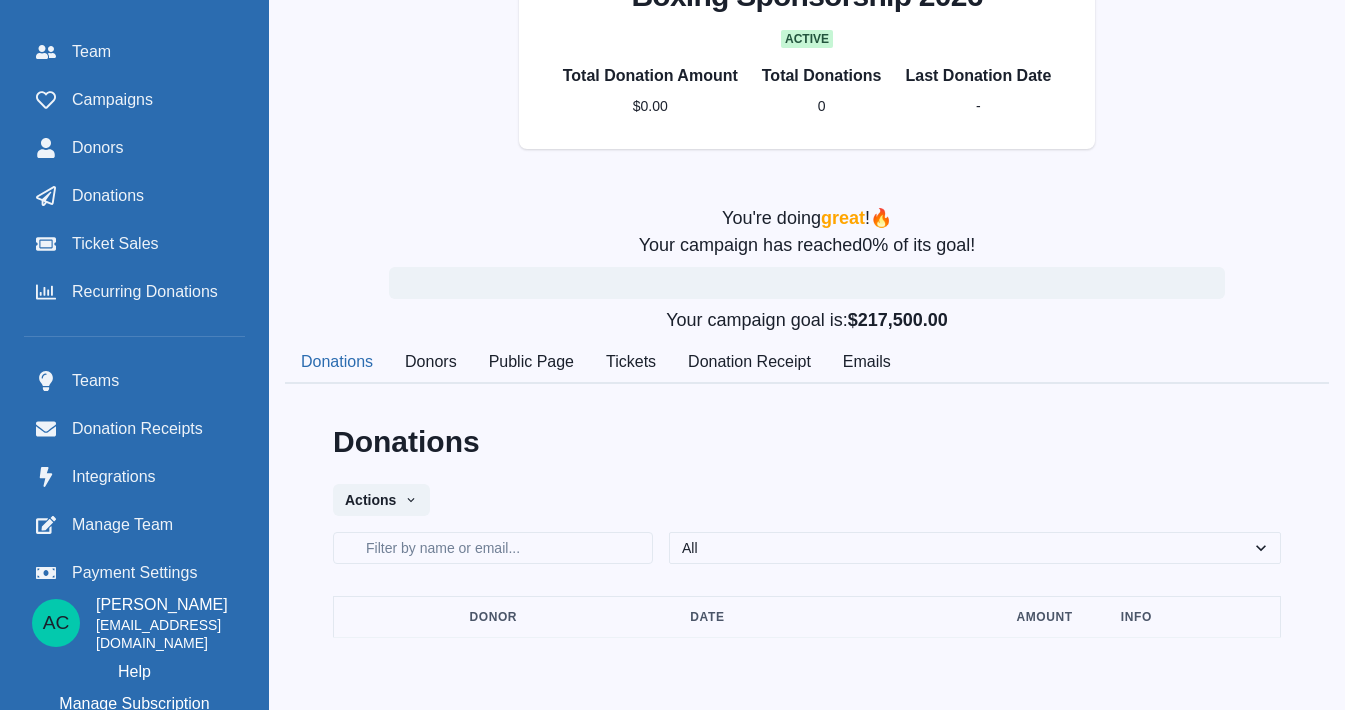 click on "B2 Actions Edit Delete Set as Default Boxing Sponsorship 2026 active Total Donation Amount $0.00 Total Donations 0 Last Donation Date - You're doing  great !  🔥 Your campaign has reached  0 % of its goal! Your campaign goal is:  $217,500.00 Donations Donors Public Page Tickets Donation Receipt Emails Donations Actions New Donation Create Ticket Order Export CSV Filter by name or email All One Time Recurring Ticket Orders Donor Date Amount Info Donors Actions New Donor Email Donors Filter by name or email Donor Donation Count Last Donation Date Total Donation Amount RFM Score Create Event Page Tickets Create Ticket Type Drag Name Purchased Price Per Ticket Actions Jab 0 / 10 2500.00 Assign Donation Receipt Title:  Main Donation Receipt To:  [EMAIL_ADDRESS][DOMAIN_NAME] Subject: Thank you for your donation! (Preview of PDF:) The Reaumond Foundation [STREET_ADDRESS][PERSON_NAME] [DATE] Dear  [PERSON_NAME] Thank you for your contribution of $Amount to  The Reaumond Foundation  on   [DATE] ." at bounding box center [807, 272] 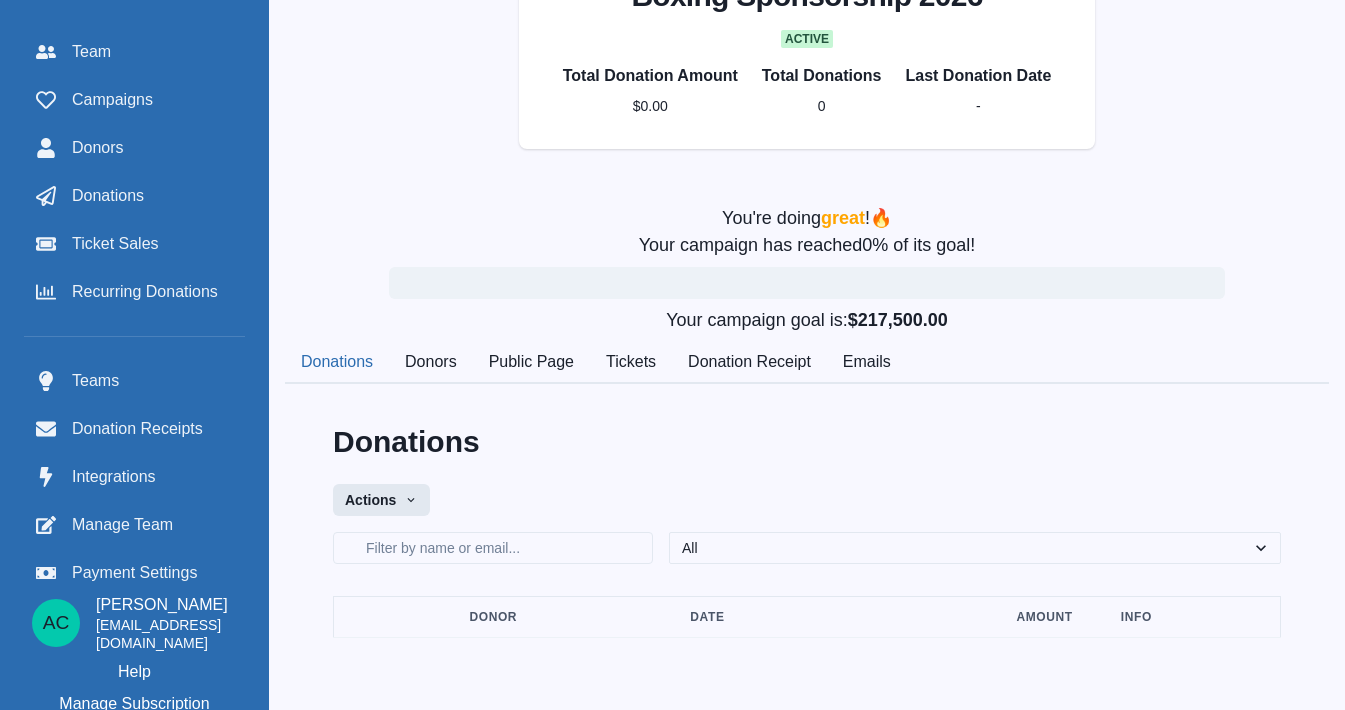 click on "Actions" at bounding box center [381, 500] 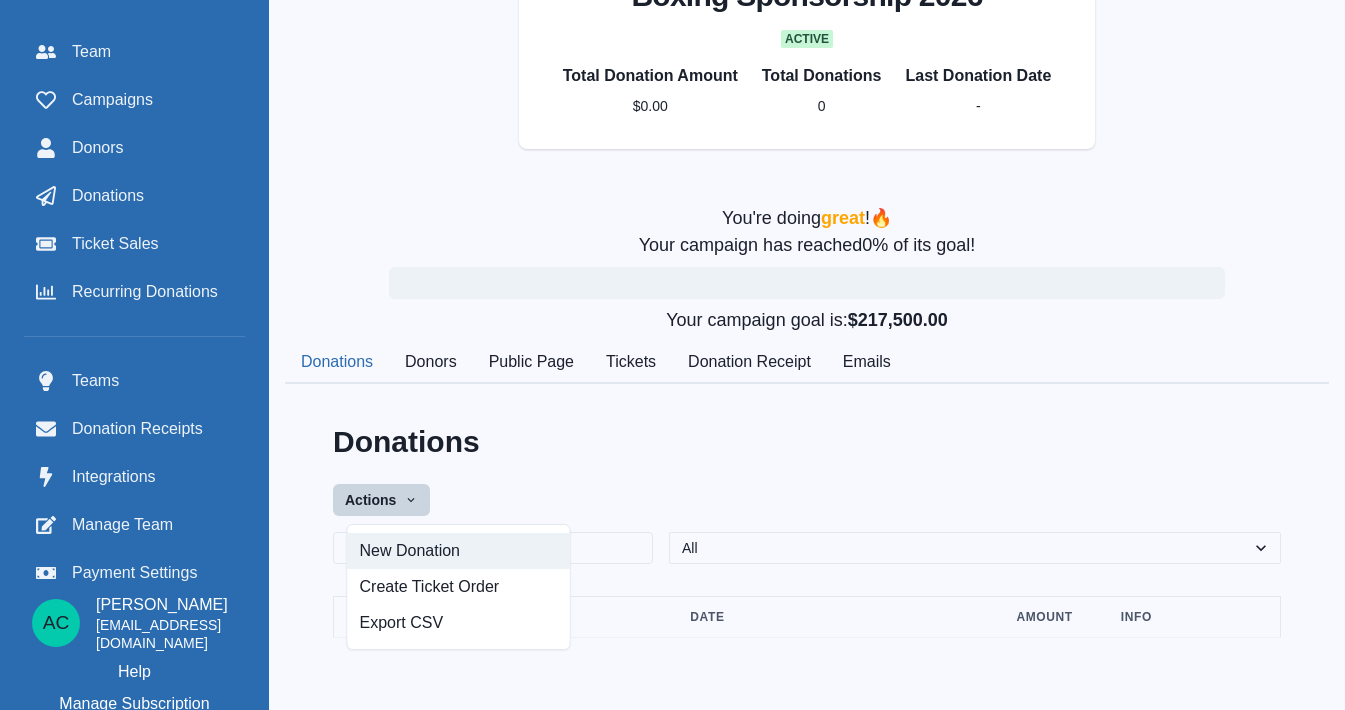 click on "New Donation" at bounding box center (459, 551) 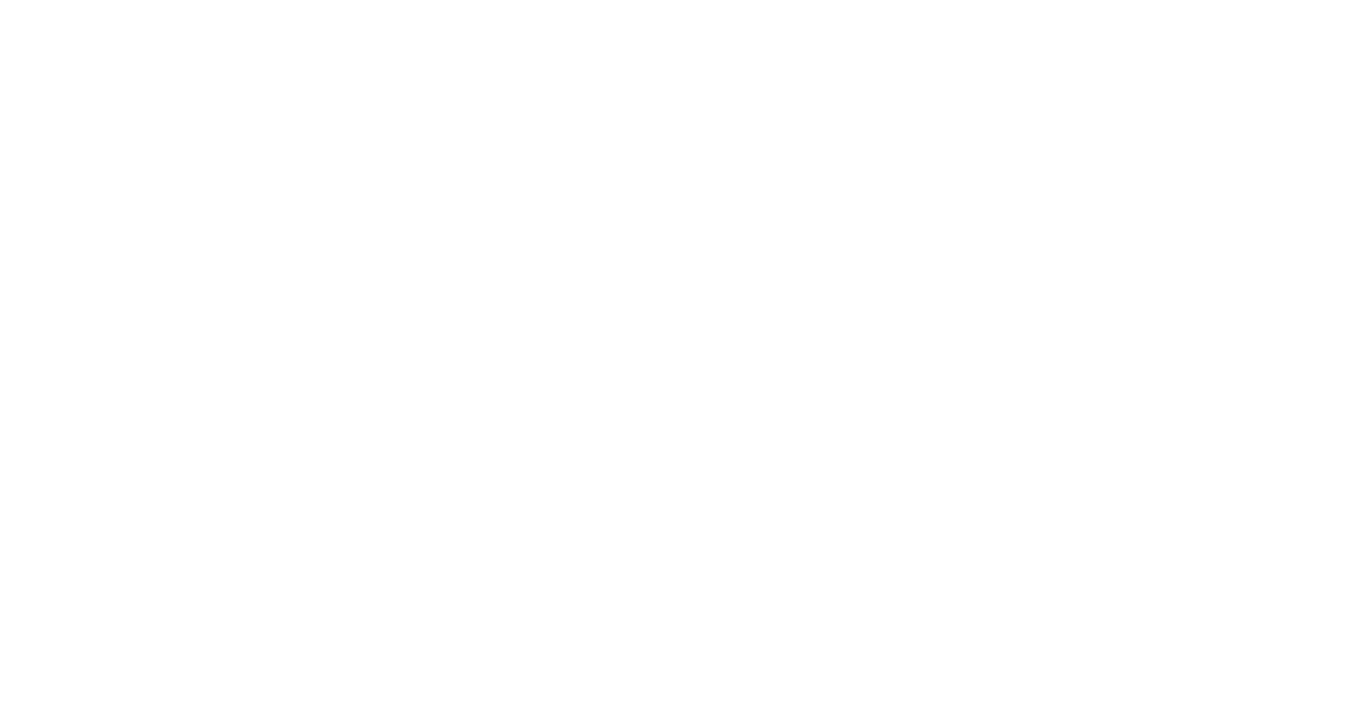 scroll, scrollTop: 0, scrollLeft: 0, axis: both 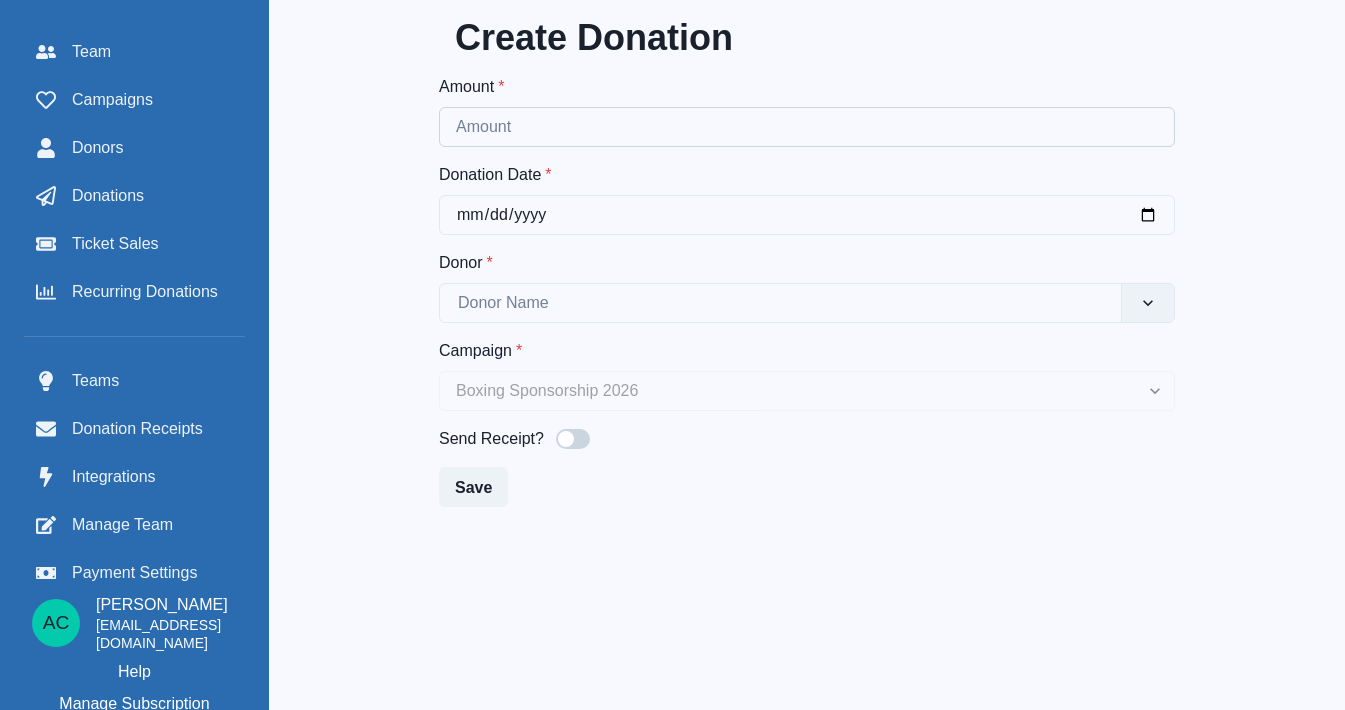 click on "Amount *" at bounding box center (807, 127) 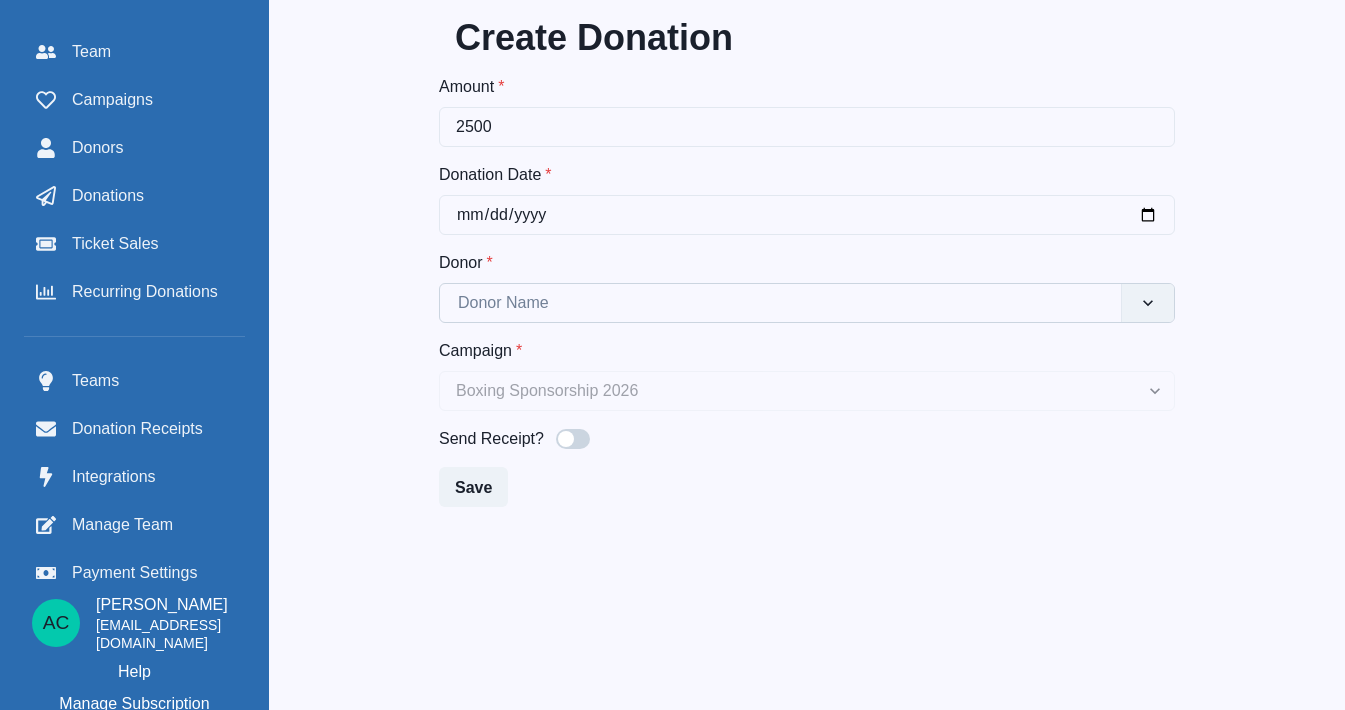 type on "2500" 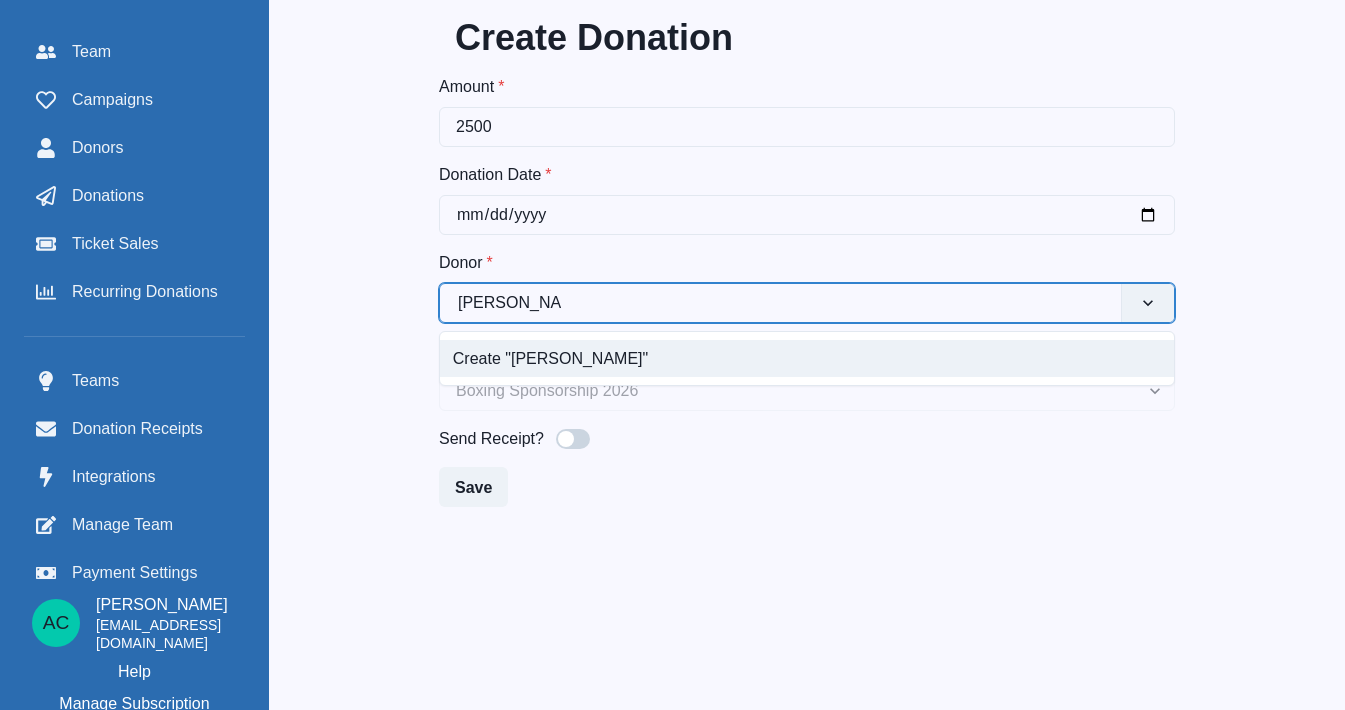 type on "[PERSON_NAME] Specialty" 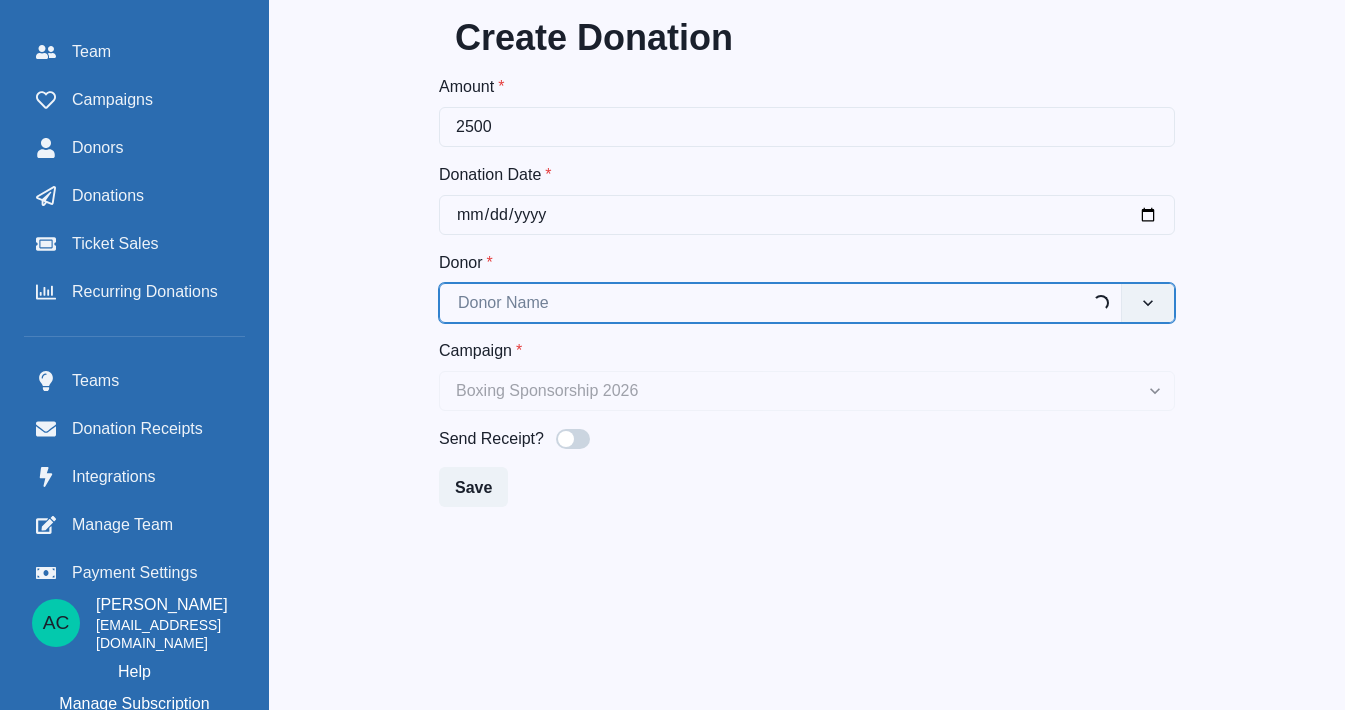 click at bounding box center (766, 303) 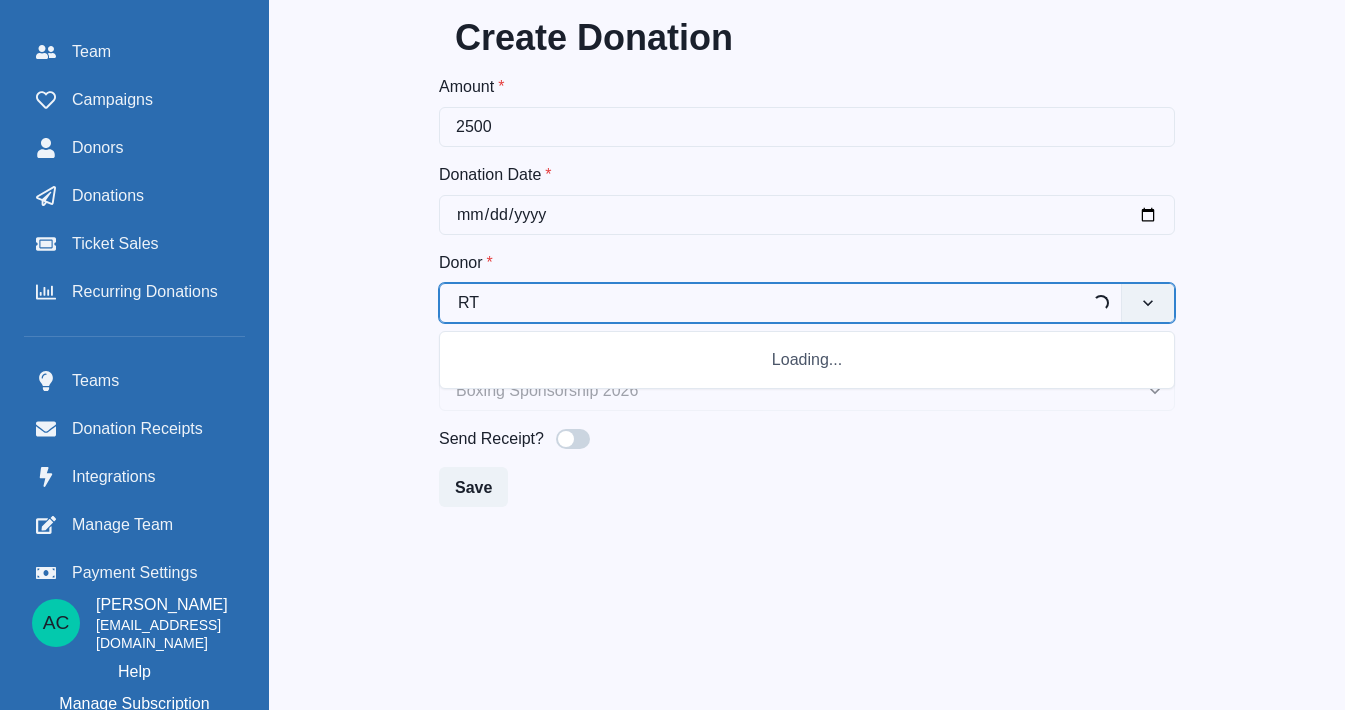 type on "RT S" 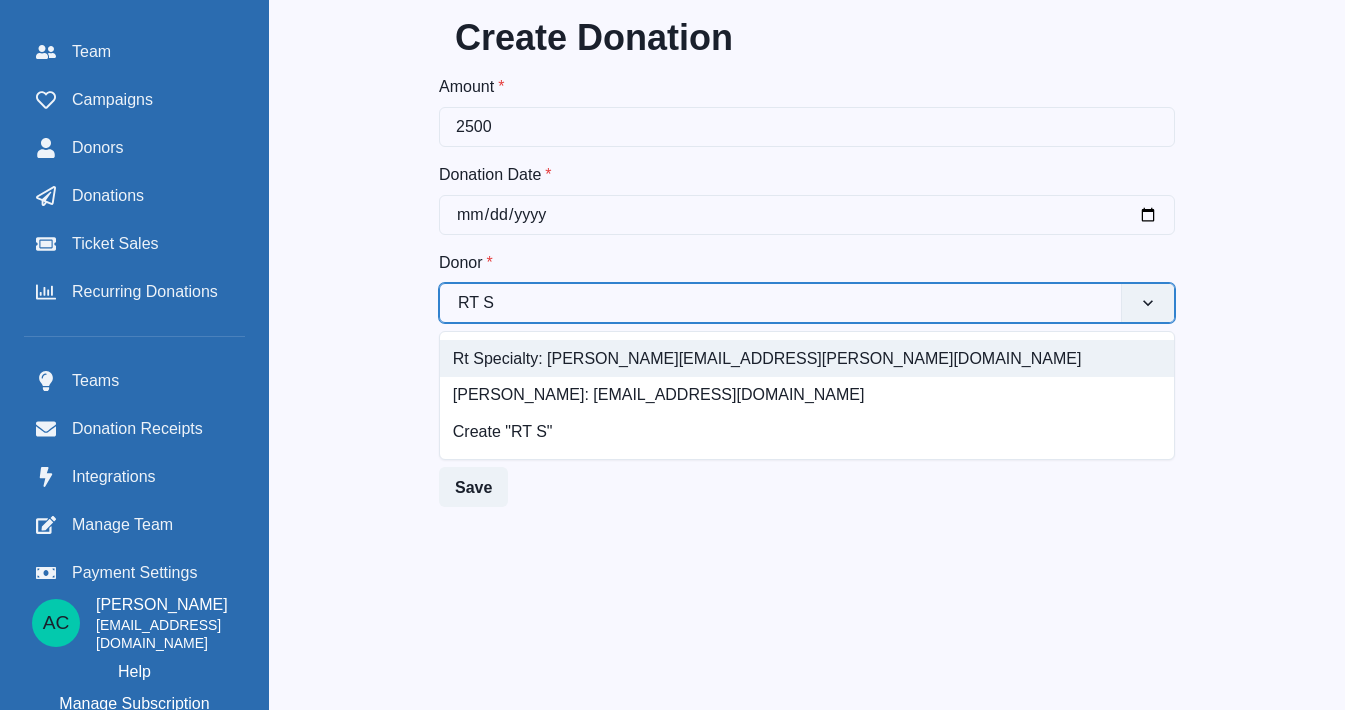 click on "Rt Specialty: [PERSON_NAME][EMAIL_ADDRESS][PERSON_NAME][DOMAIN_NAME]" at bounding box center [807, 358] 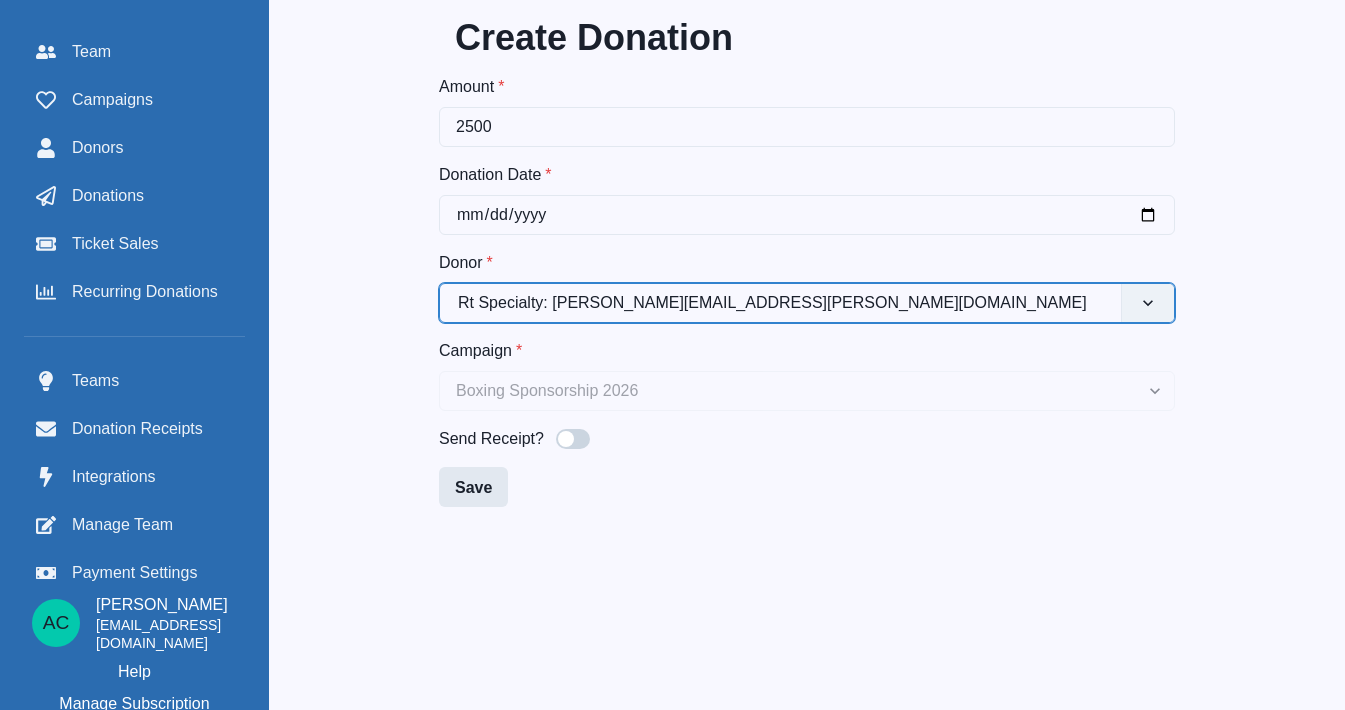 click on "Save" at bounding box center (473, 487) 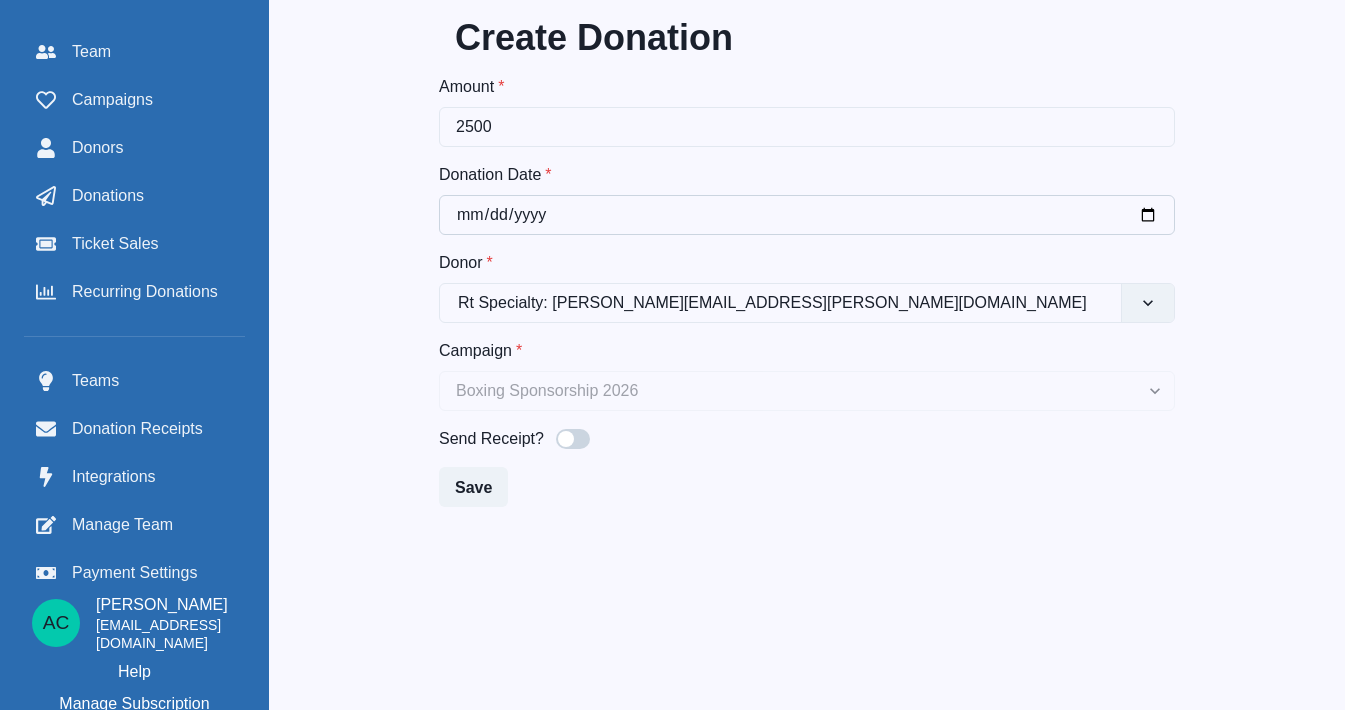 click on "Donation Date *" at bounding box center [807, 215] 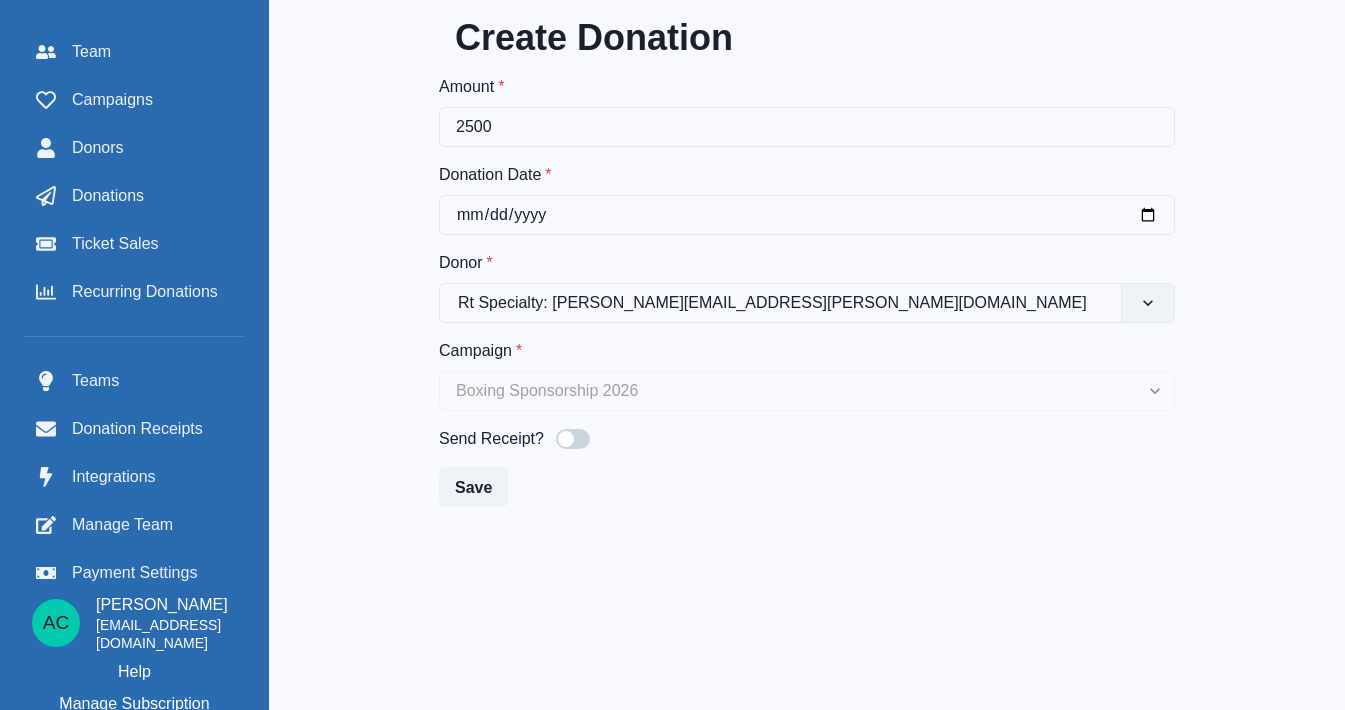 type on "[DATE]" 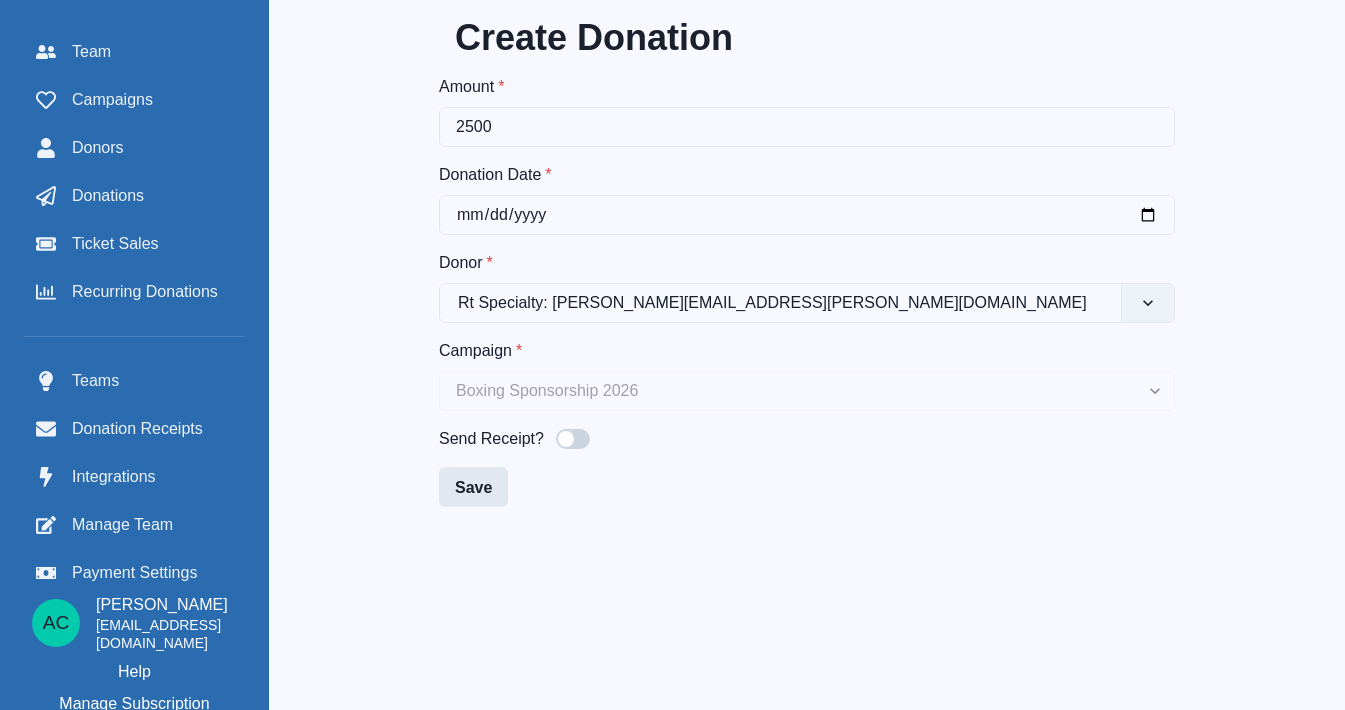 click on "Save" at bounding box center [473, 487] 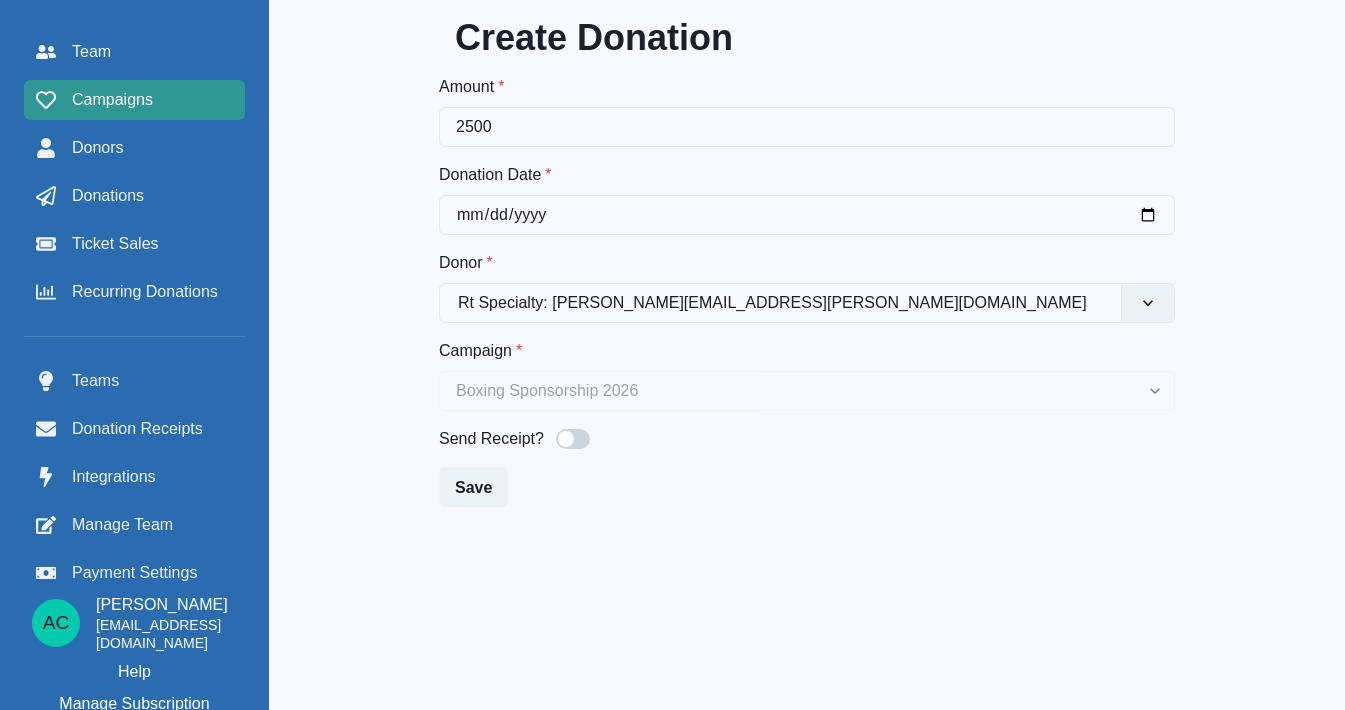 click on "Campaigns" at bounding box center [134, 100] 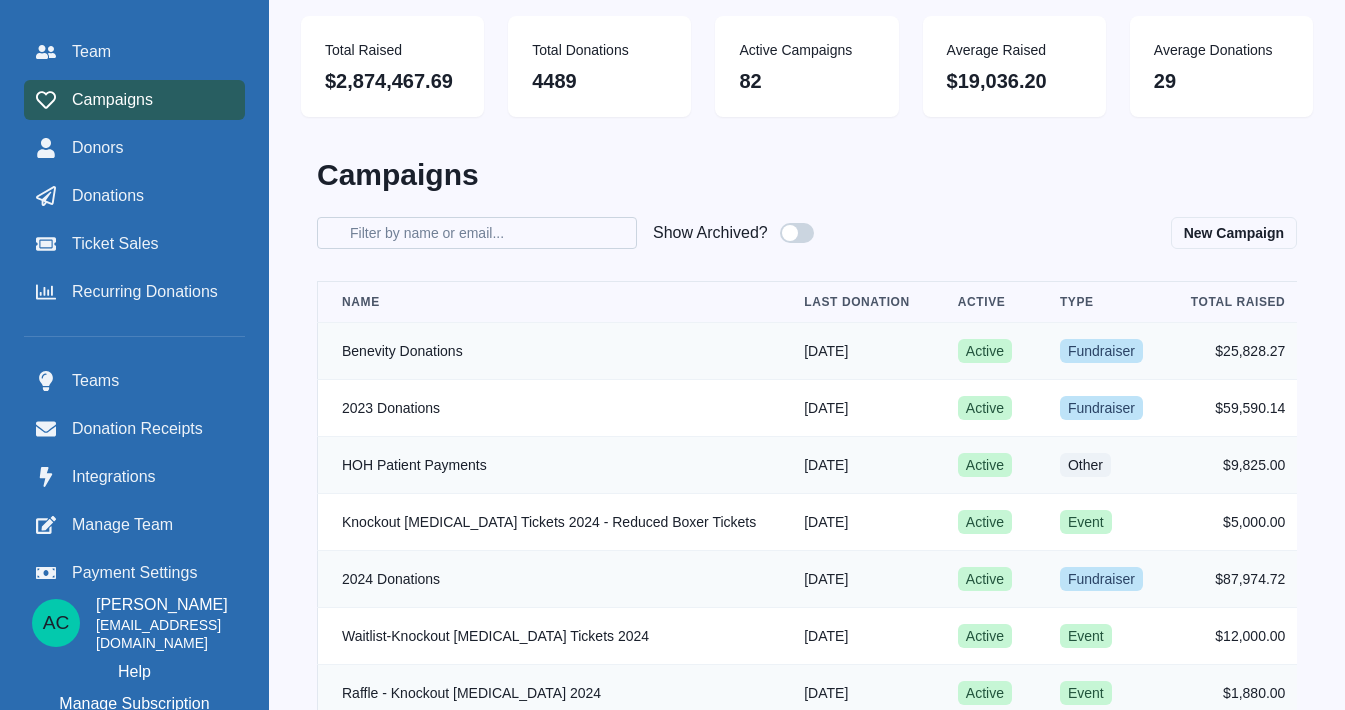 click on "Filter by name or email" at bounding box center [477, 233] 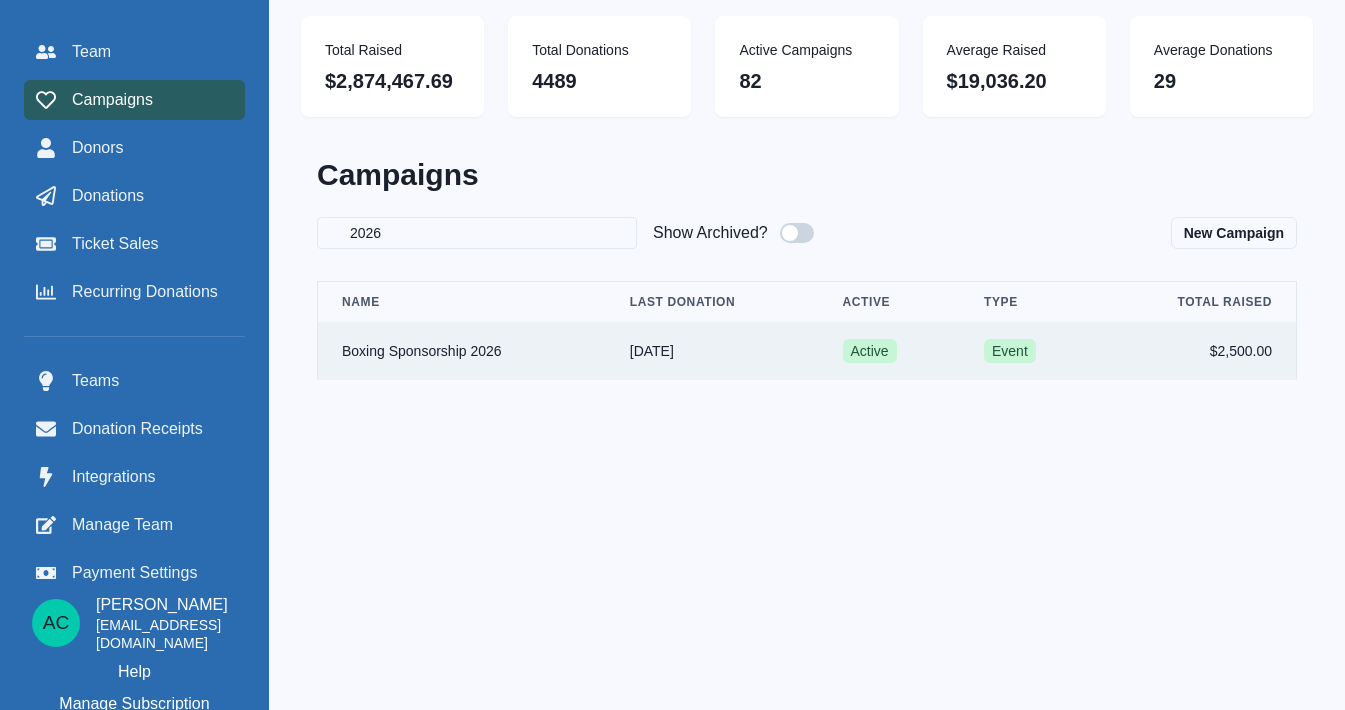 type on "2026" 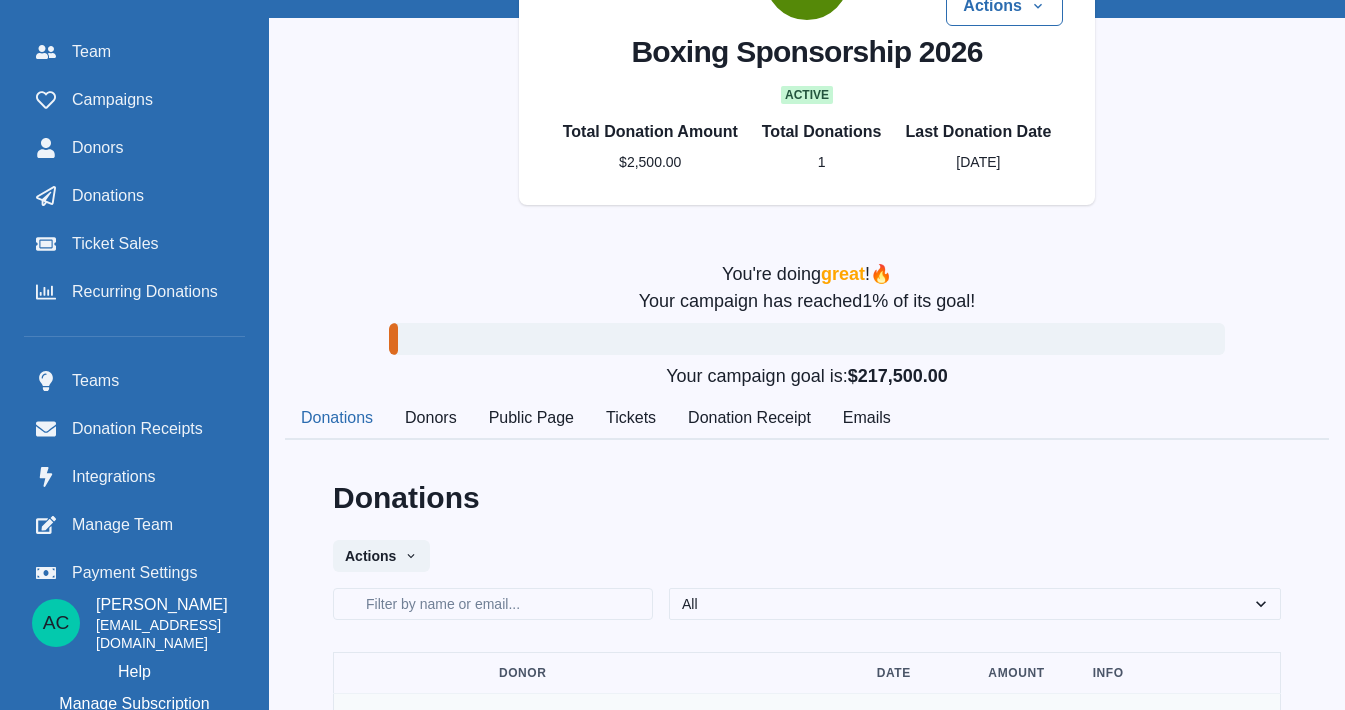 scroll, scrollTop: 28, scrollLeft: 0, axis: vertical 